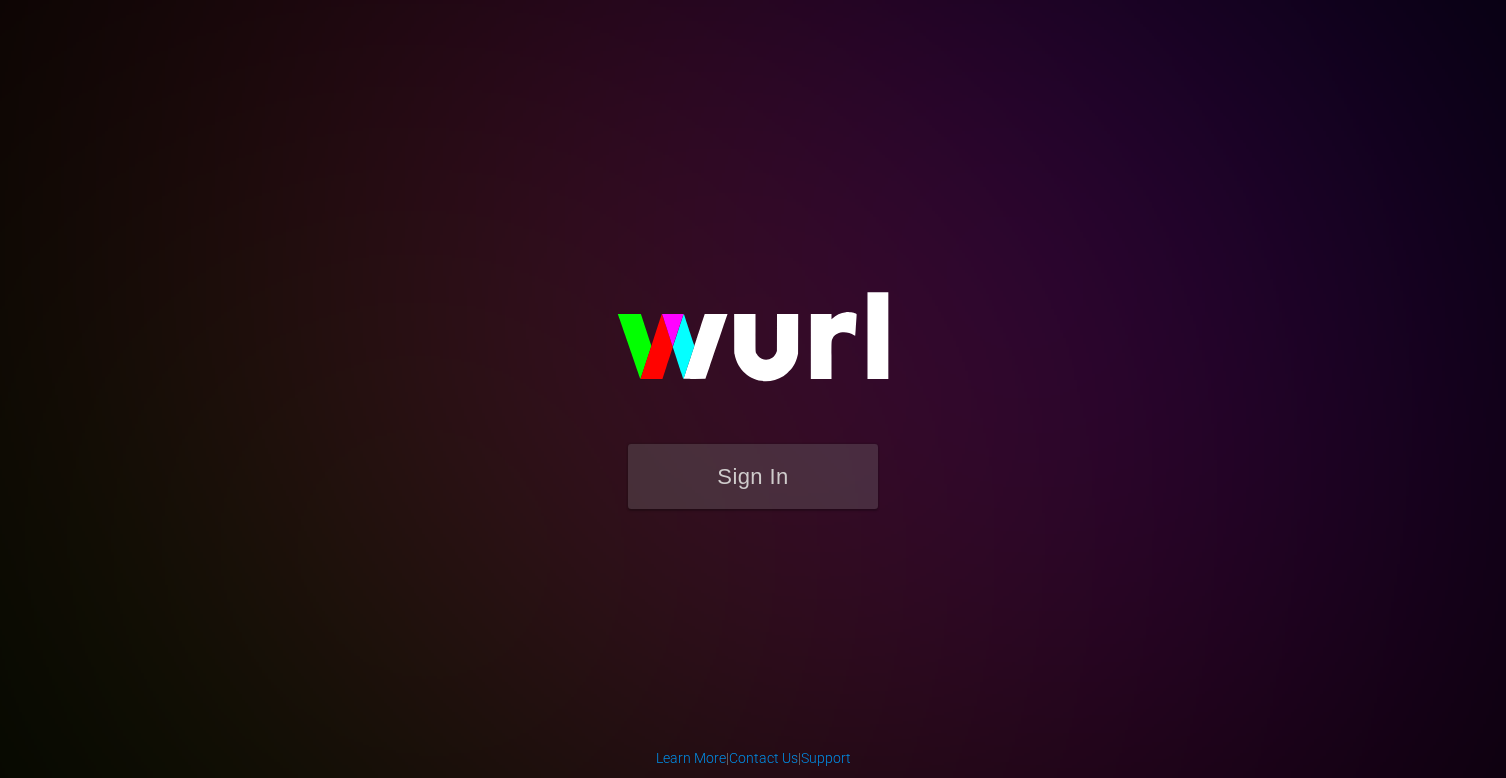scroll, scrollTop: 0, scrollLeft: 0, axis: both 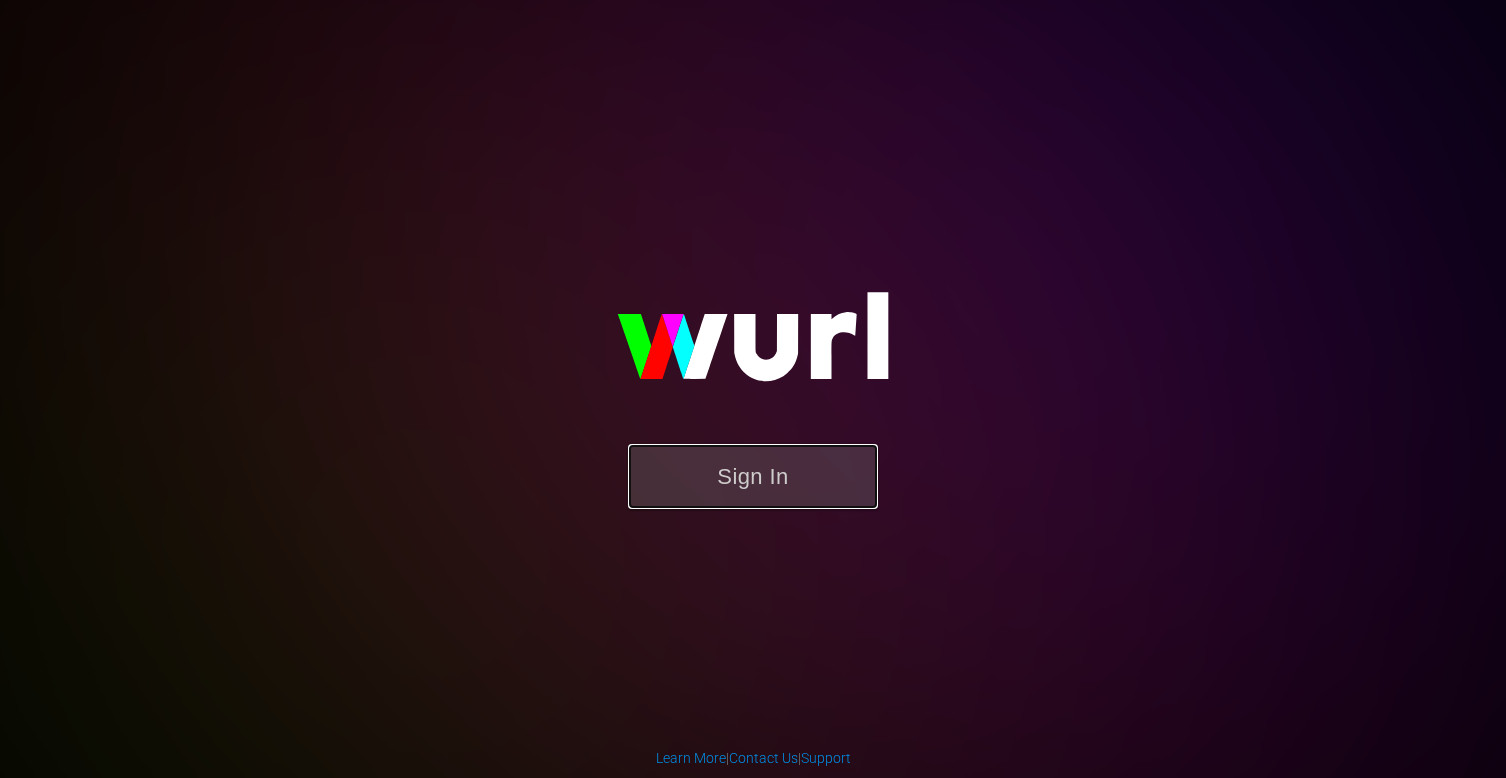 click on "Sign In" at bounding box center (753, 476) 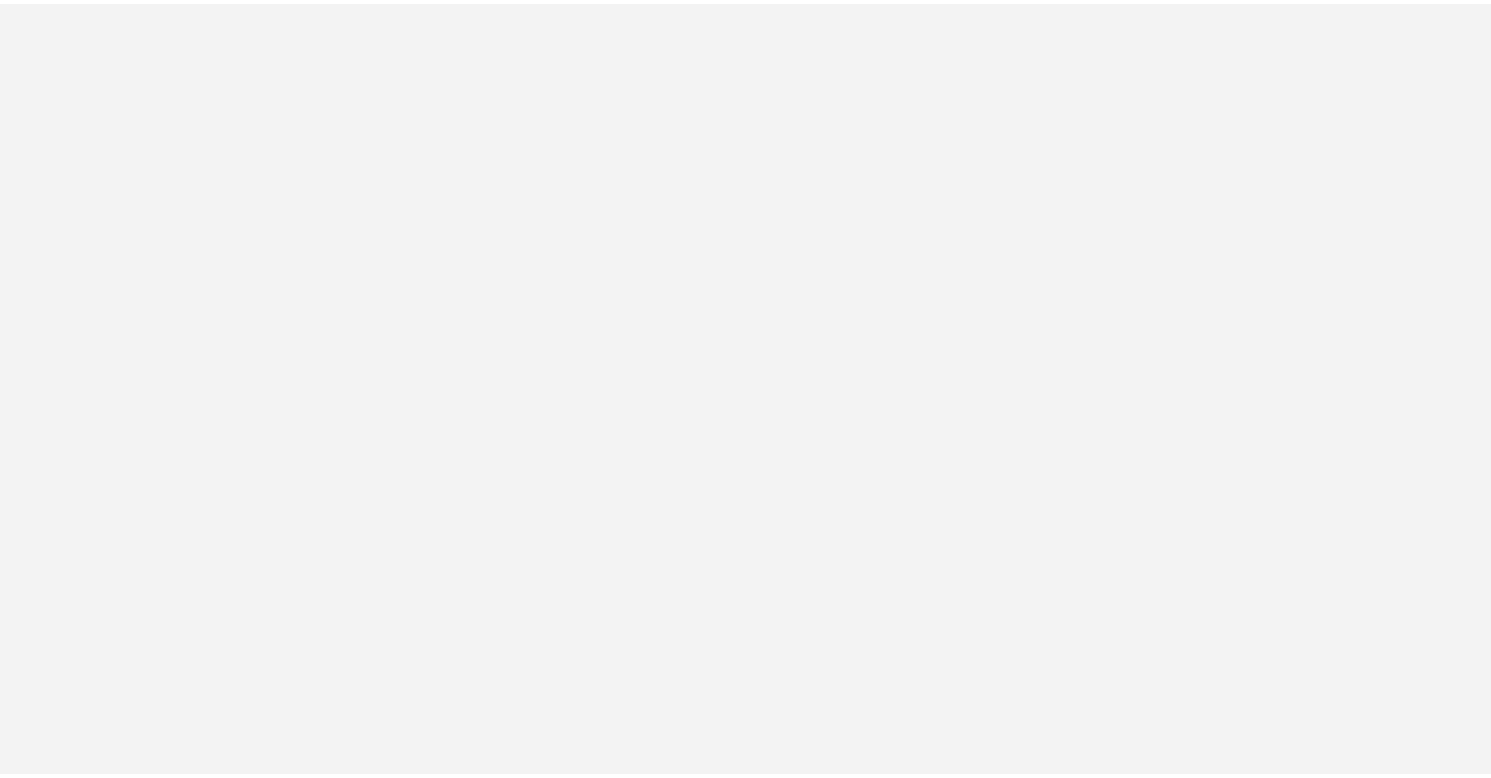 scroll, scrollTop: 0, scrollLeft: 0, axis: both 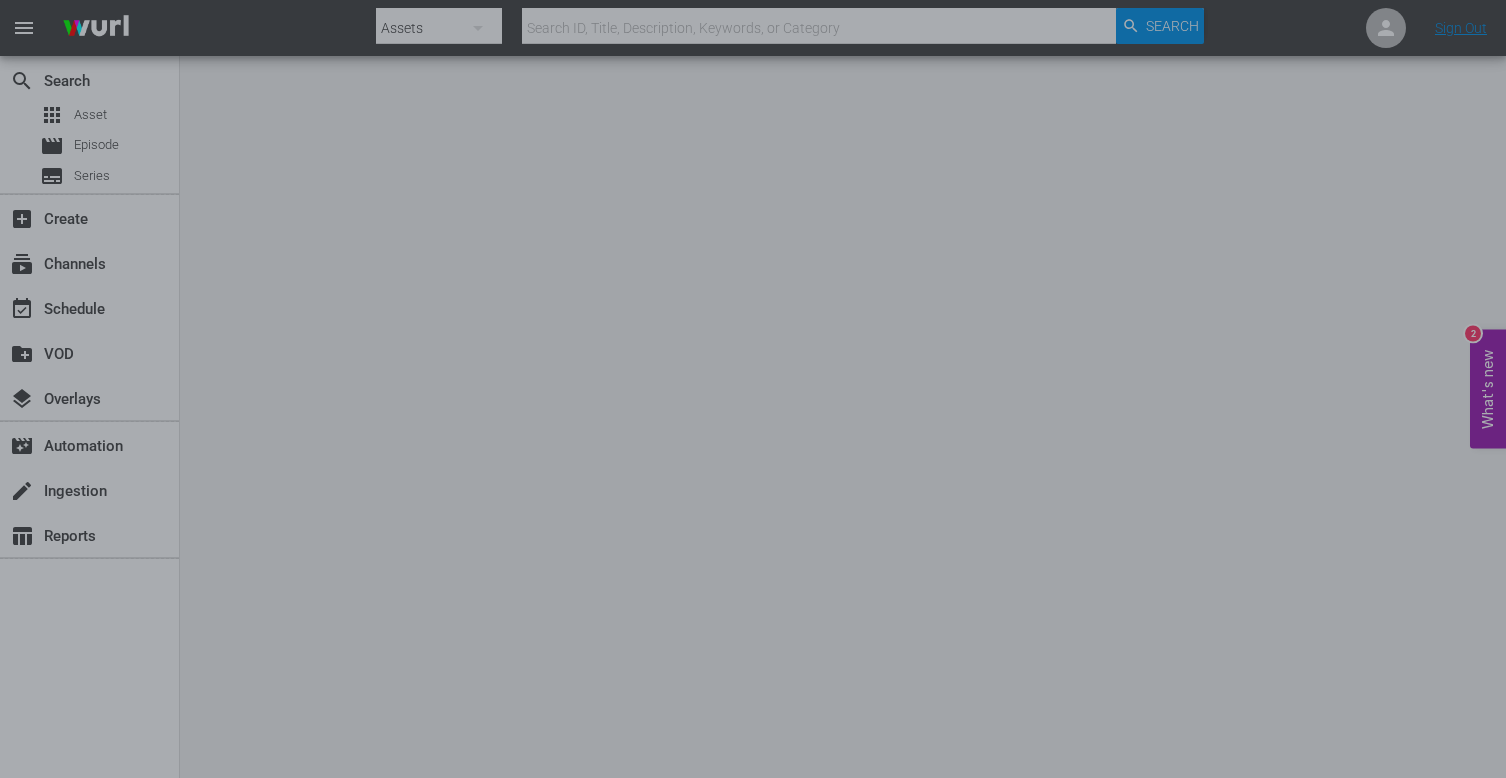click at bounding box center [753, 389] 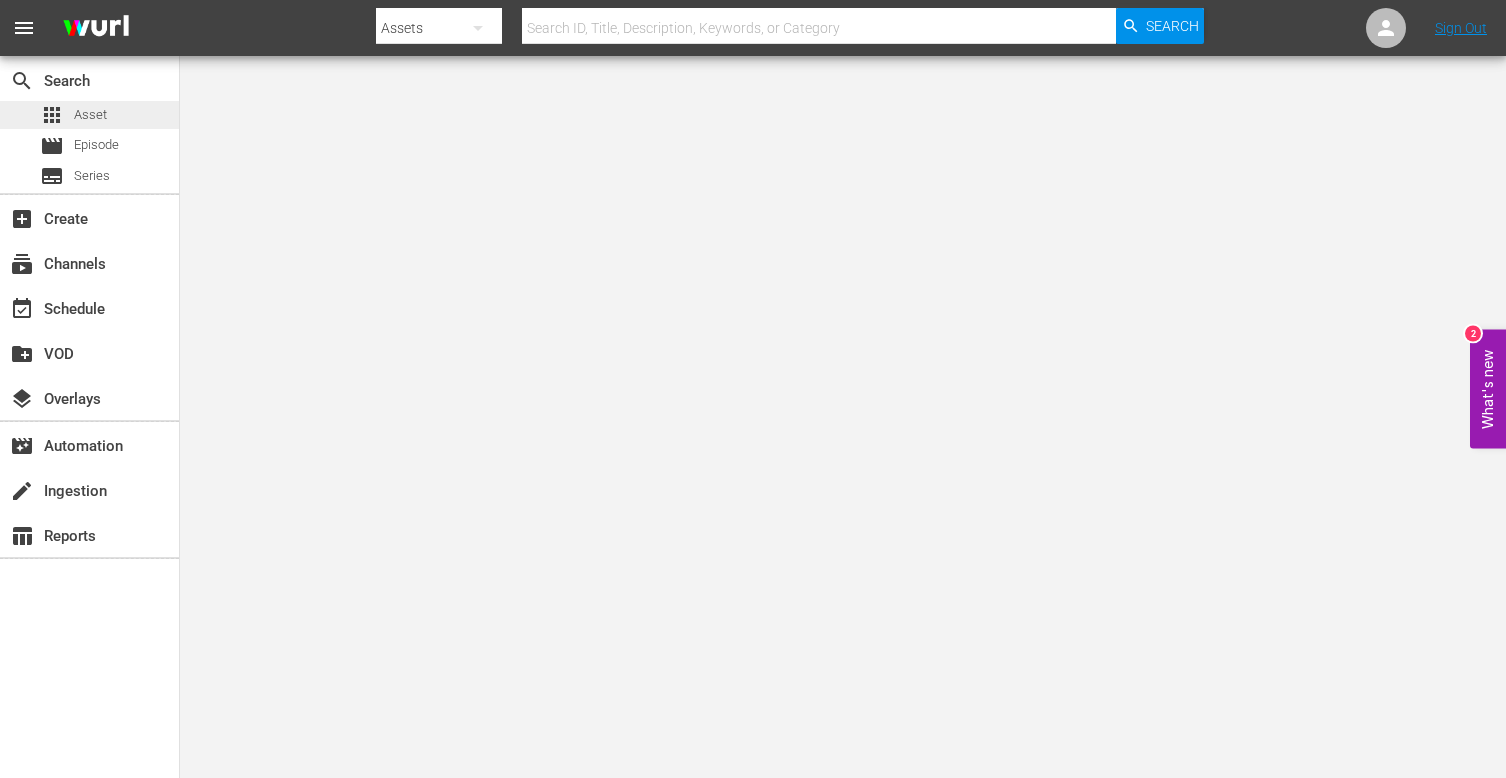 click on "Asset" at bounding box center [90, 115] 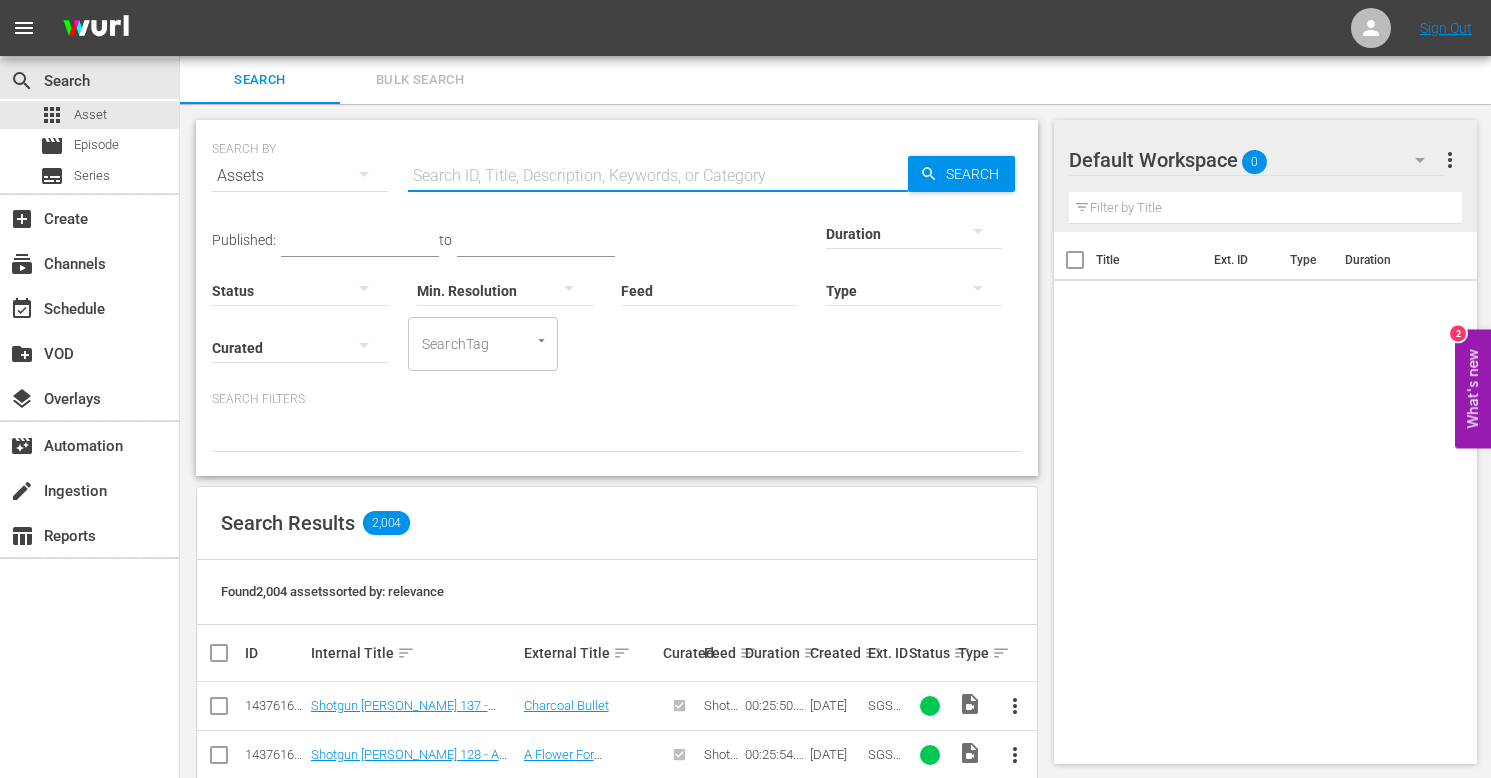 click at bounding box center [658, 176] 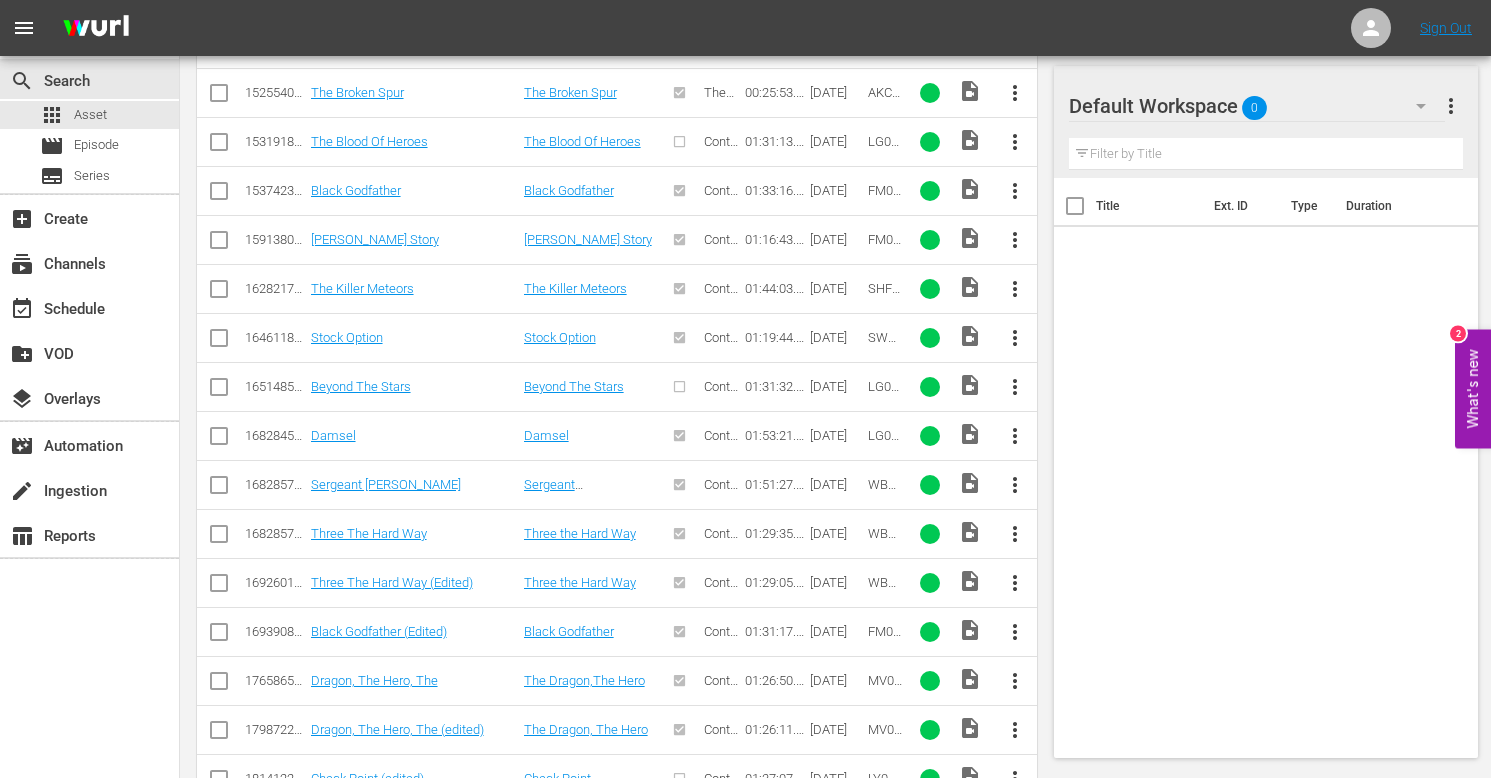 scroll, scrollTop: 869, scrollLeft: 0, axis: vertical 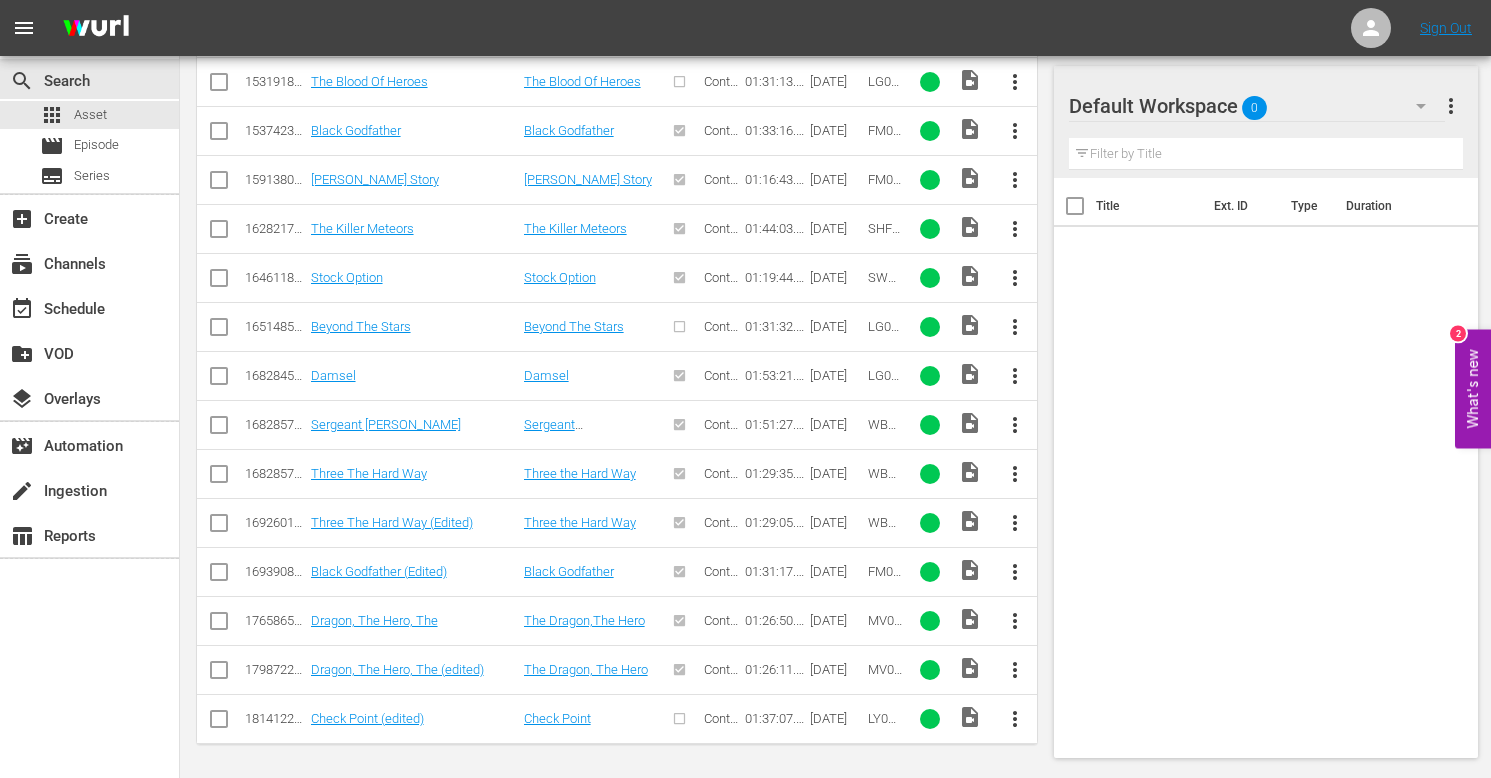 type on "the hero" 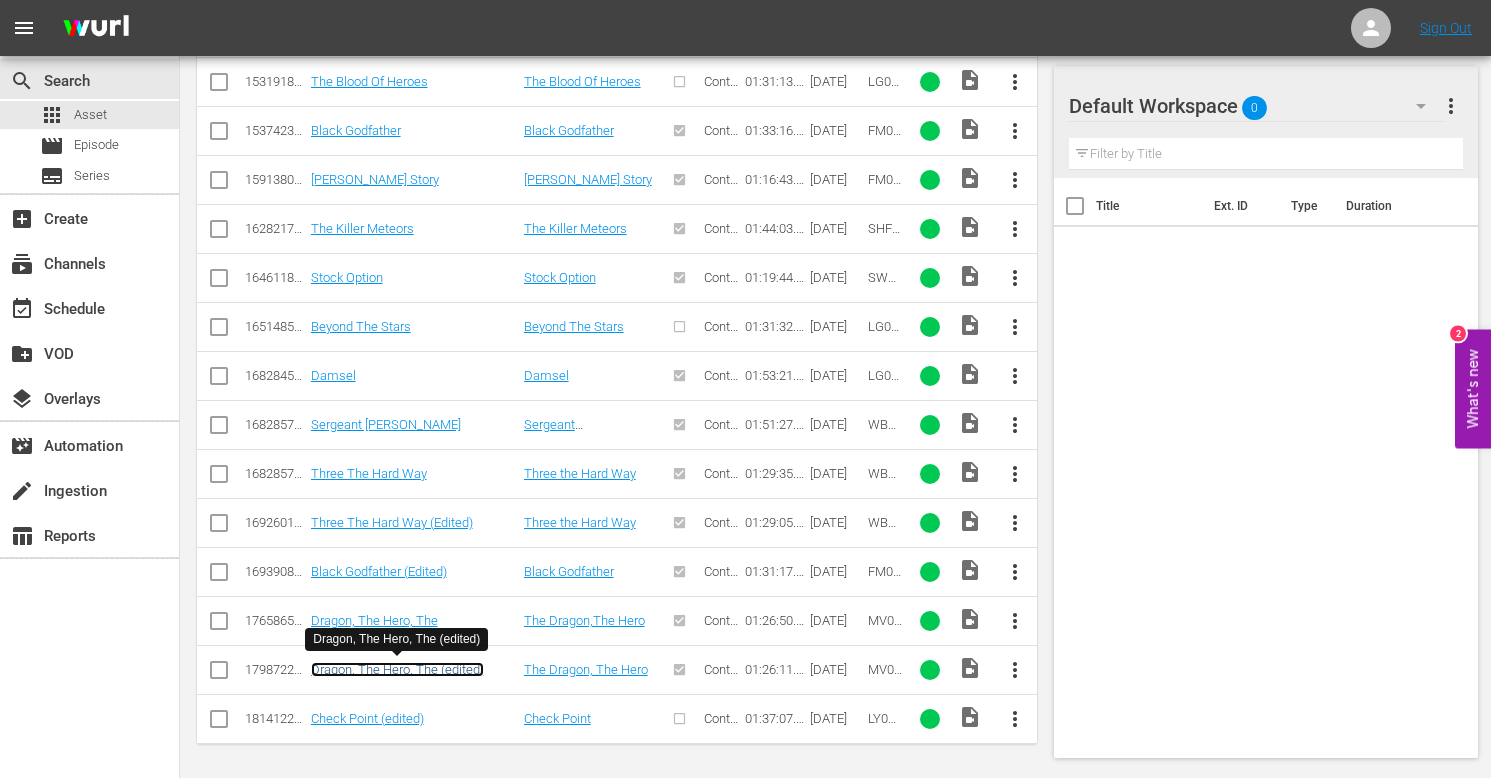 click on "Dragon, The Hero, The (edited)" at bounding box center [397, 669] 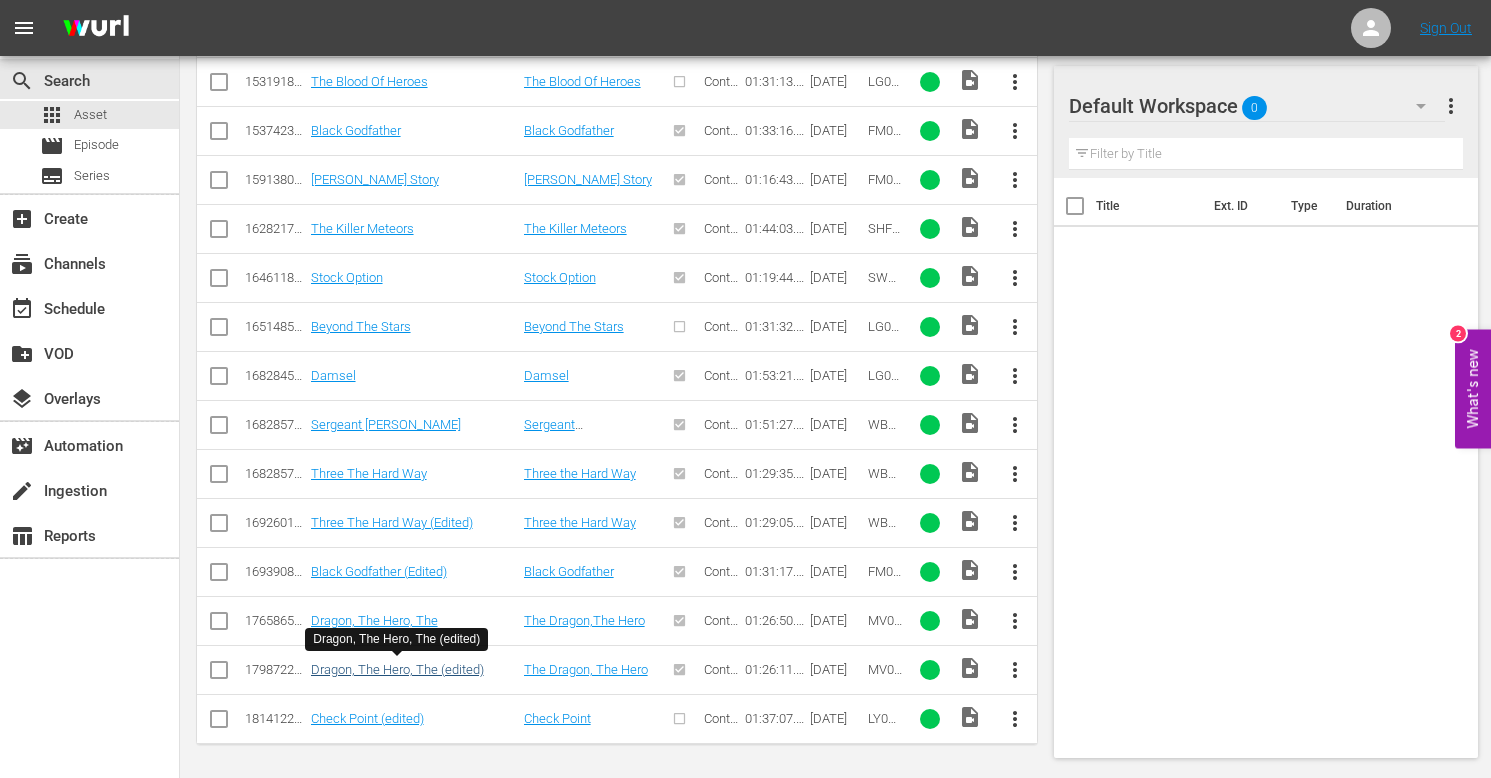scroll, scrollTop: 0, scrollLeft: 0, axis: both 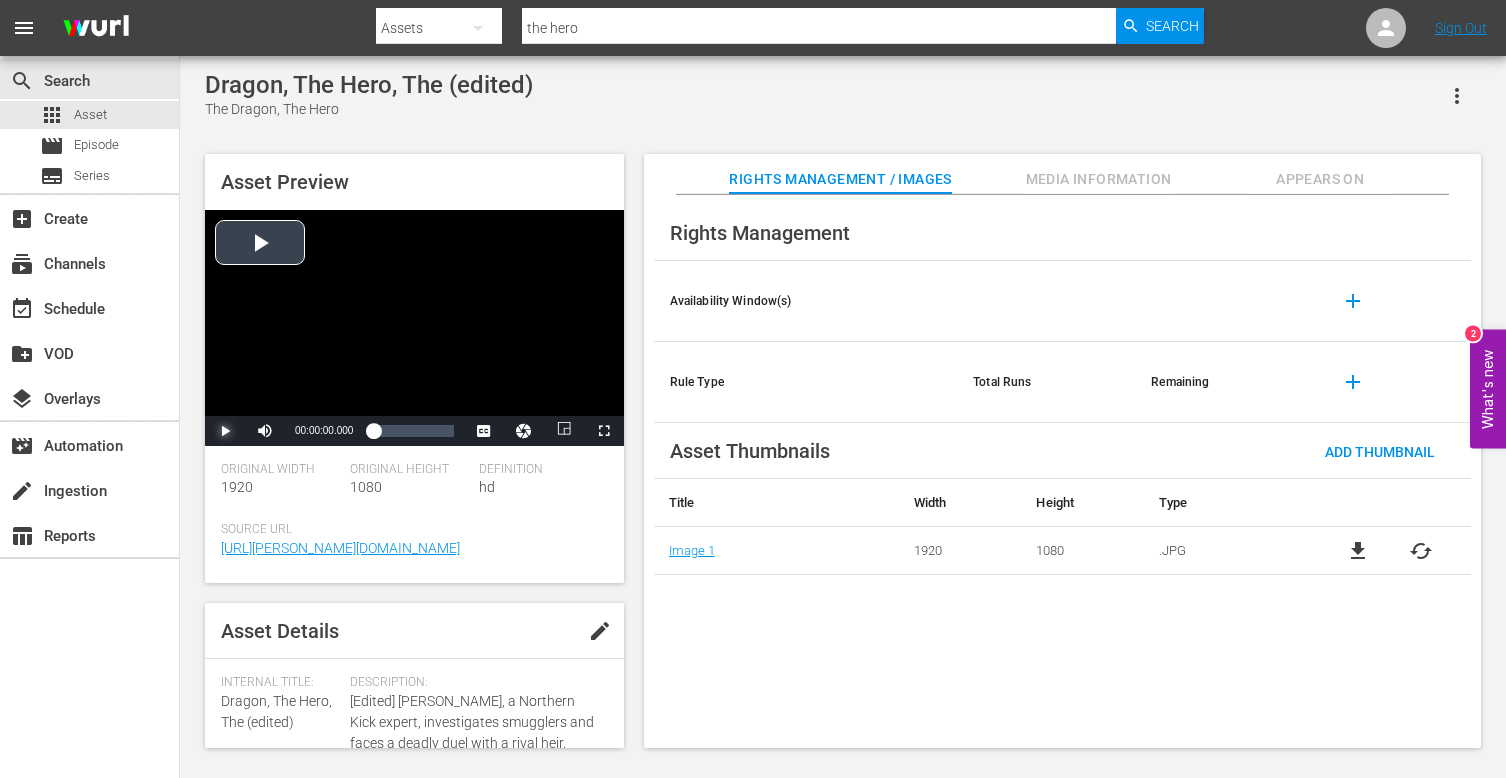 click at bounding box center (225, 431) 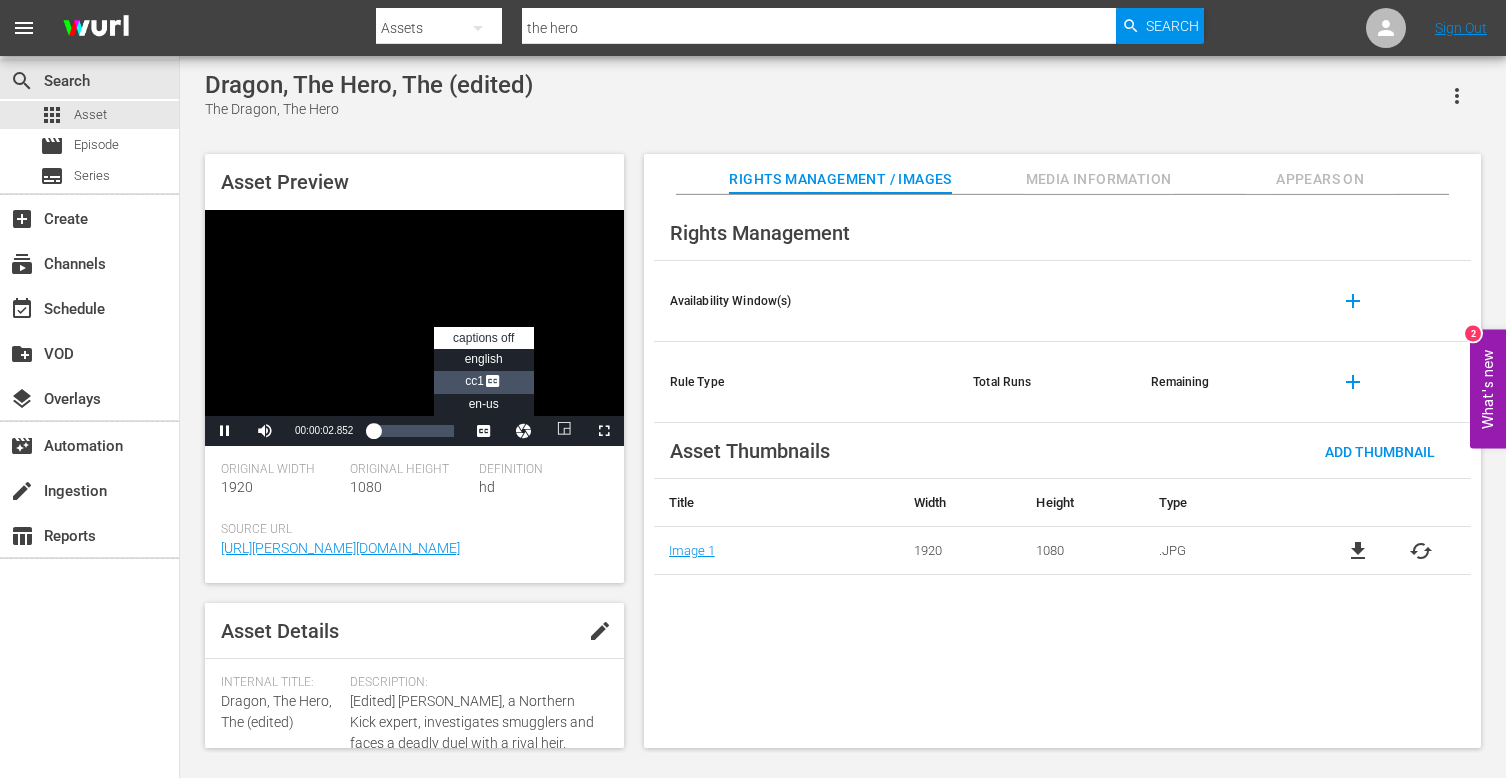 click at bounding box center [493, 383] 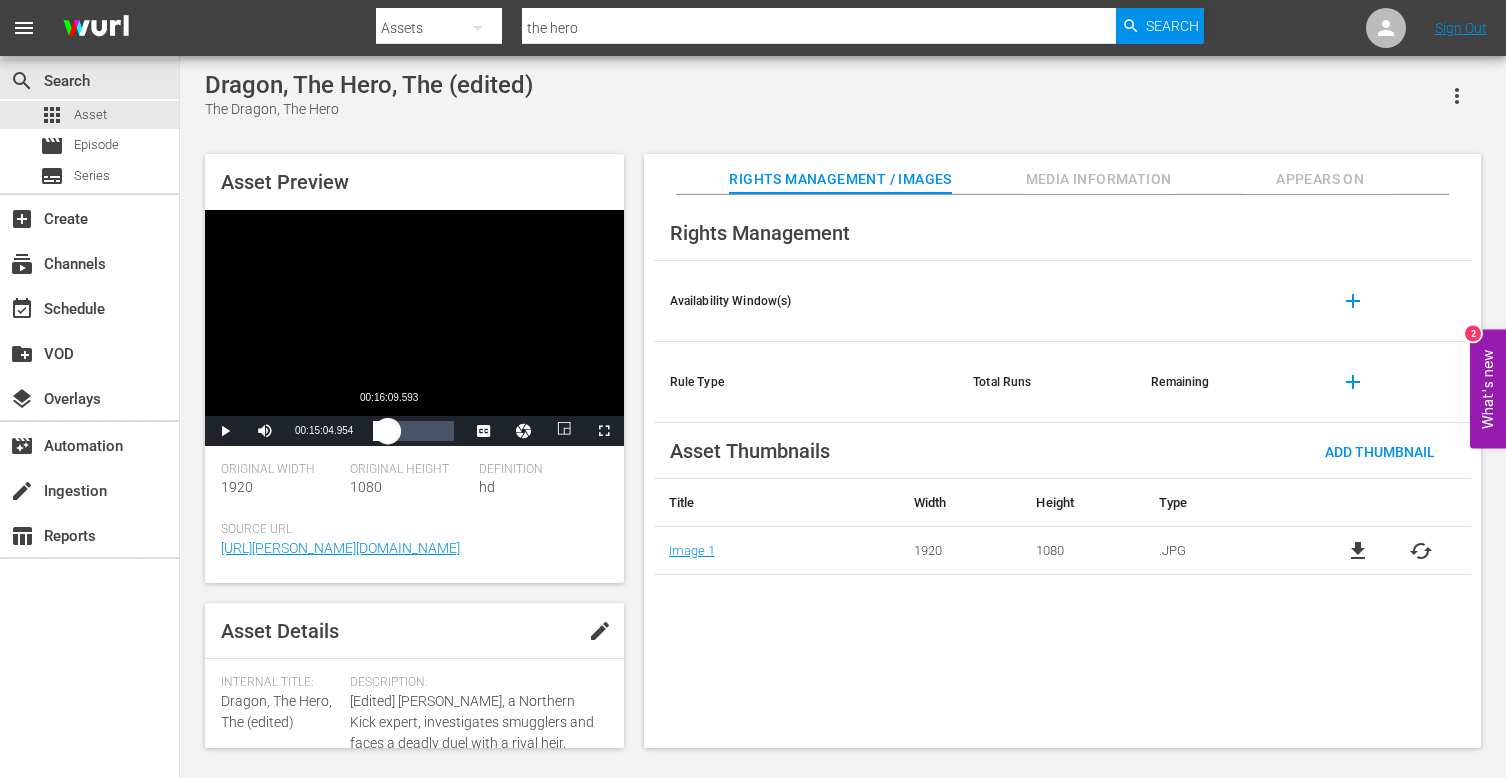 click on "00:00:20.676" at bounding box center [380, 431] 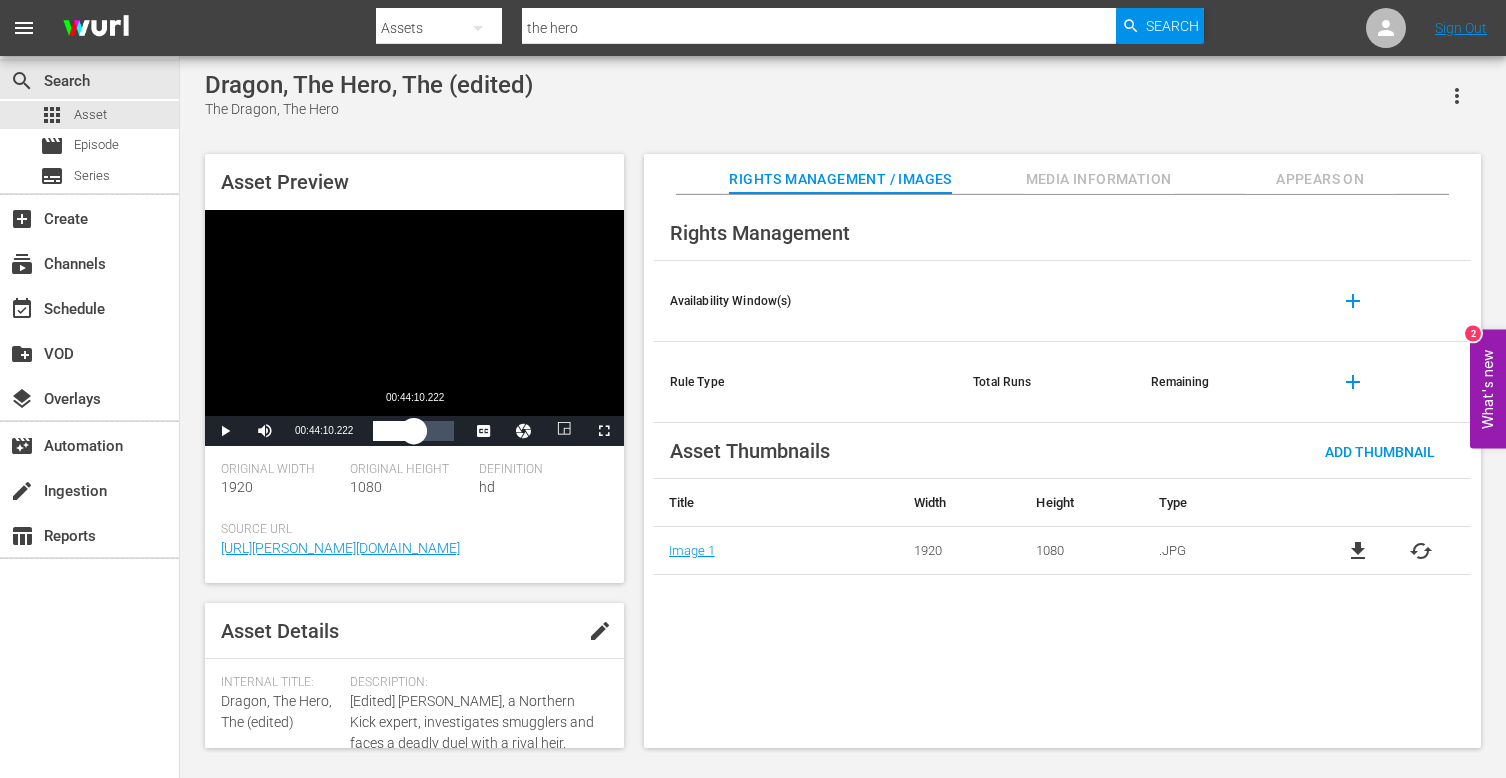 click on "Loaded :  20.44% 00:44:10.222
00:16:36.995" at bounding box center (413, 431) 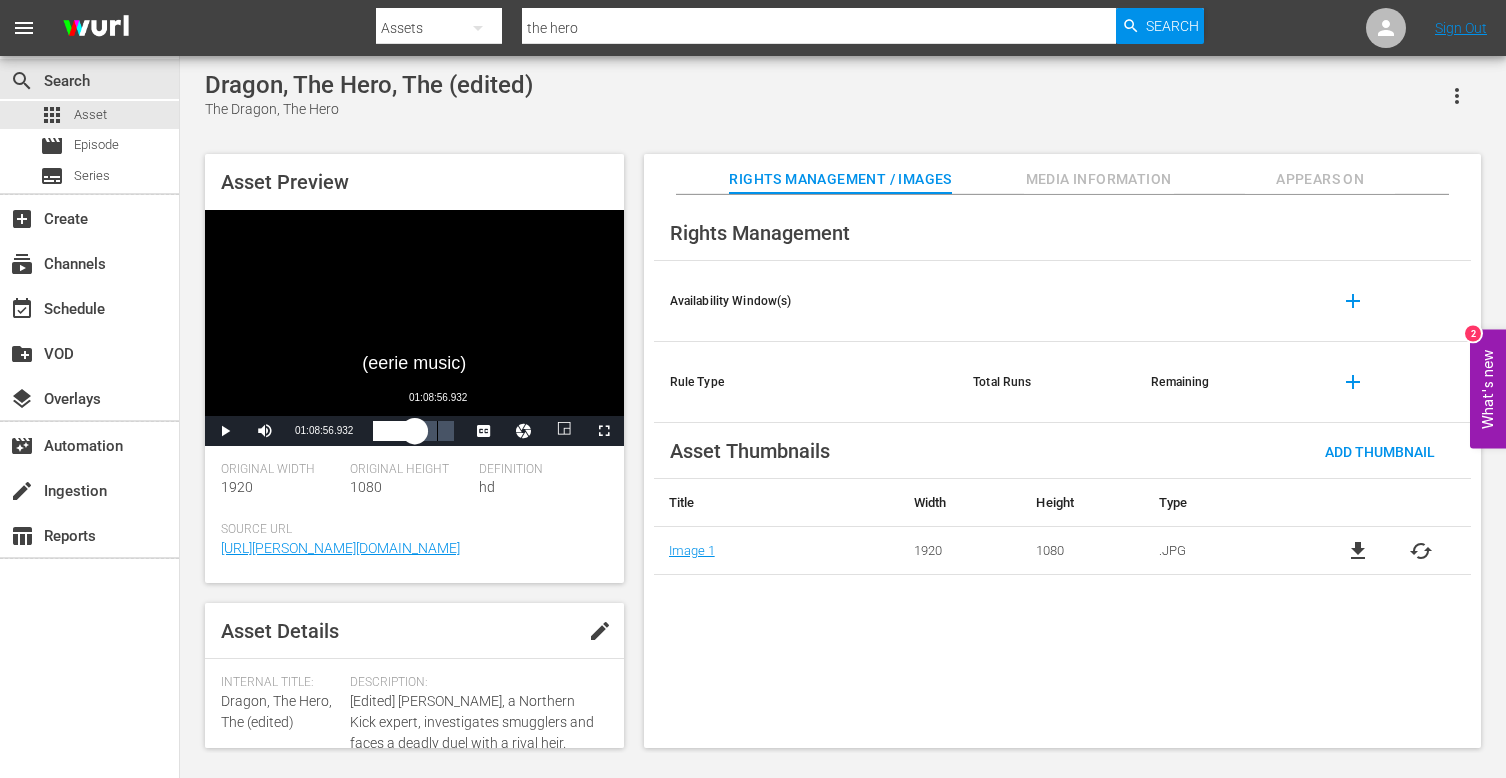 click on "01:08:56.932" at bounding box center [437, 431] 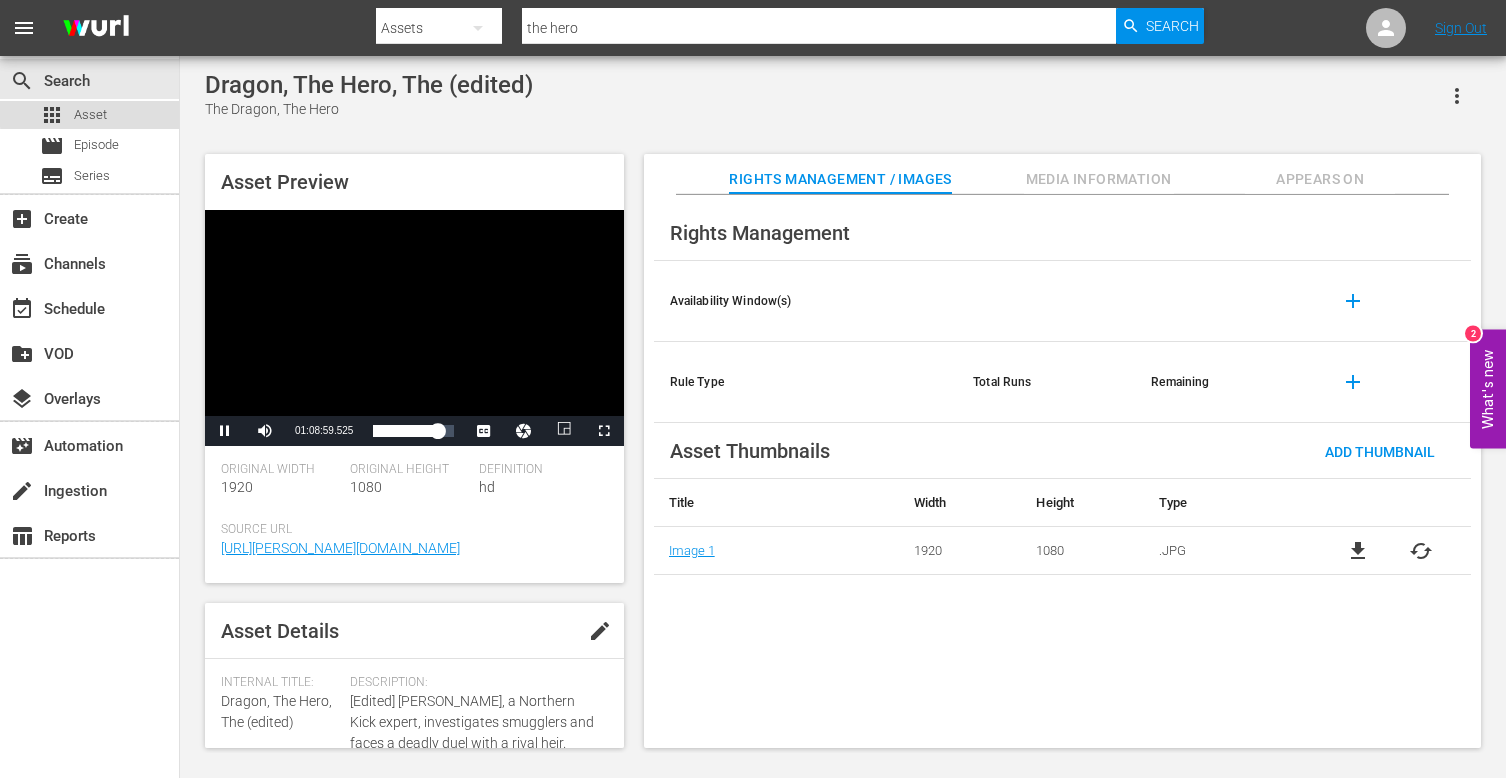 click on "apps Asset" at bounding box center (89, 115) 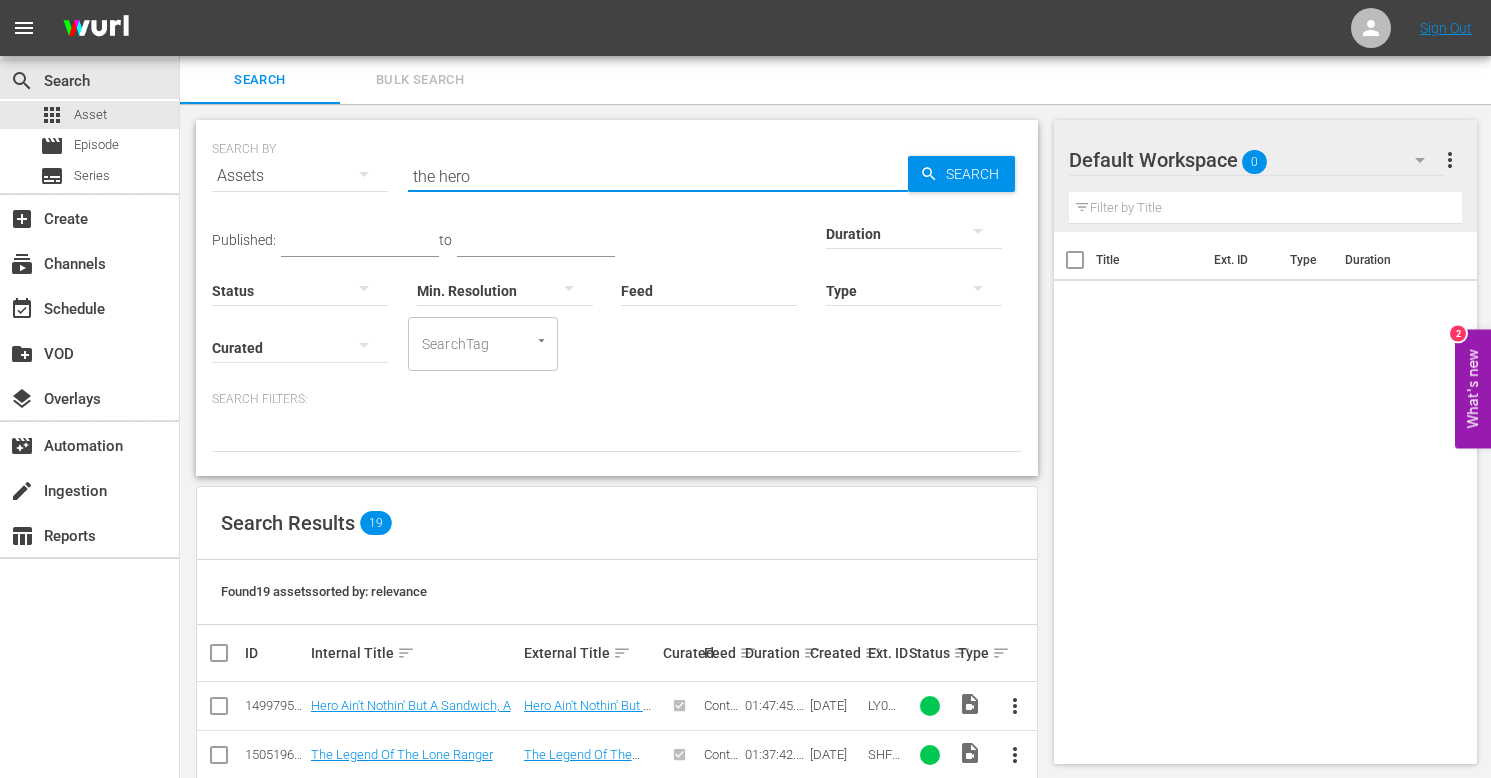 drag, startPoint x: 502, startPoint y: 170, endPoint x: 364, endPoint y: 167, distance: 138.03261 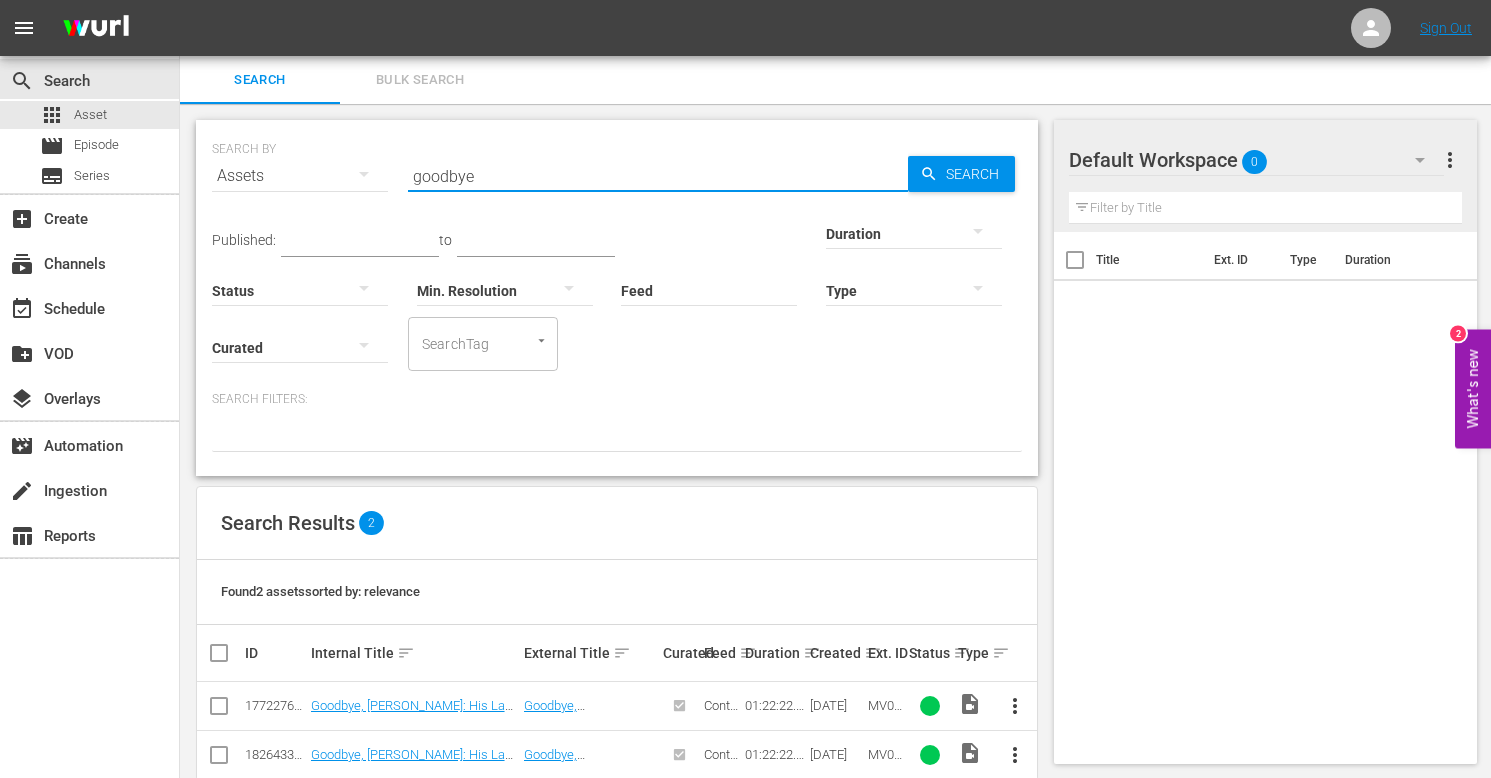 type on "Goodbye, [PERSON_NAME]: His Last Game Of Death" 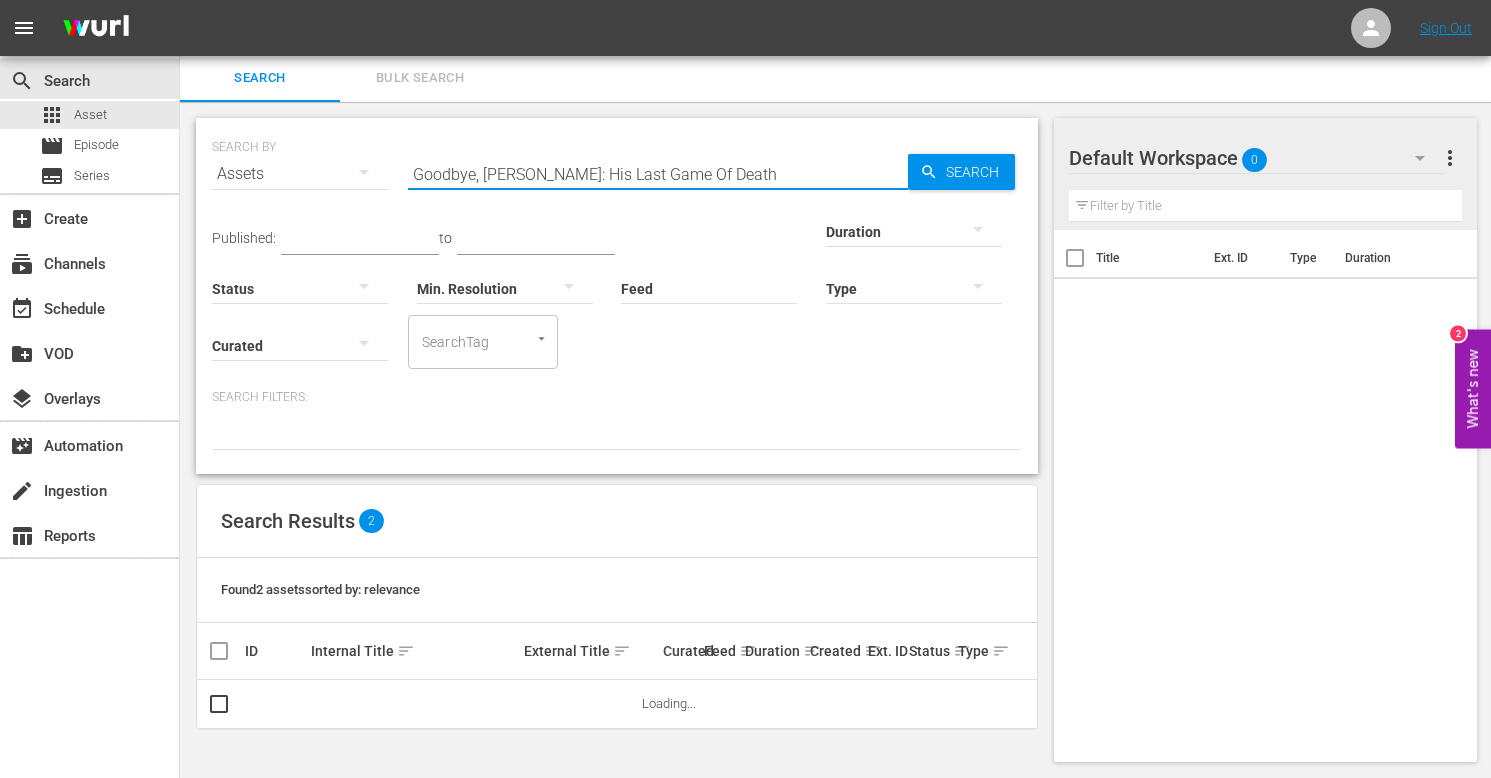 scroll, scrollTop: 36, scrollLeft: 0, axis: vertical 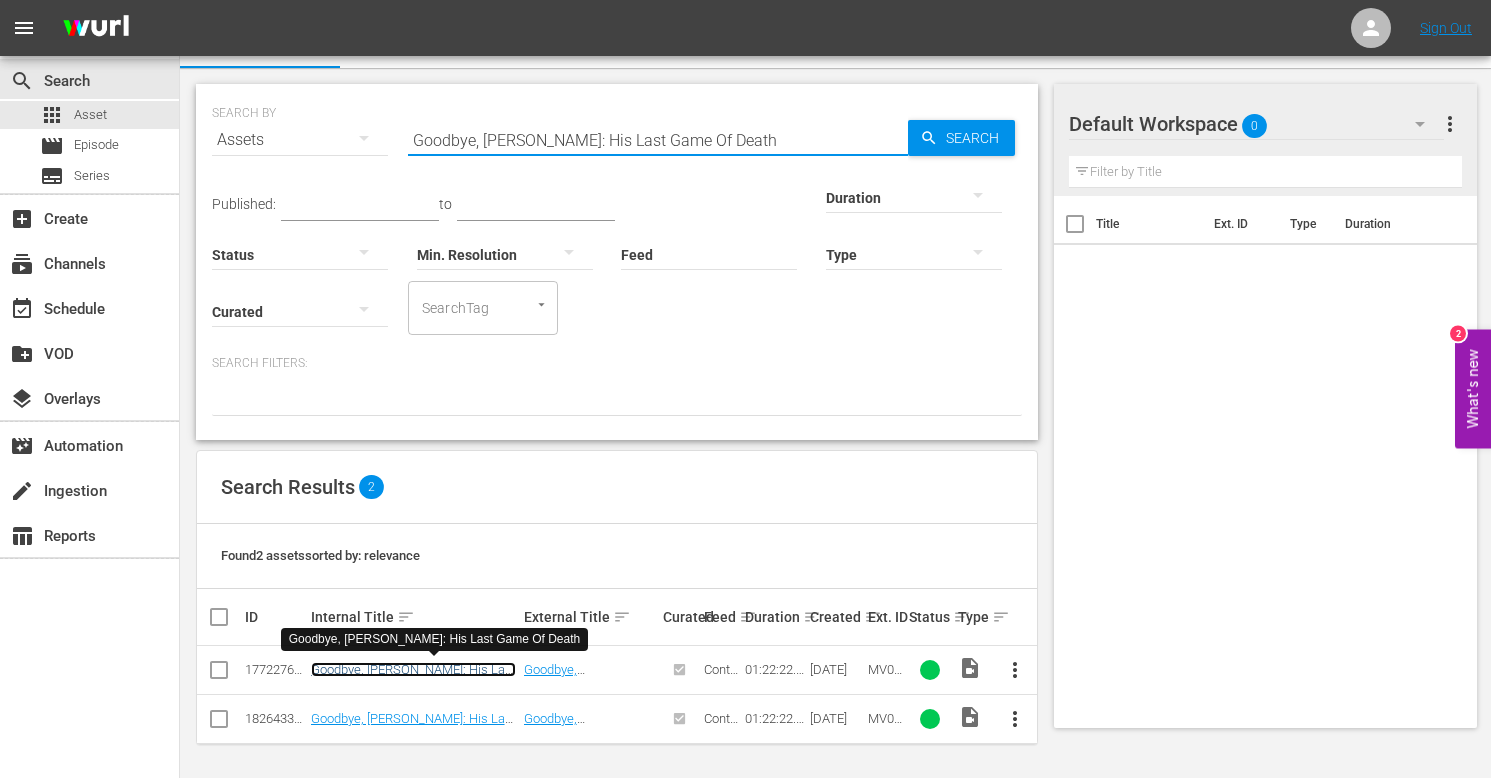 click on "Goodbye, [PERSON_NAME]: His Last Game Of Death" at bounding box center (413, 677) 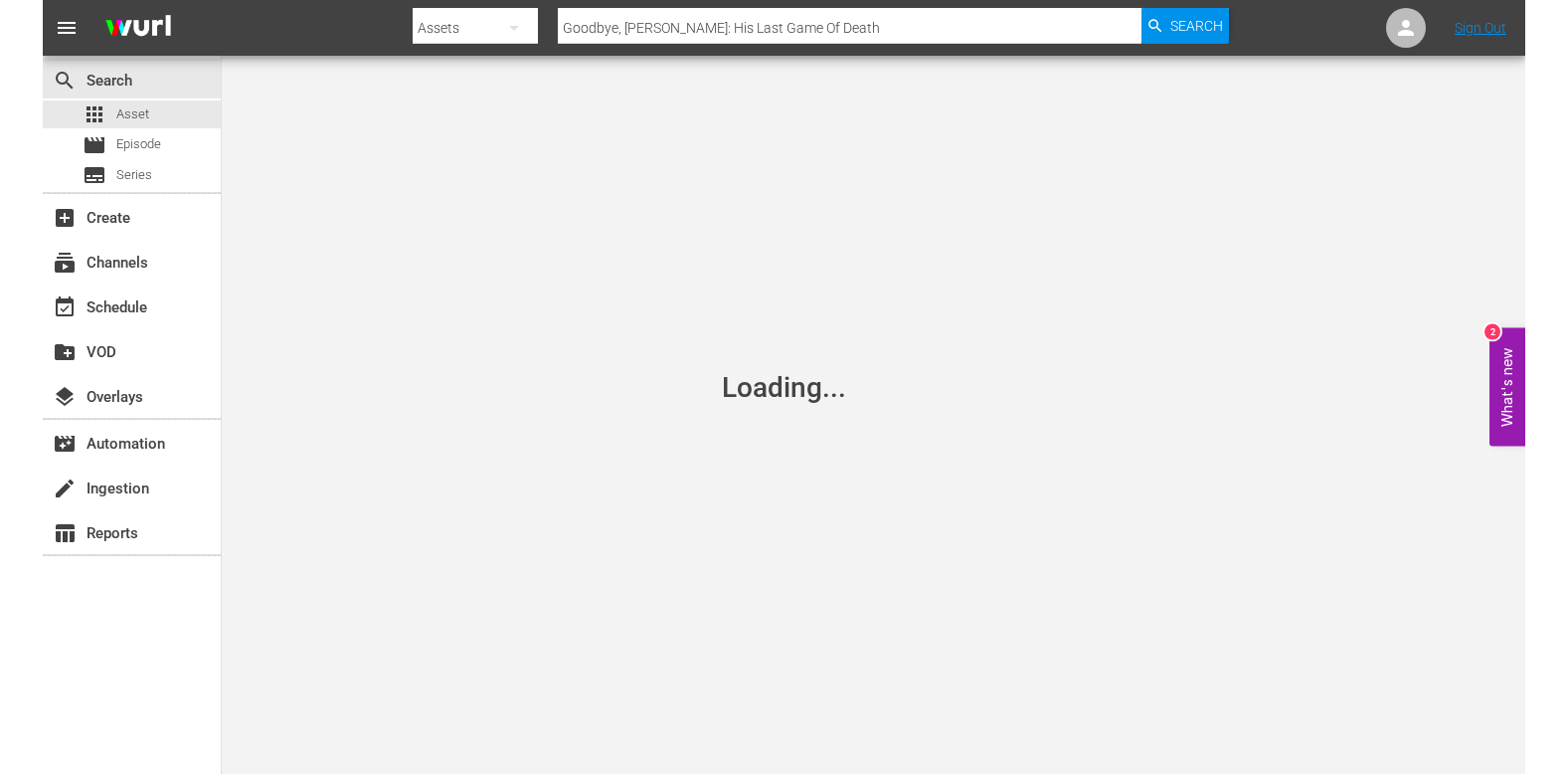scroll, scrollTop: 0, scrollLeft: 0, axis: both 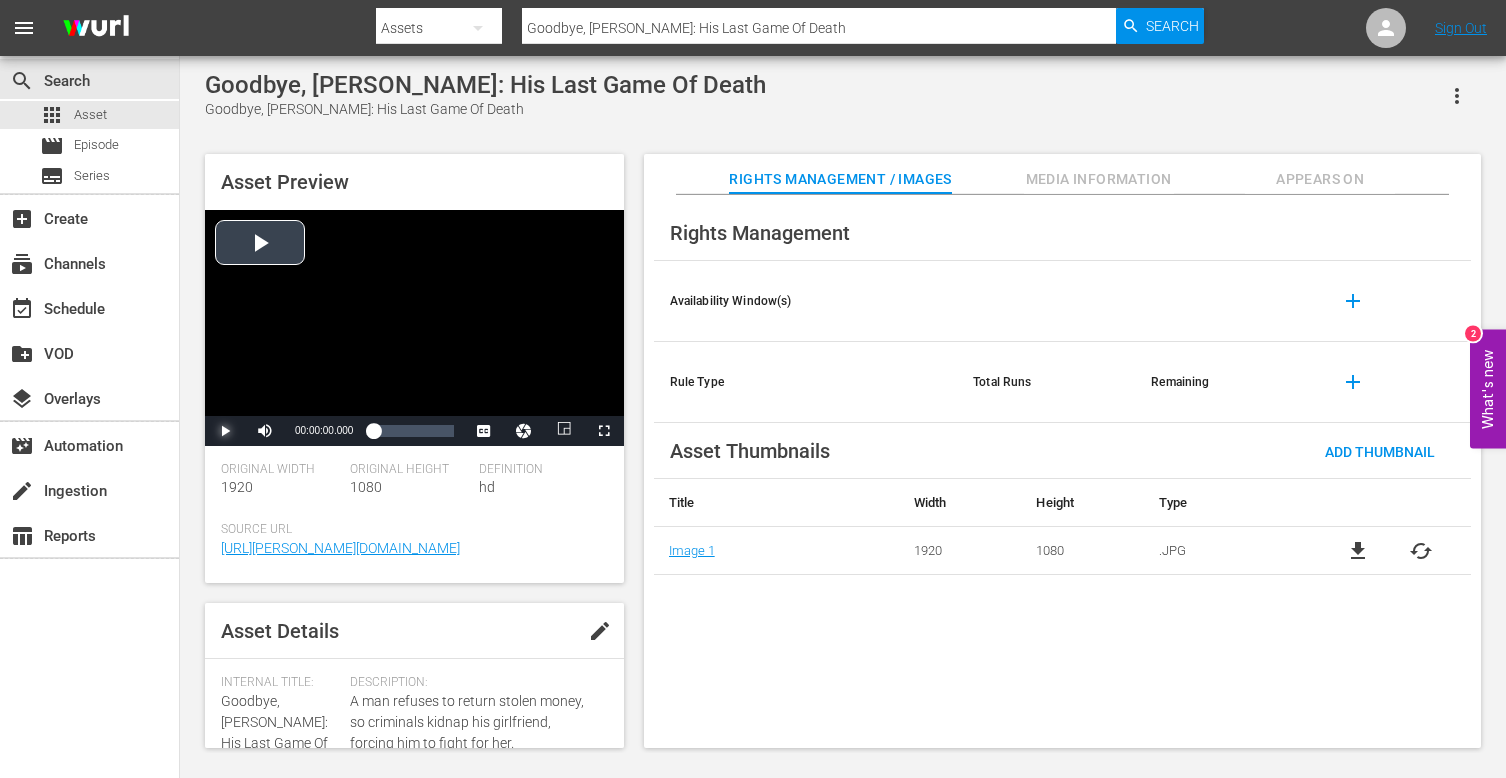 click at bounding box center (225, 431) 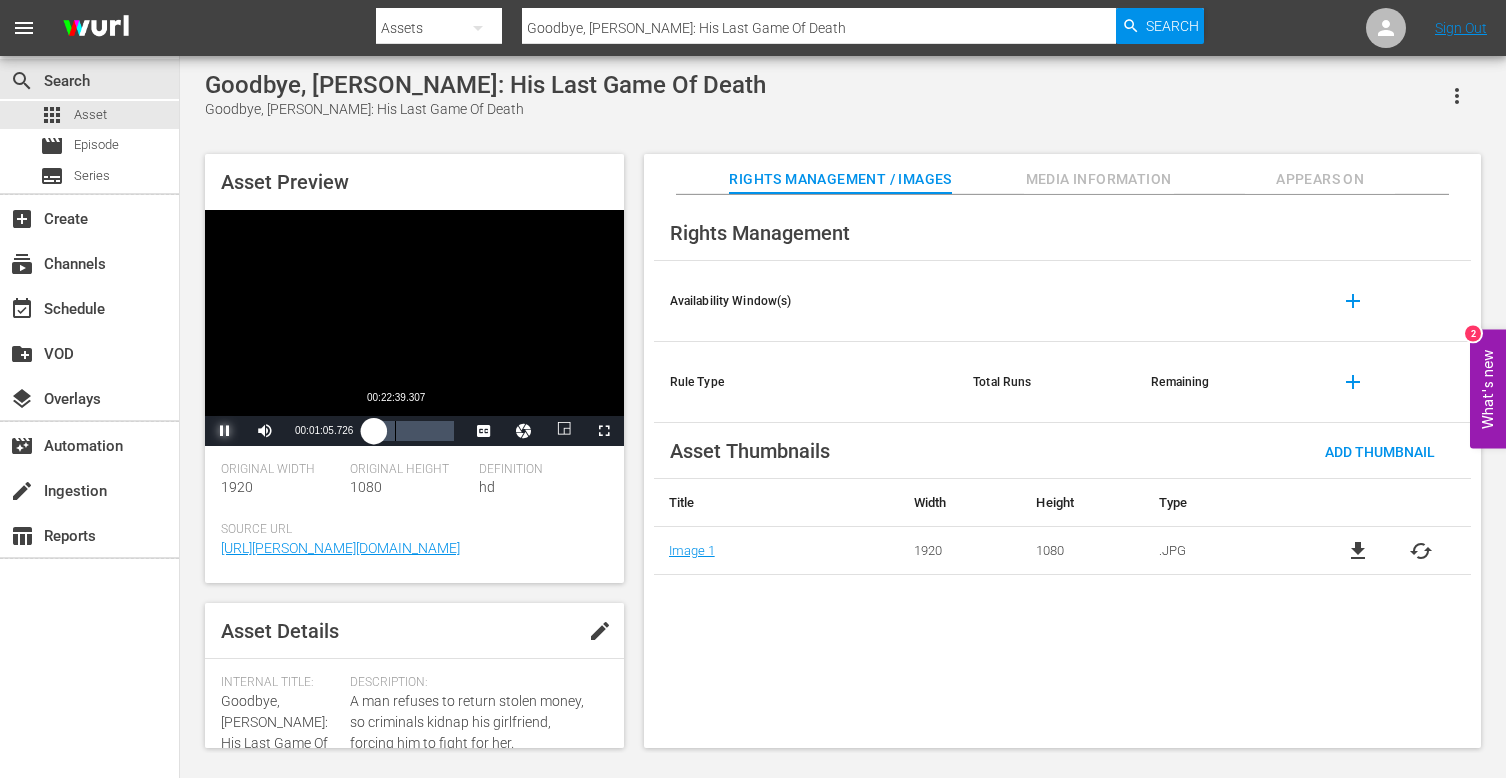 click on "Loaded :  2.55% 00:22:39.307
00:01:05.734" at bounding box center (413, 431) 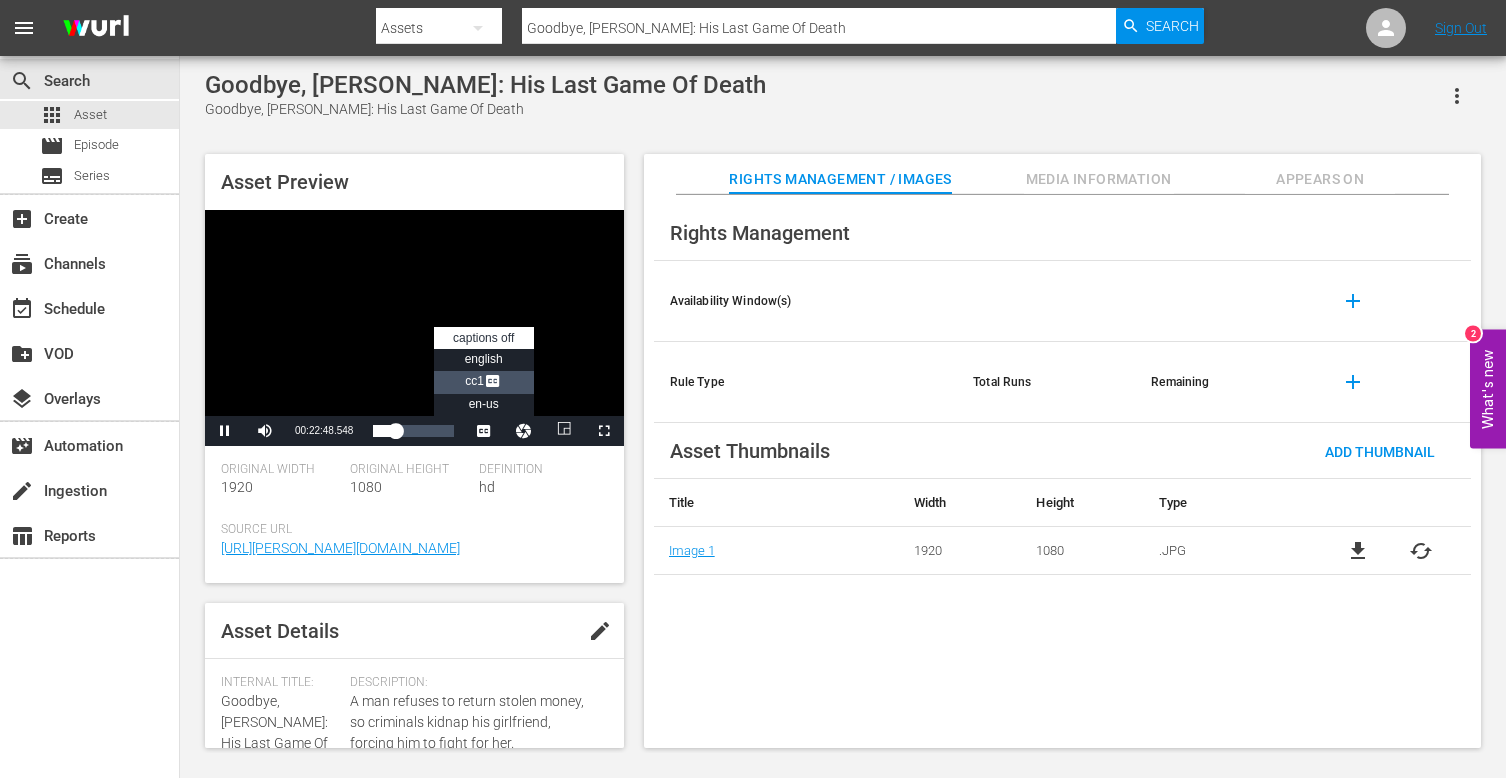 click at bounding box center [493, 383] 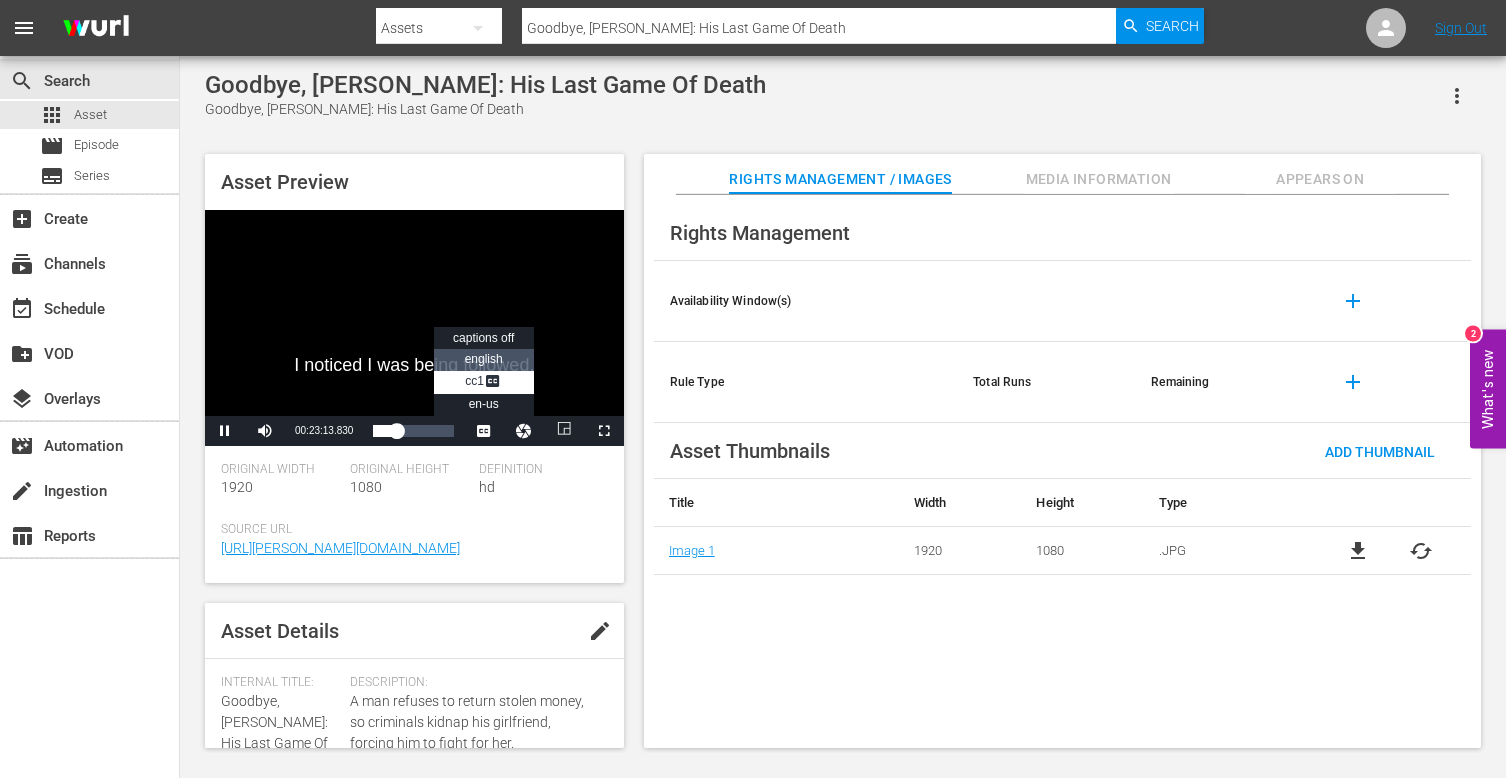 click on "english" at bounding box center [484, 359] 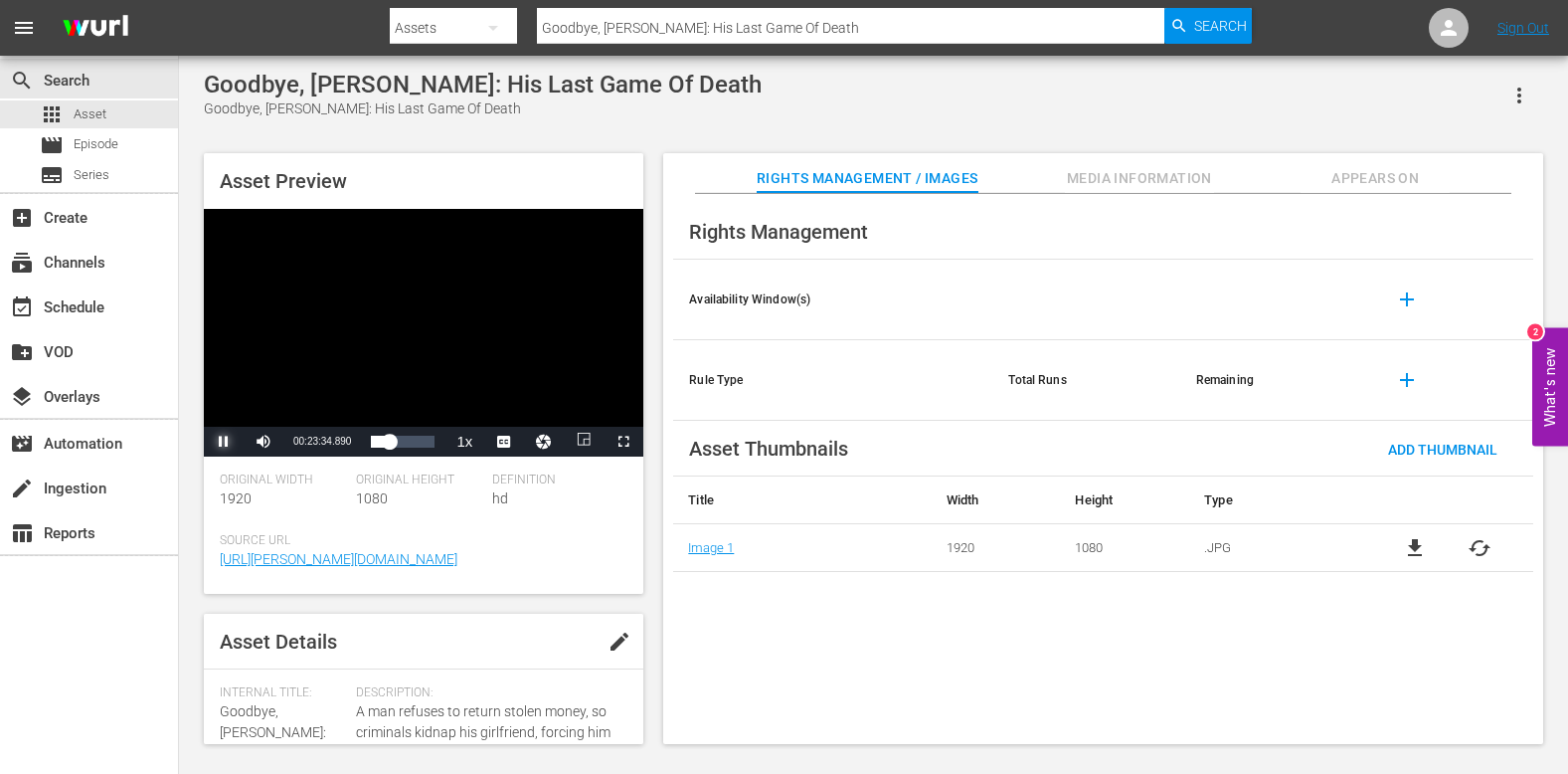 click at bounding box center [224, 442] 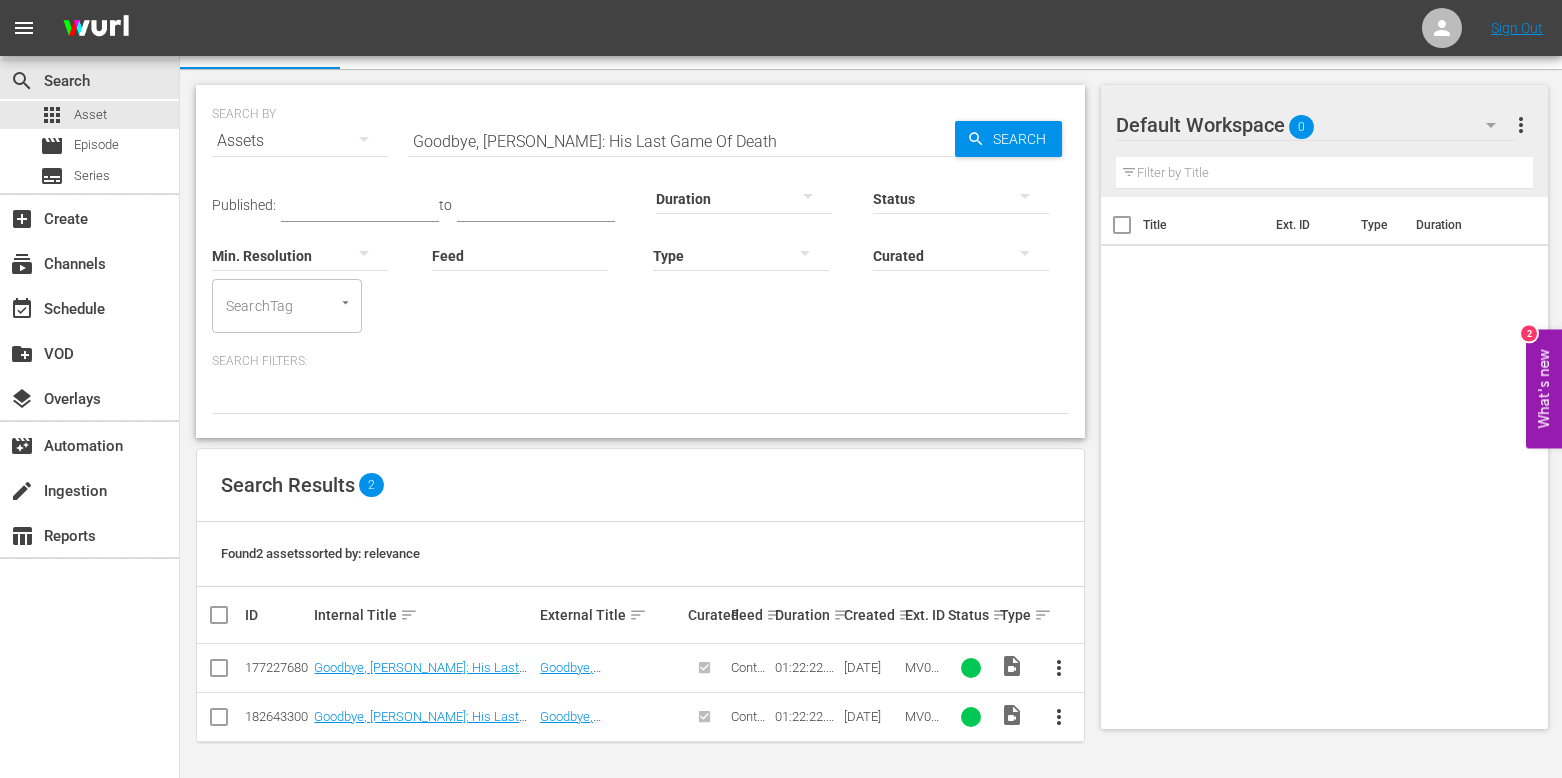 scroll, scrollTop: 36, scrollLeft: 0, axis: vertical 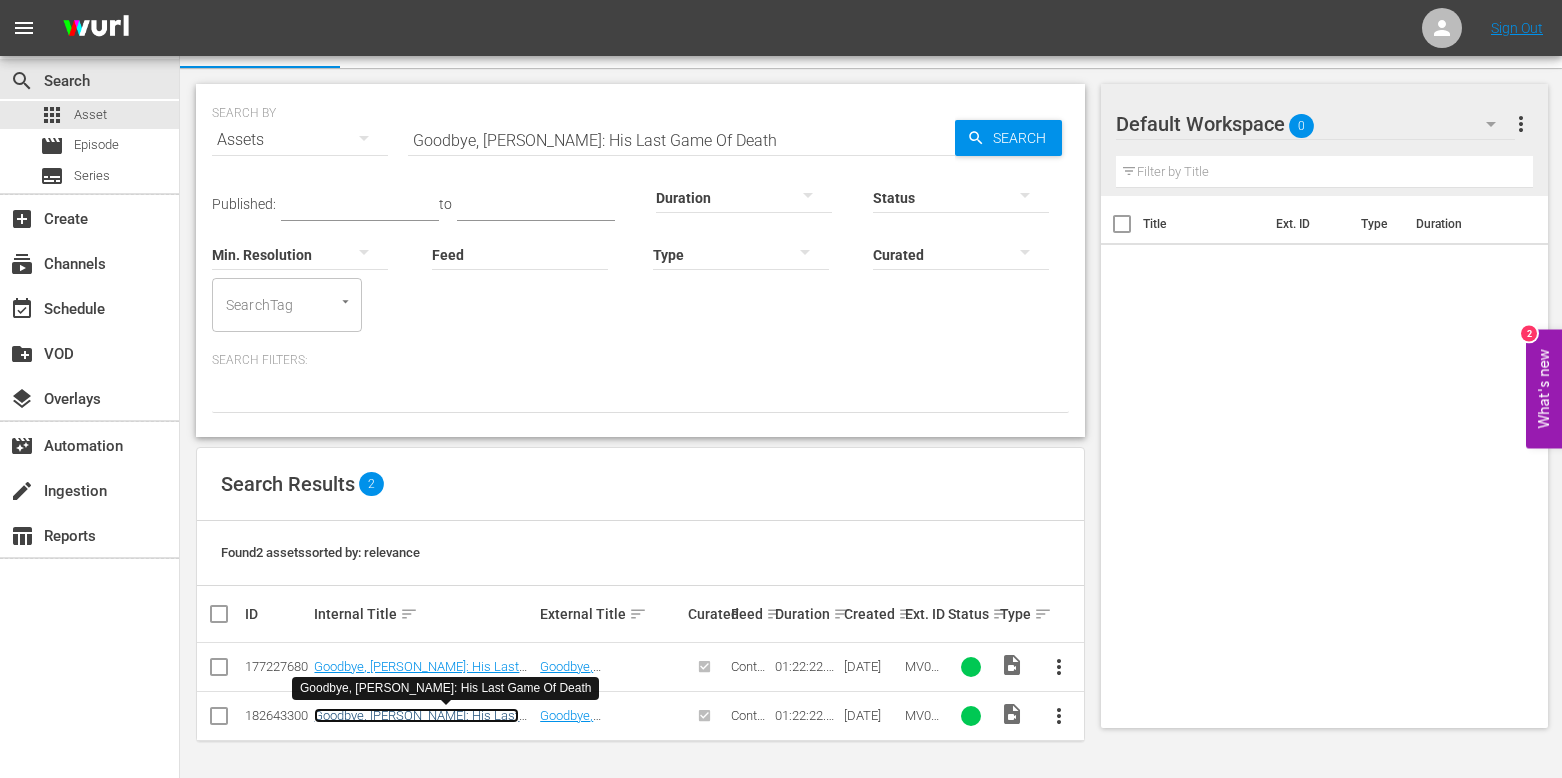 click on "Goodbye, [PERSON_NAME]: His Last Game Of Death" at bounding box center (416, 723) 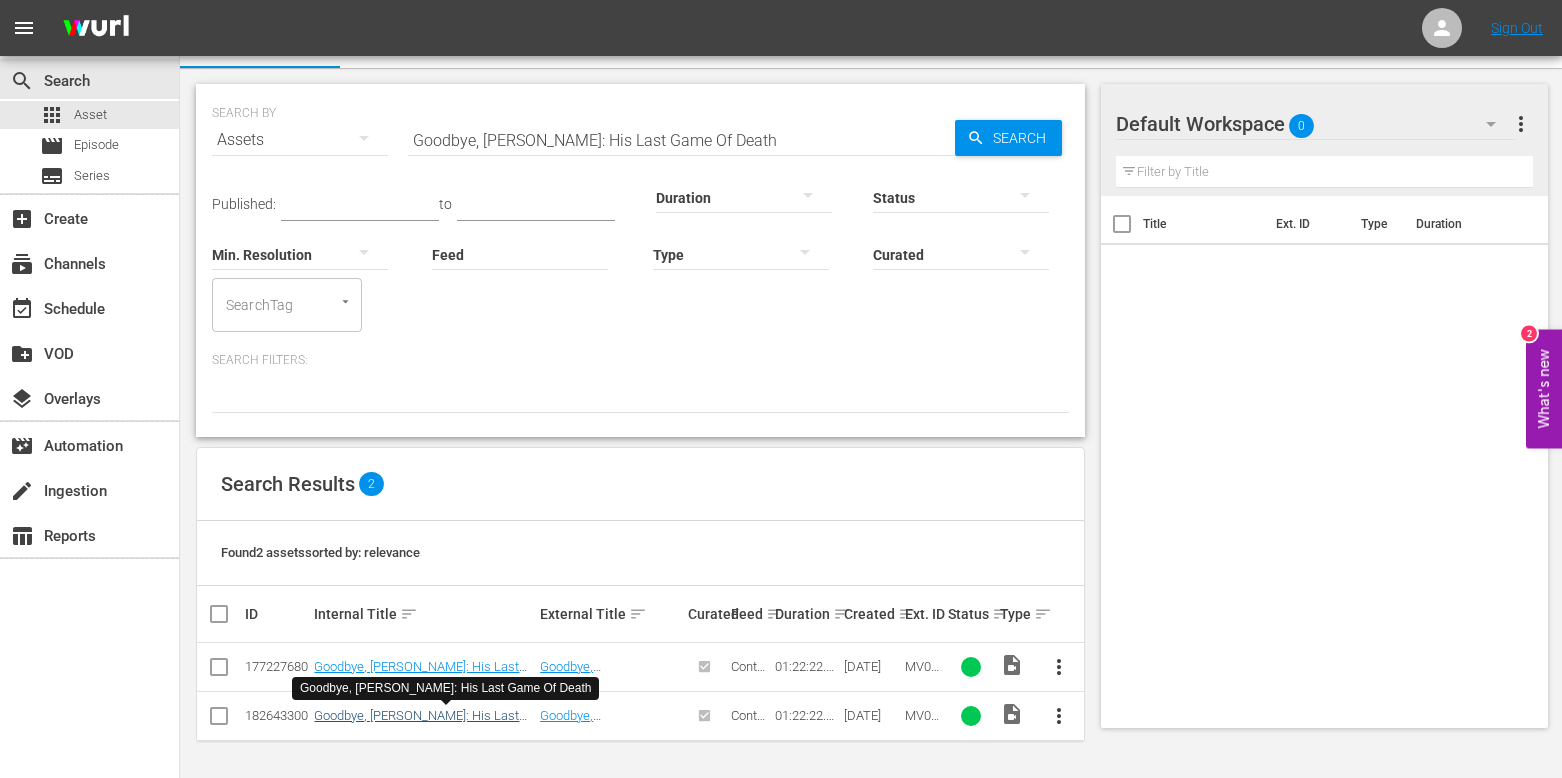 scroll, scrollTop: 0, scrollLeft: 0, axis: both 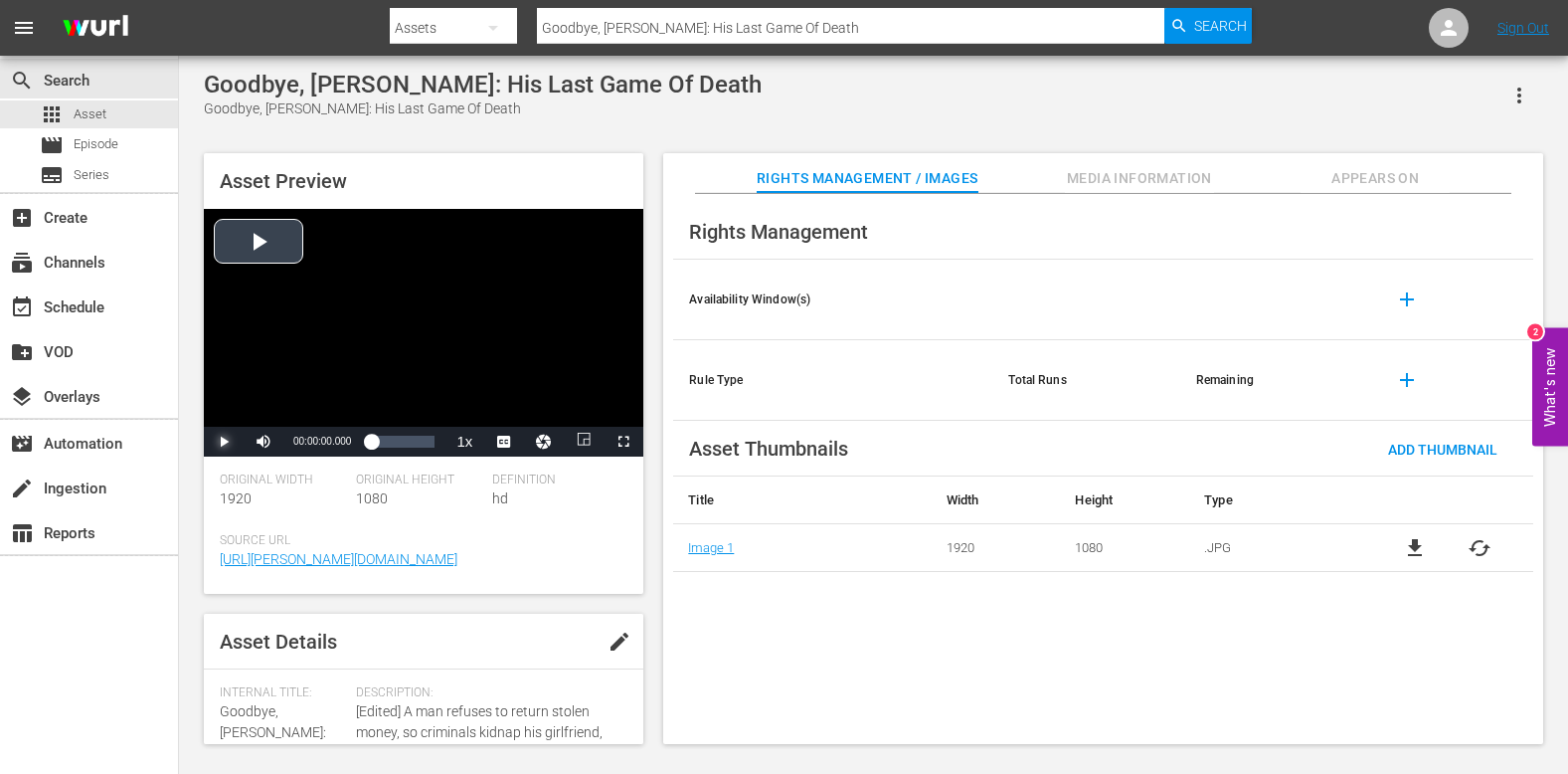 click at bounding box center [224, 442] 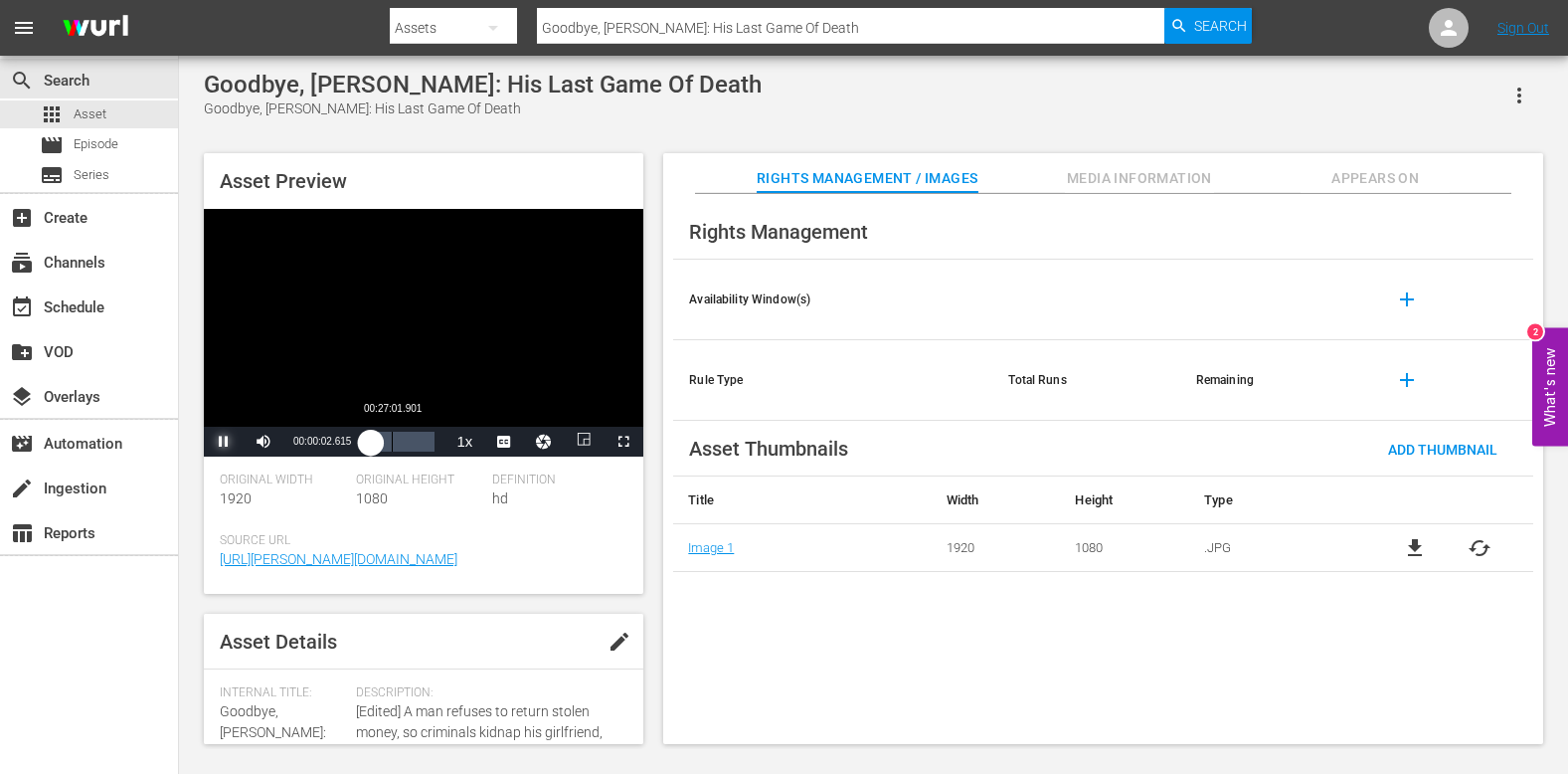 click on "00:27:01.901" at bounding box center (392, 442) 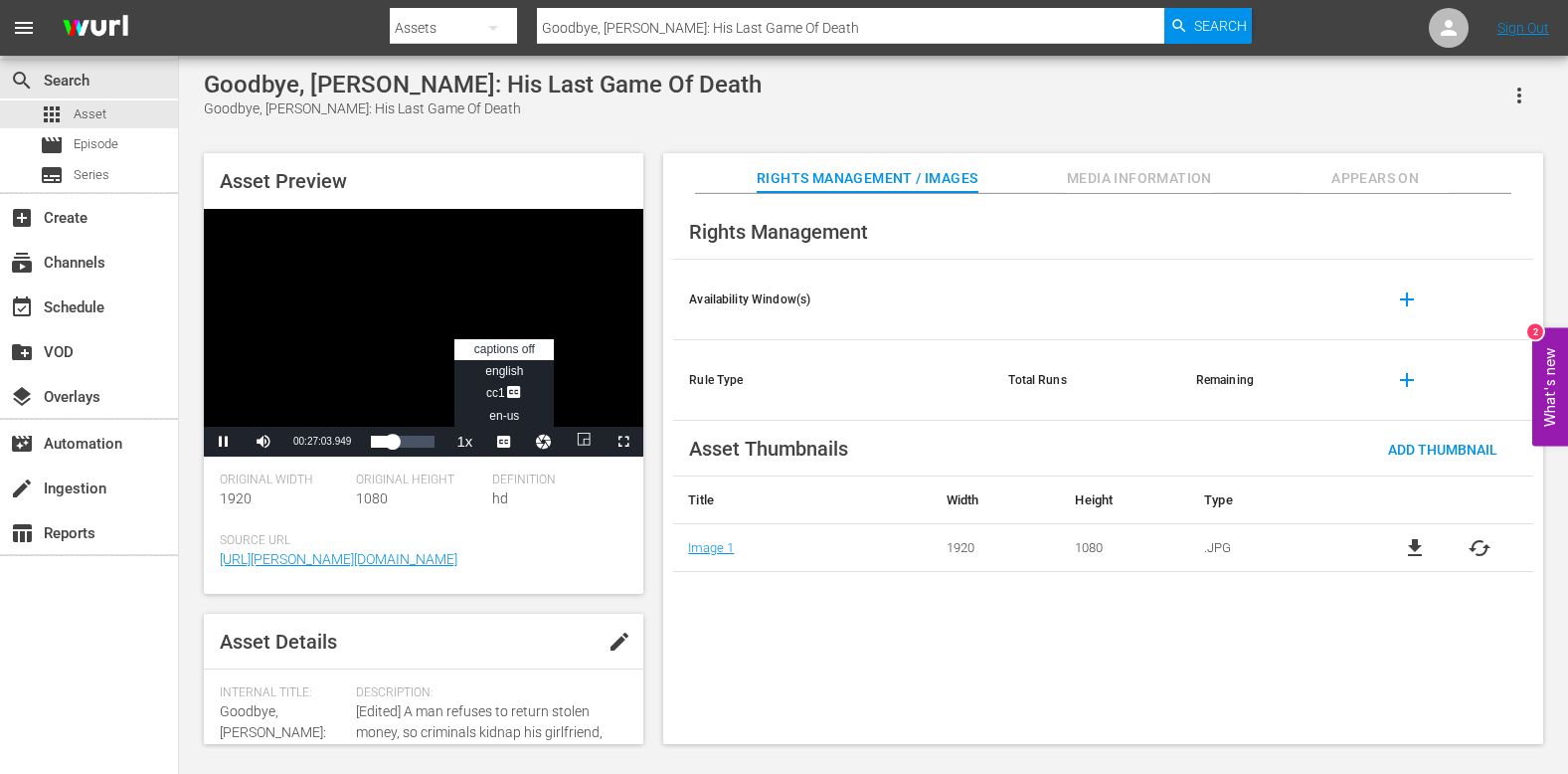 click at bounding box center [504, 442] 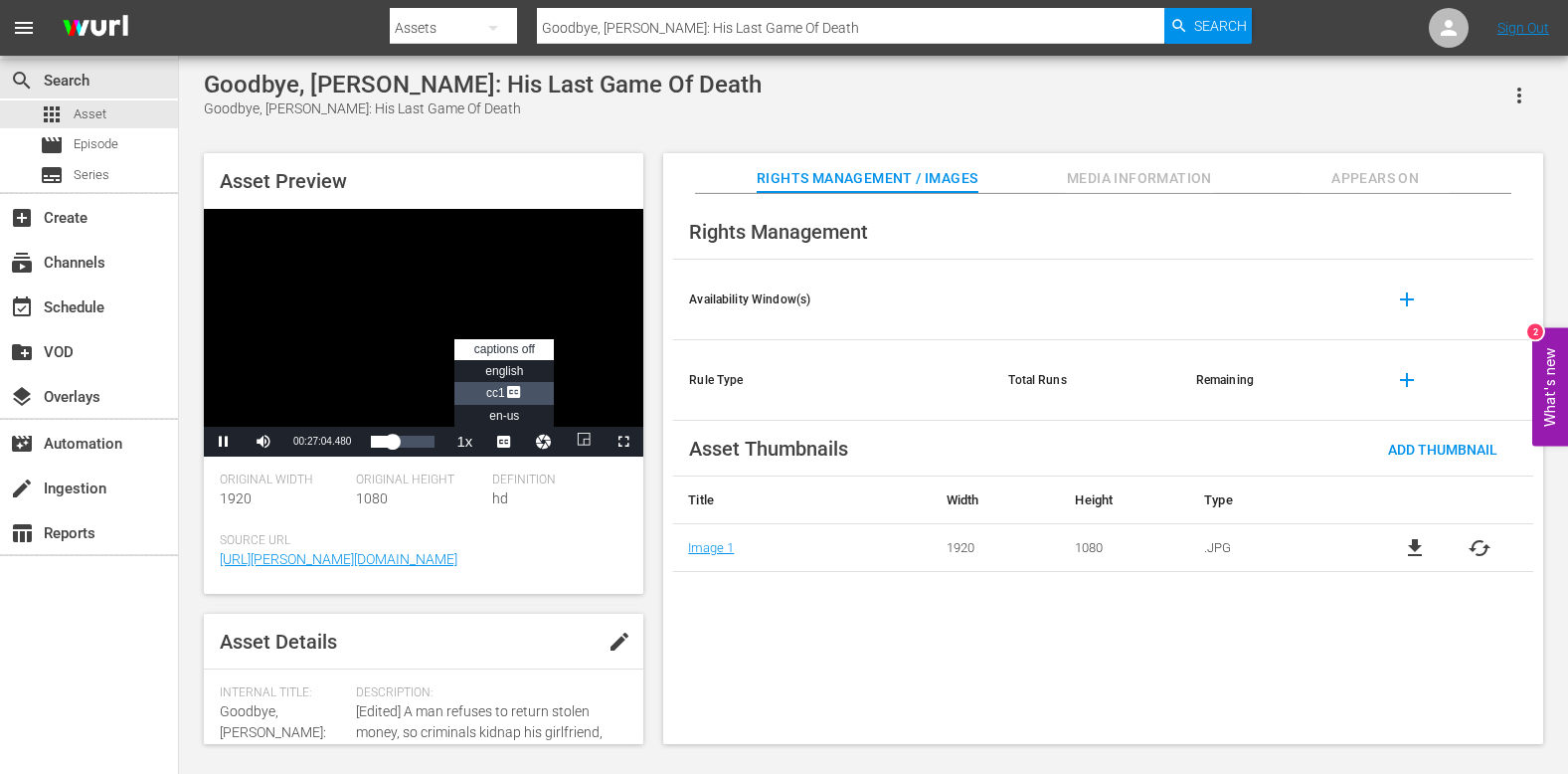 click at bounding box center [514, 394] 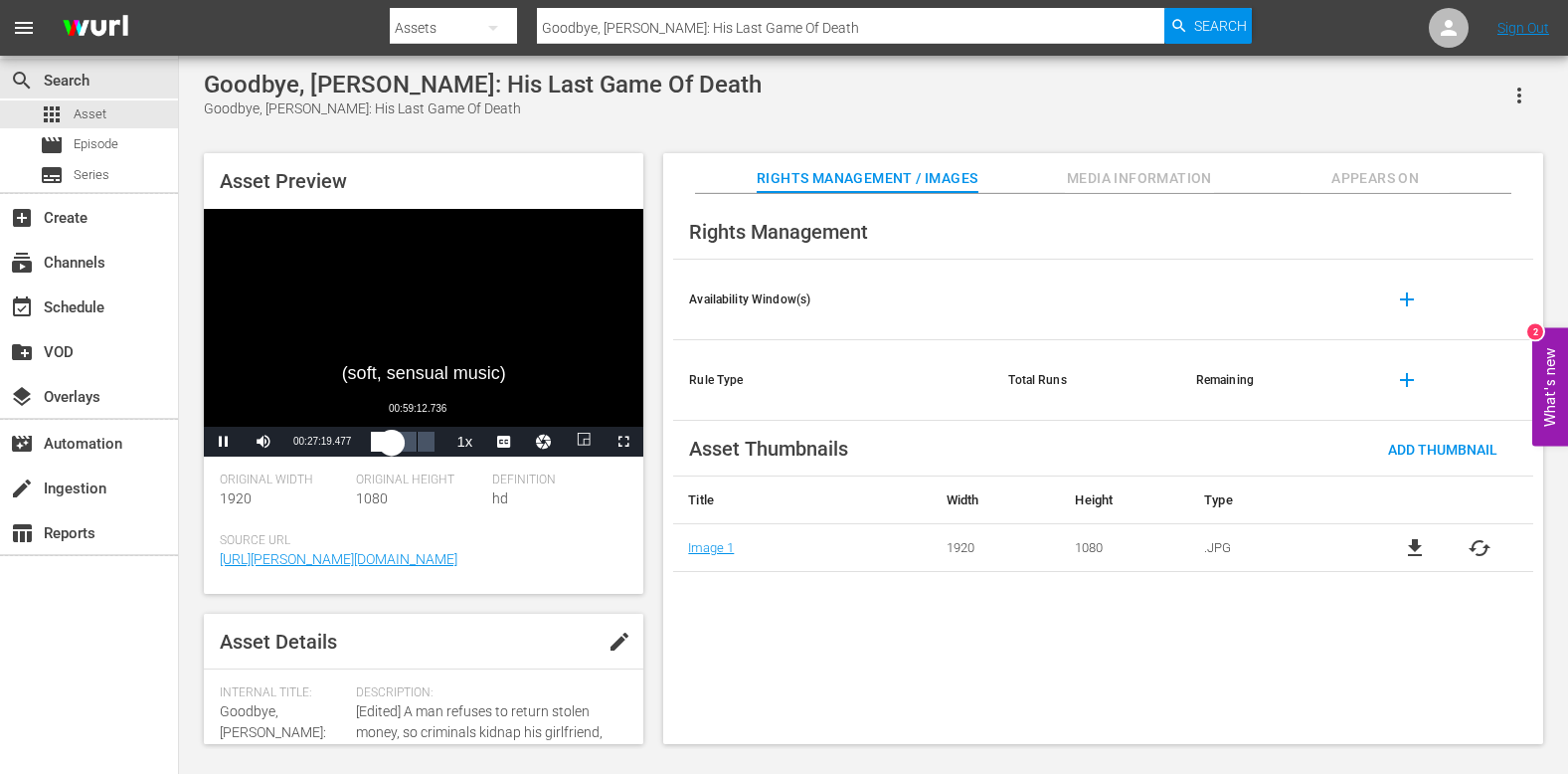 click on "Loaded :  34.39% 00:59:12.736
00:27:19.670" at bounding box center [403, 442] 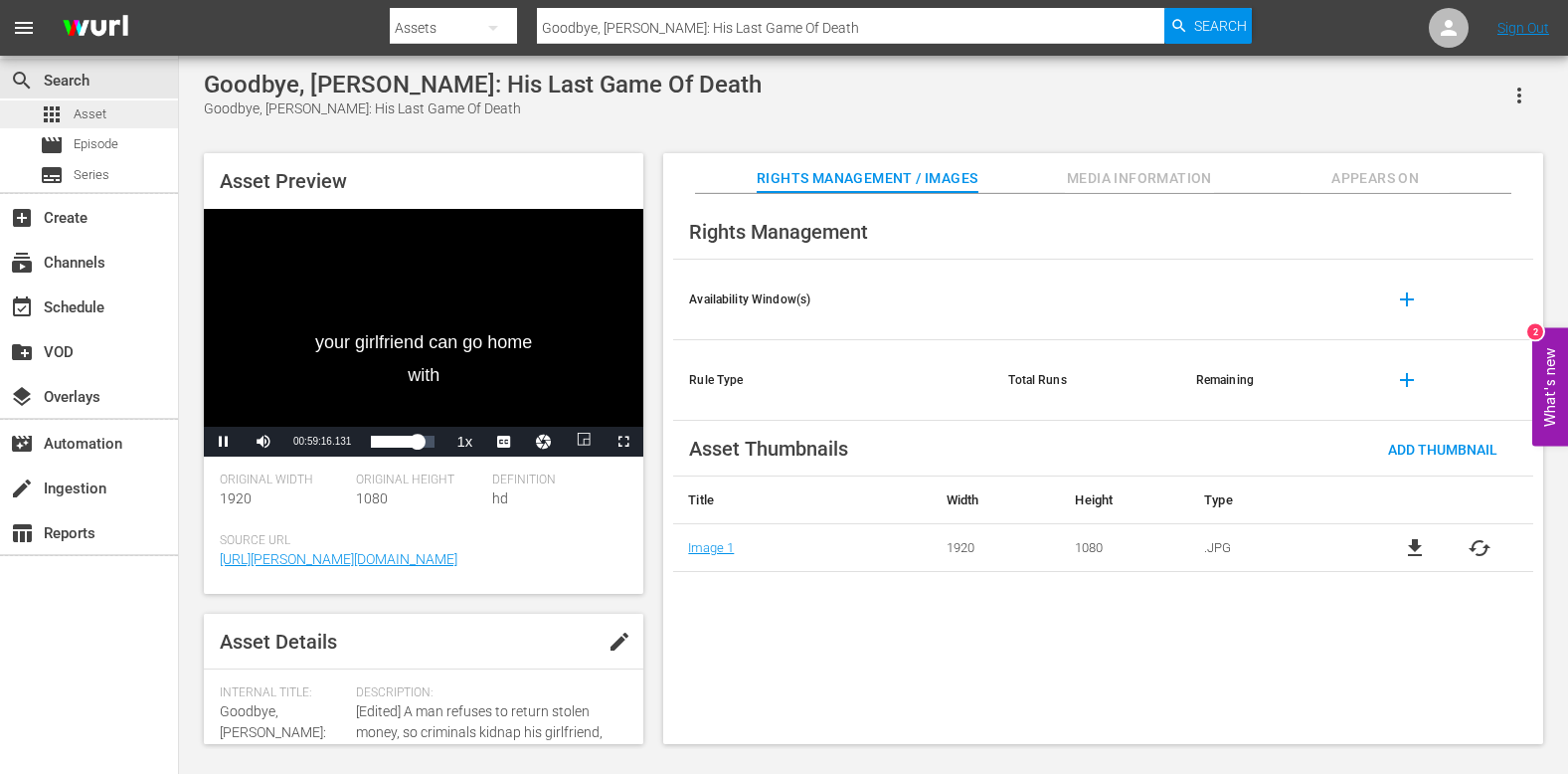 click on "apps Asset" at bounding box center (88, 114) 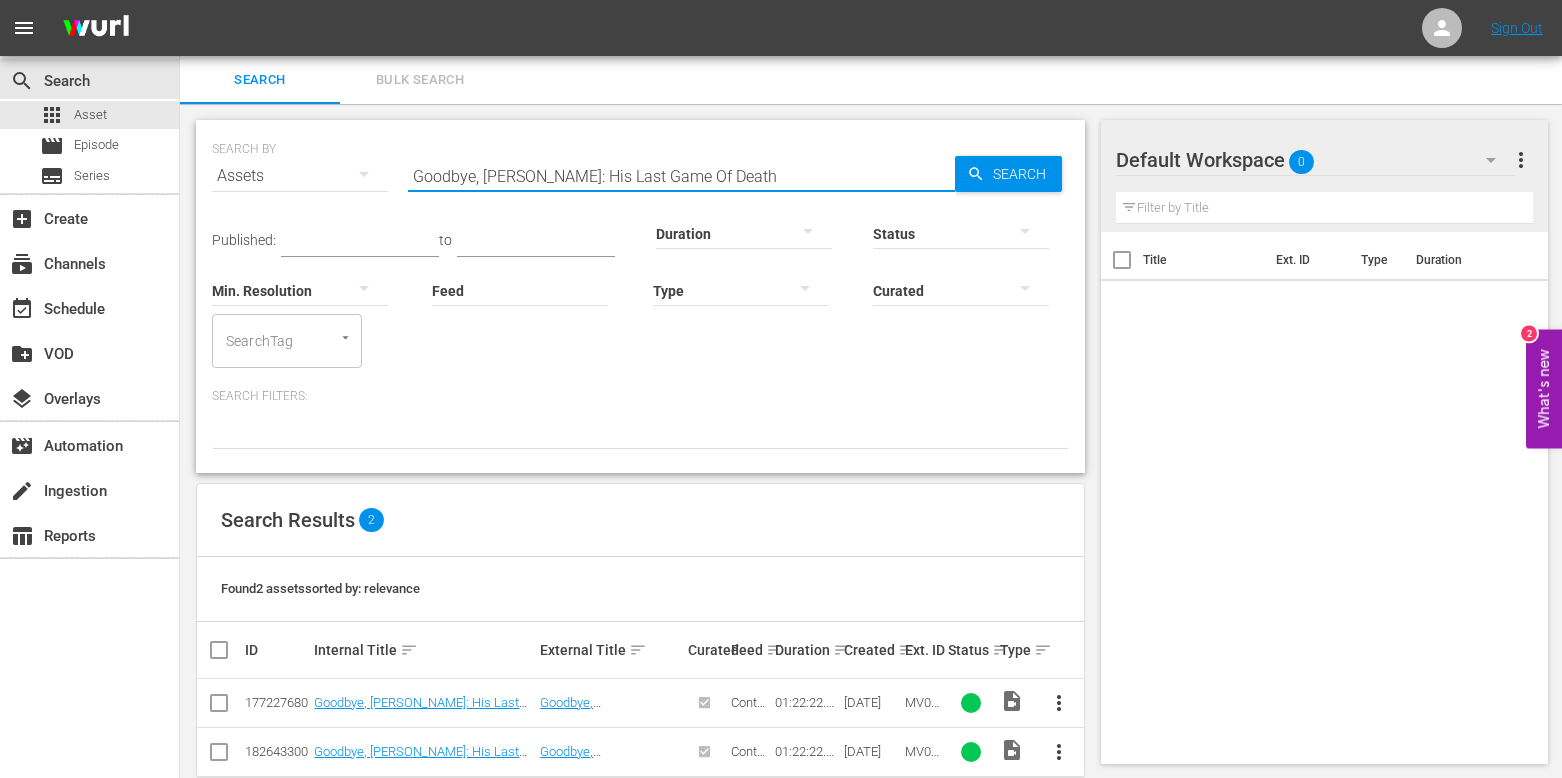 drag, startPoint x: 741, startPoint y: 172, endPoint x: -18, endPoint y: 140, distance: 759.67426 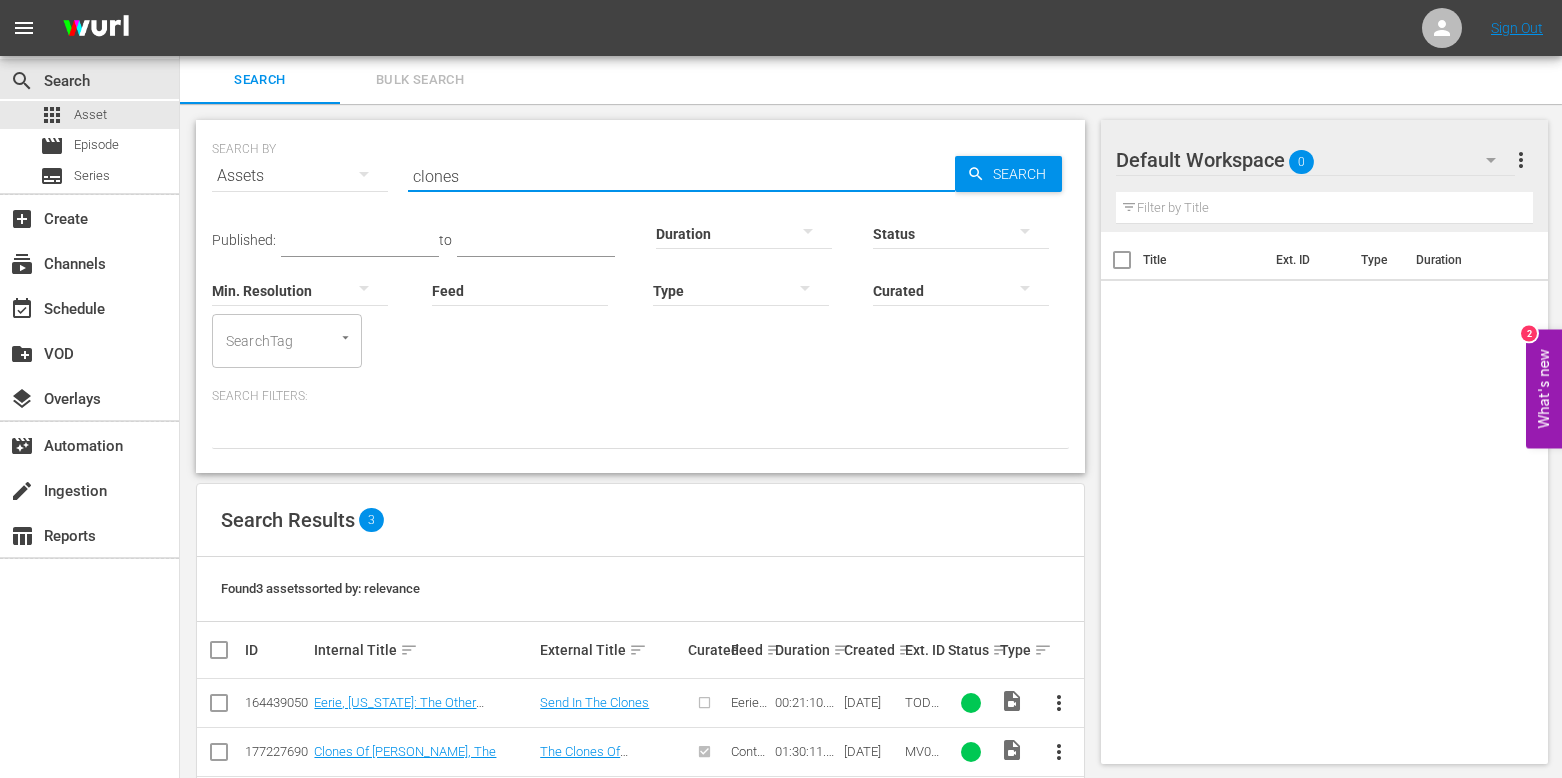 type on "Clones Of [PERSON_NAME], The" 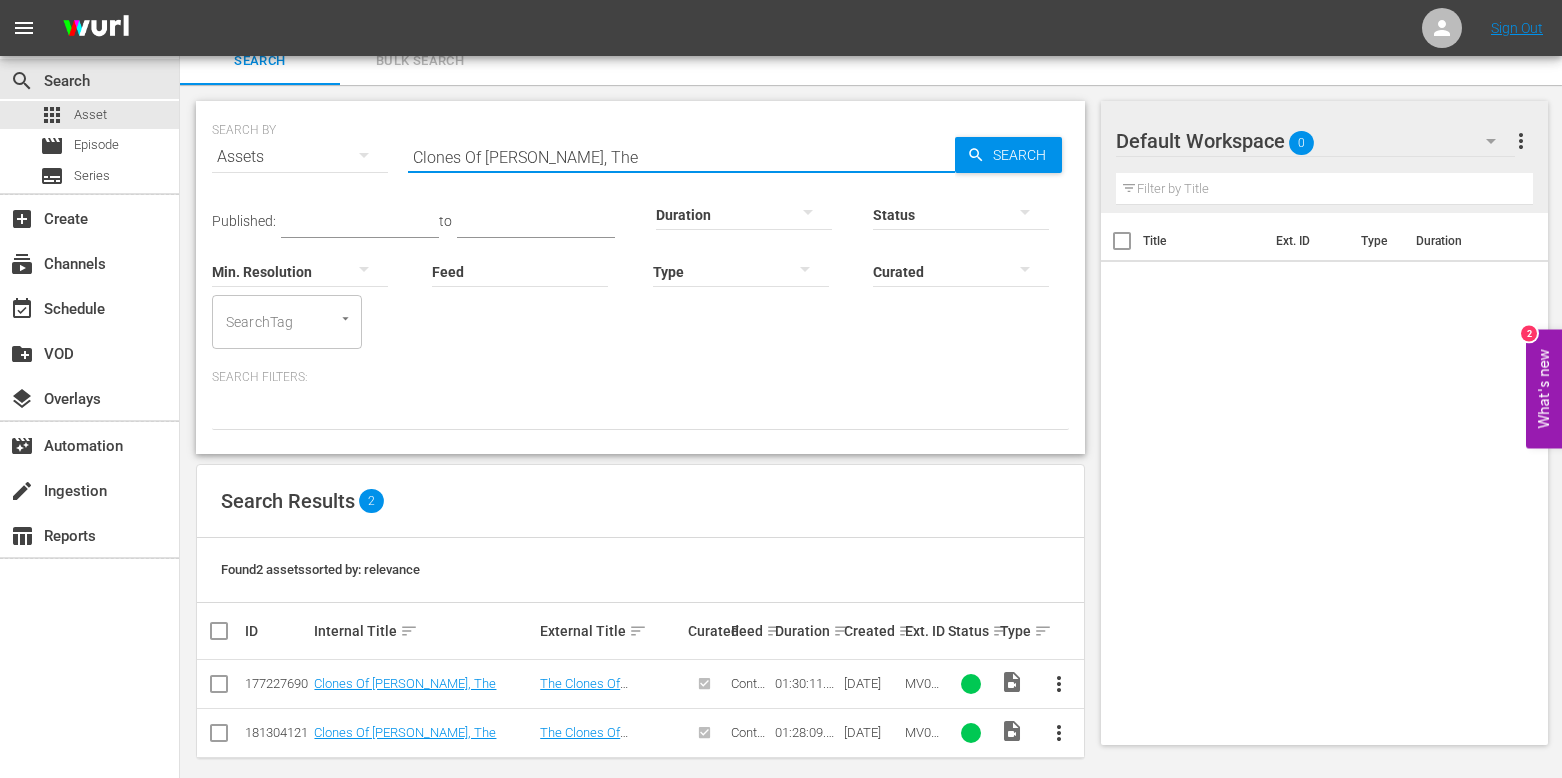 scroll, scrollTop: 36, scrollLeft: 0, axis: vertical 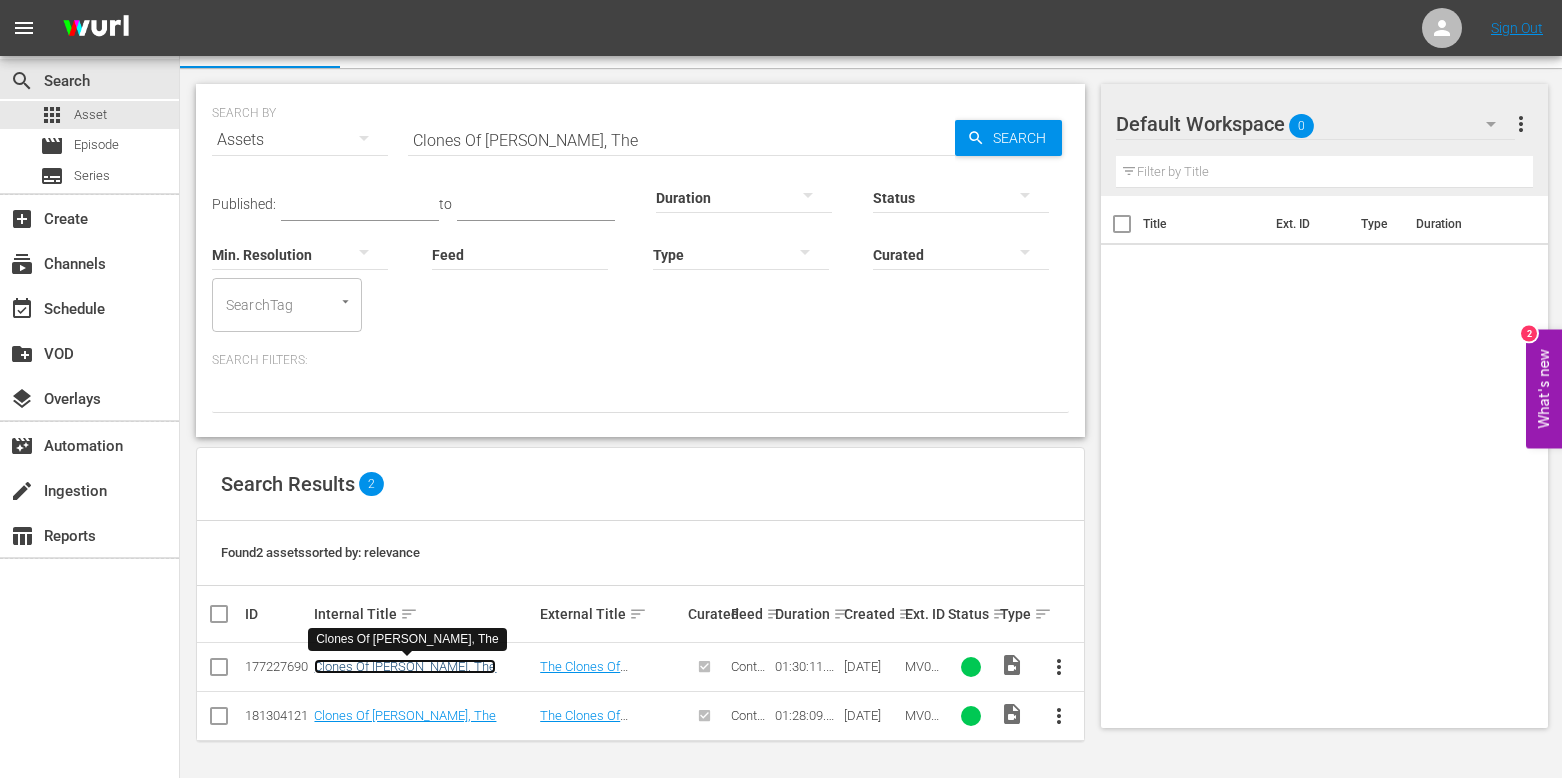 click on "Clones Of [PERSON_NAME], The" at bounding box center (405, 666) 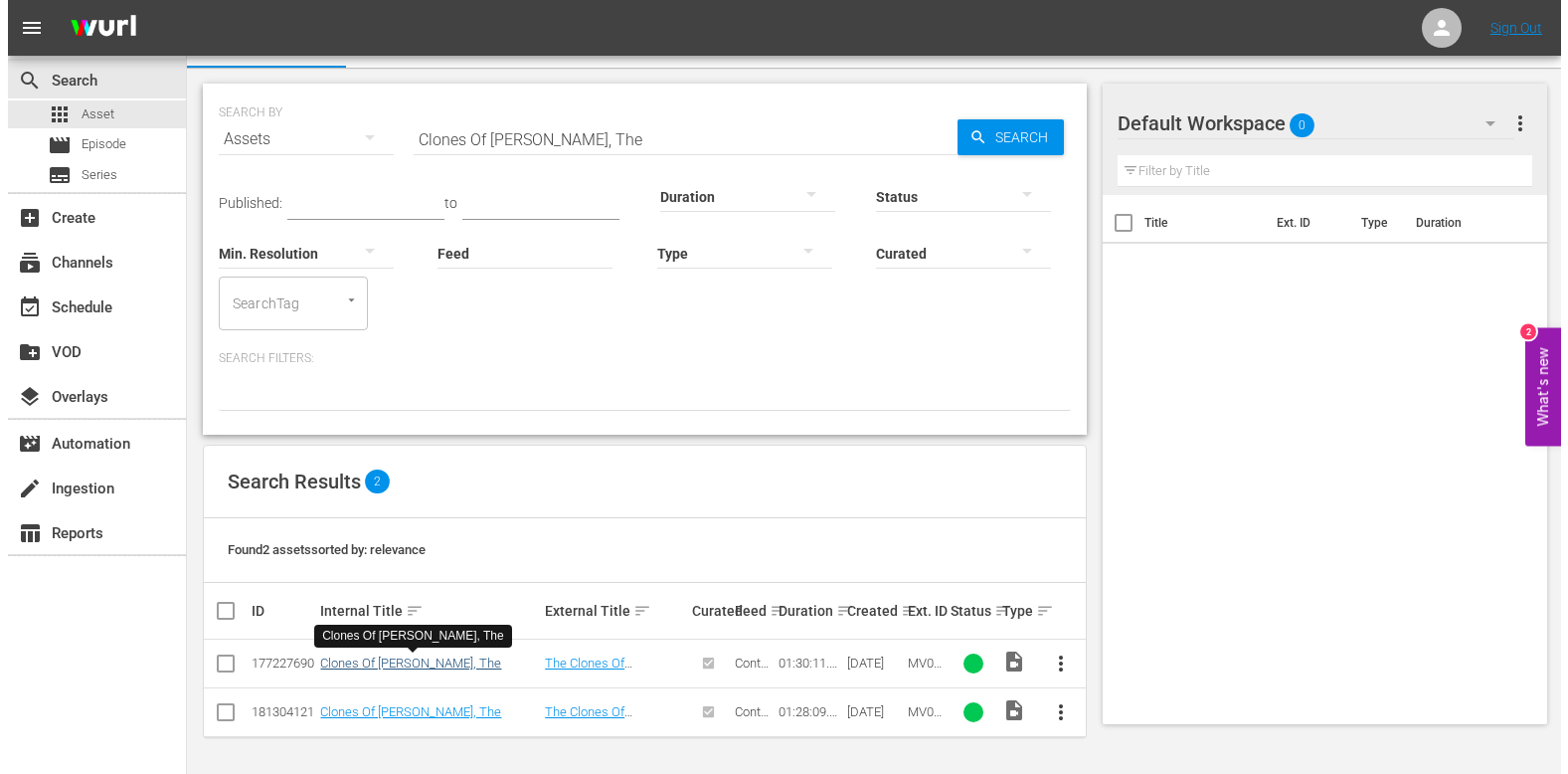 scroll, scrollTop: 0, scrollLeft: 0, axis: both 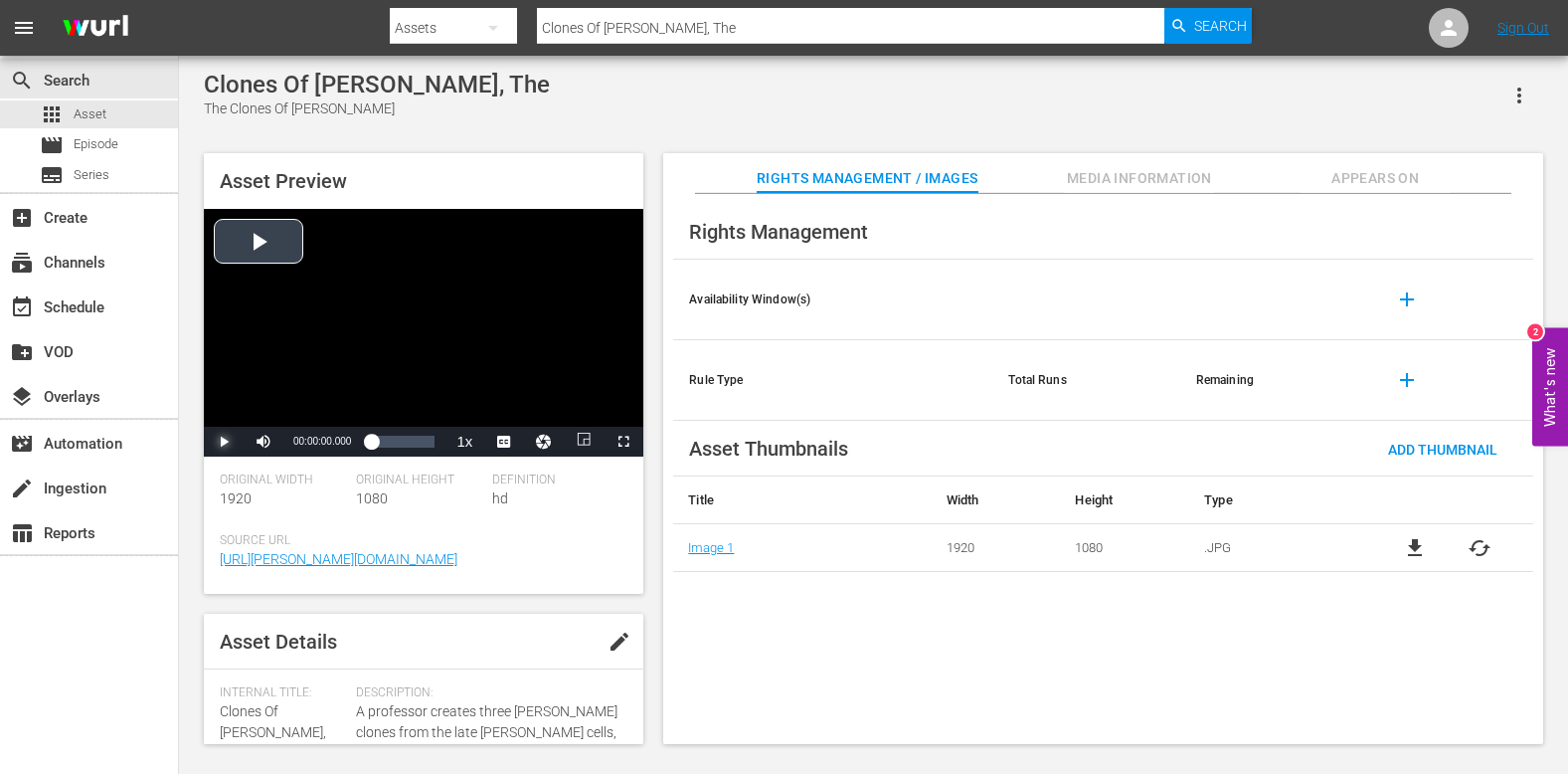 click at bounding box center (224, 442) 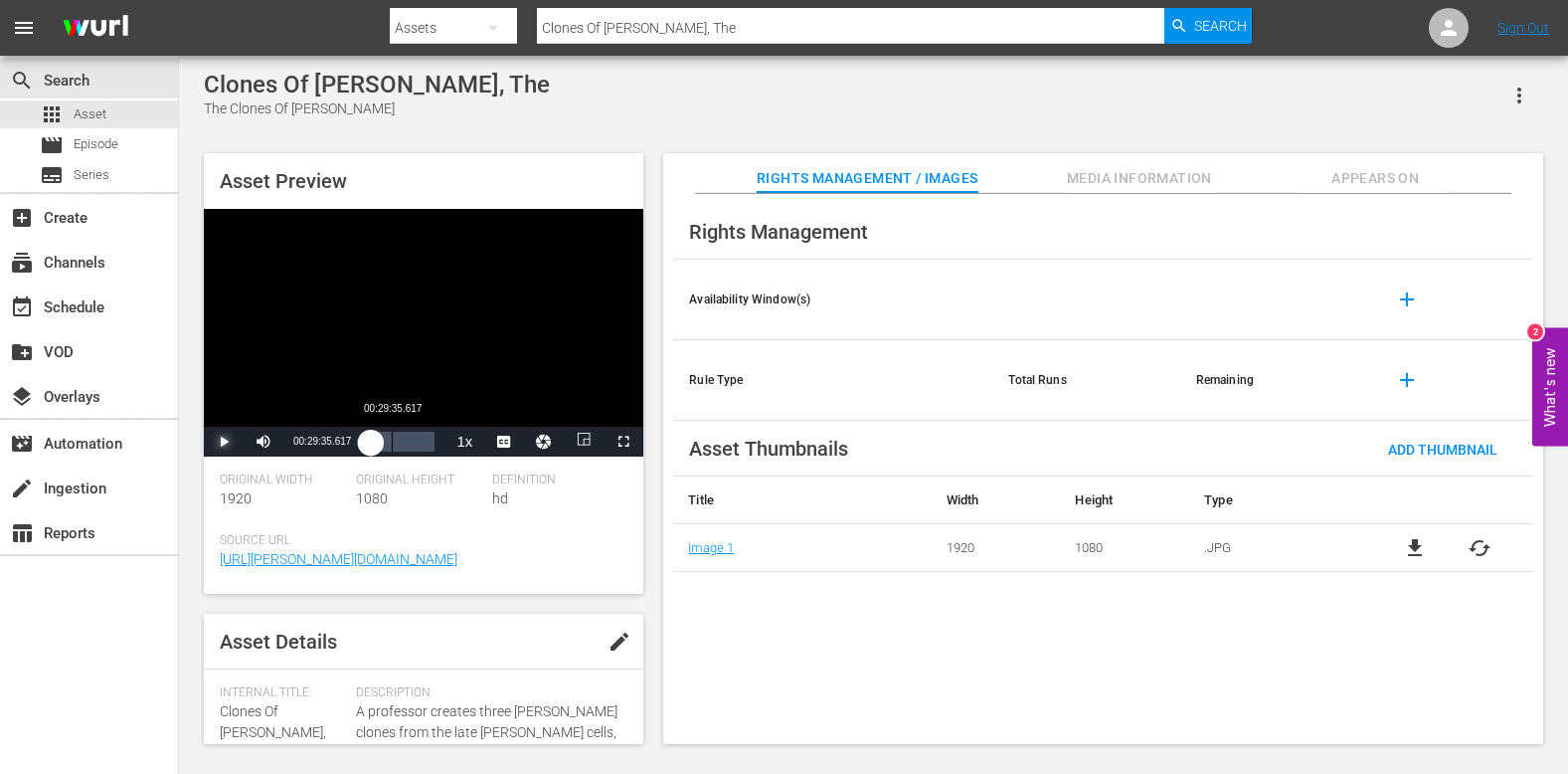 click on "00:29:35.617" at bounding box center [392, 442] 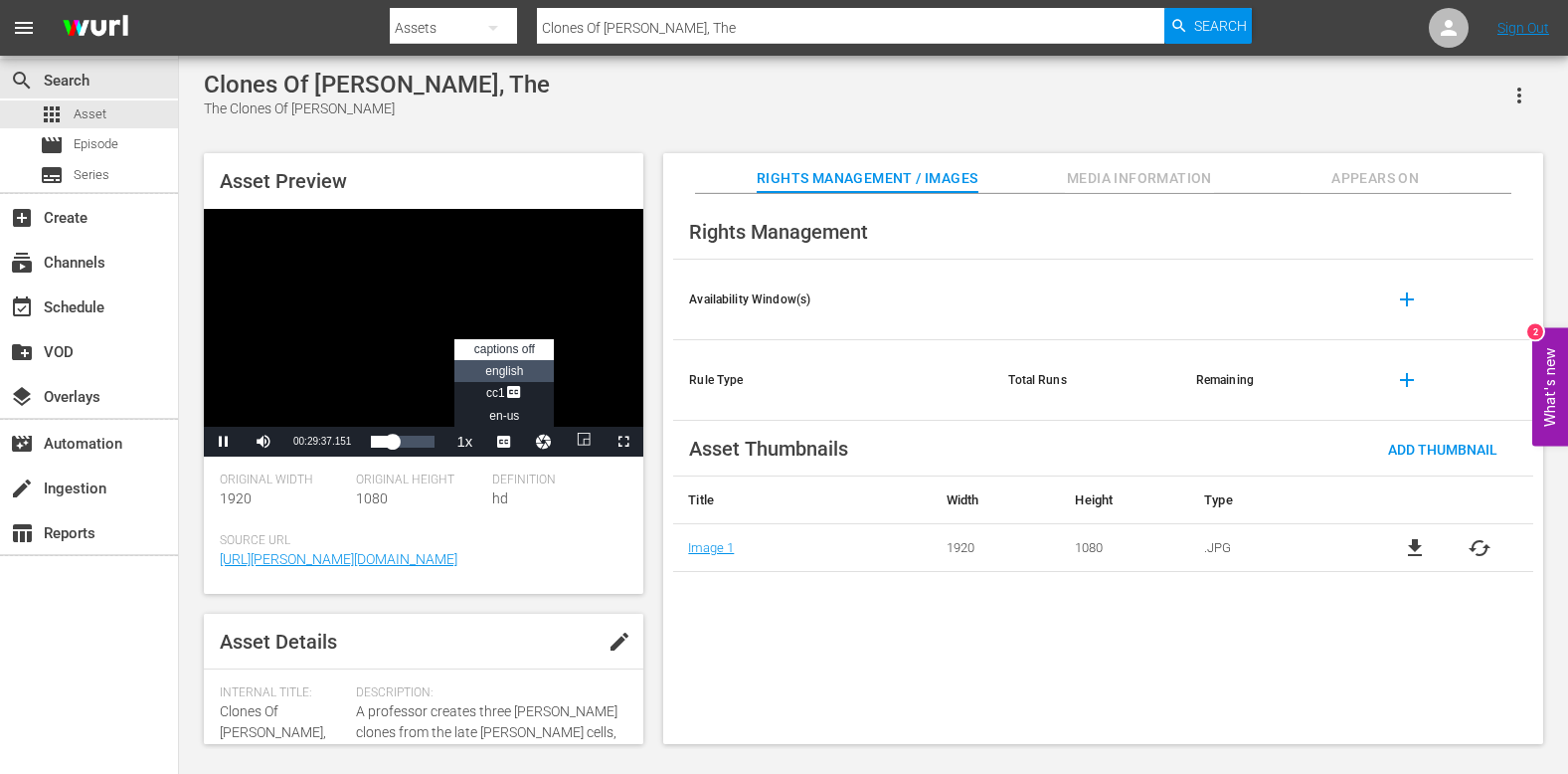 click on "english" at bounding box center (504, 371) 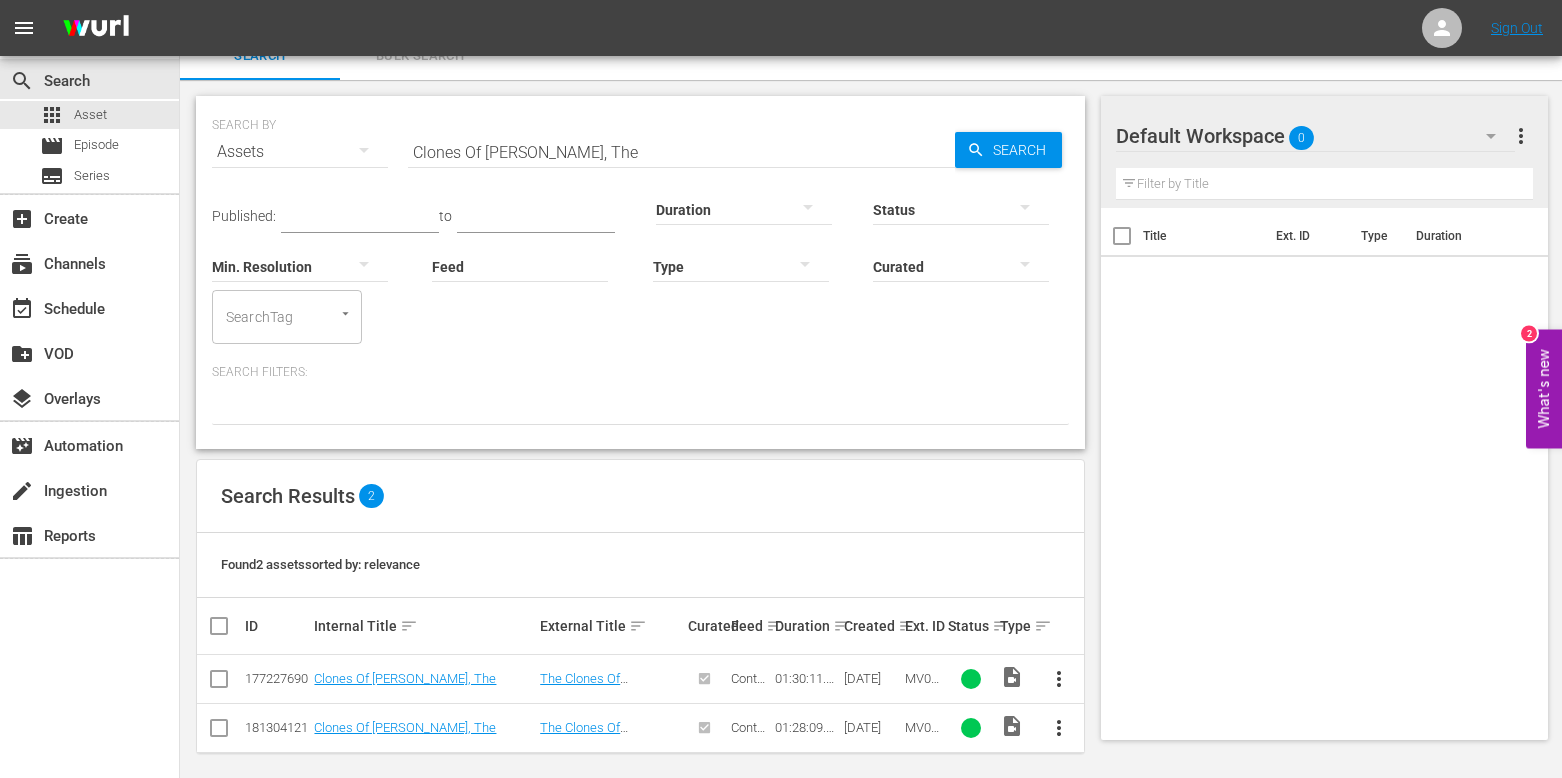 scroll, scrollTop: 36, scrollLeft: 0, axis: vertical 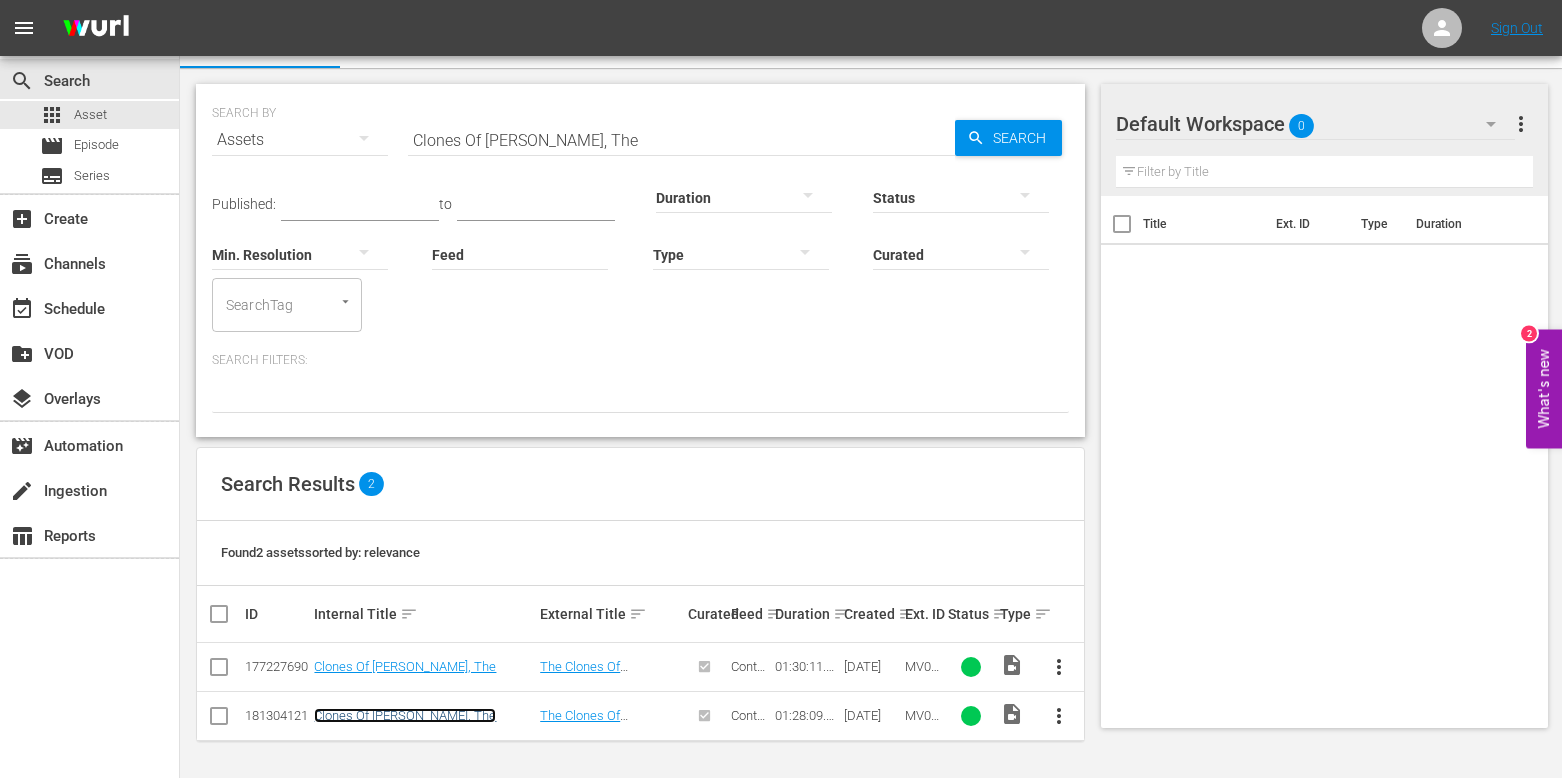 click on "Clones Of [PERSON_NAME], The" at bounding box center [405, 715] 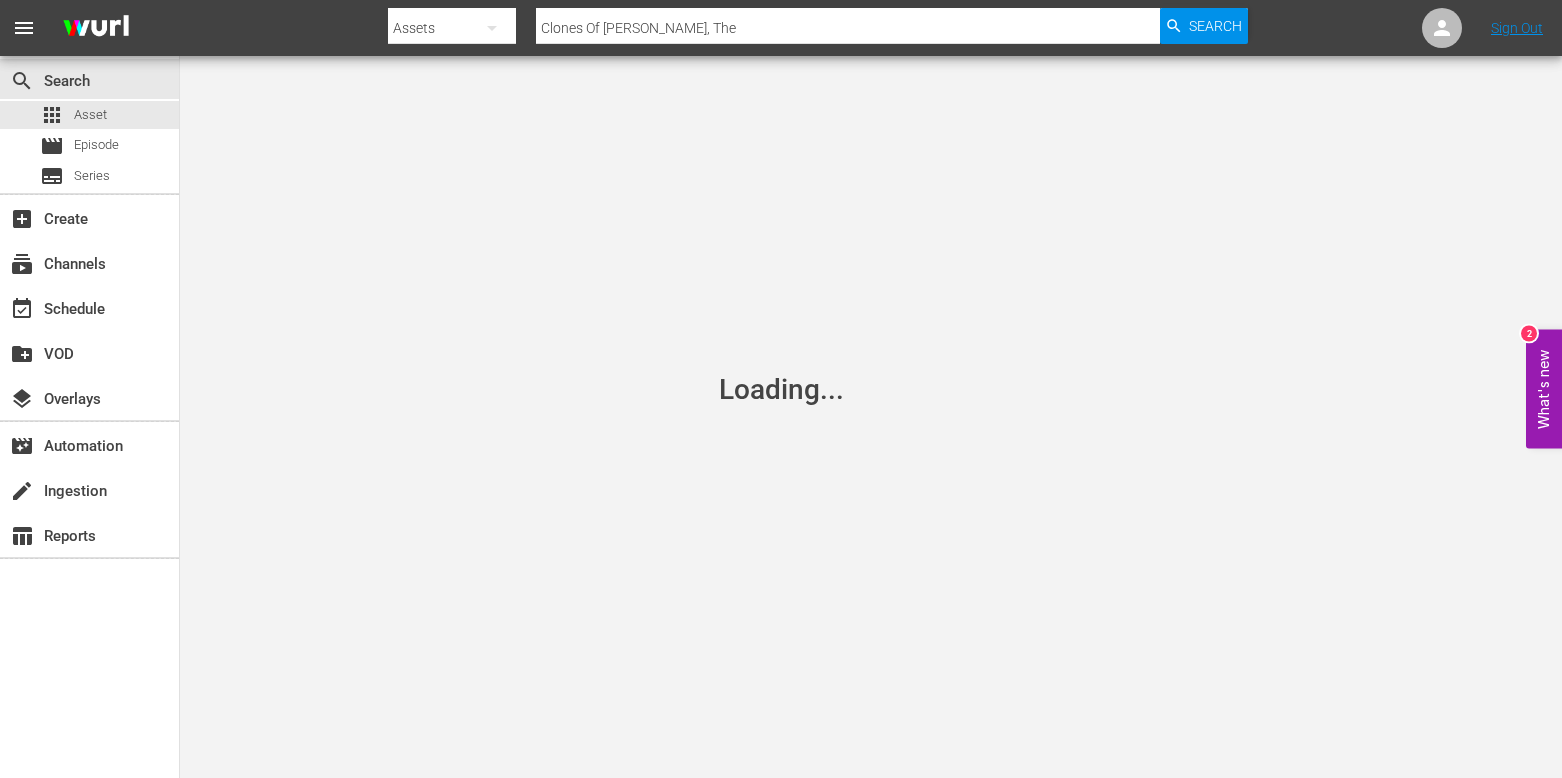 scroll, scrollTop: 0, scrollLeft: 0, axis: both 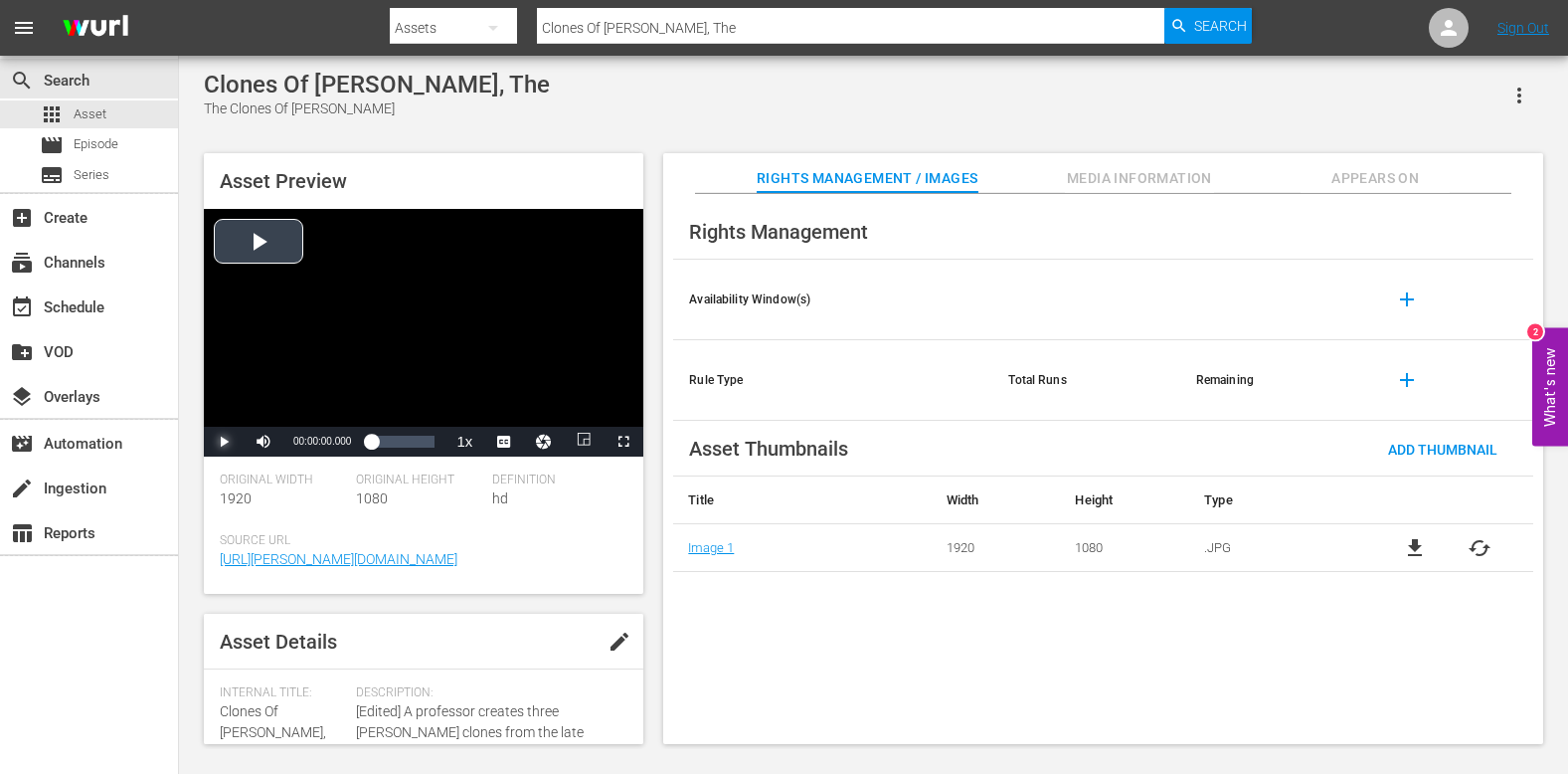 click at bounding box center [224, 442] 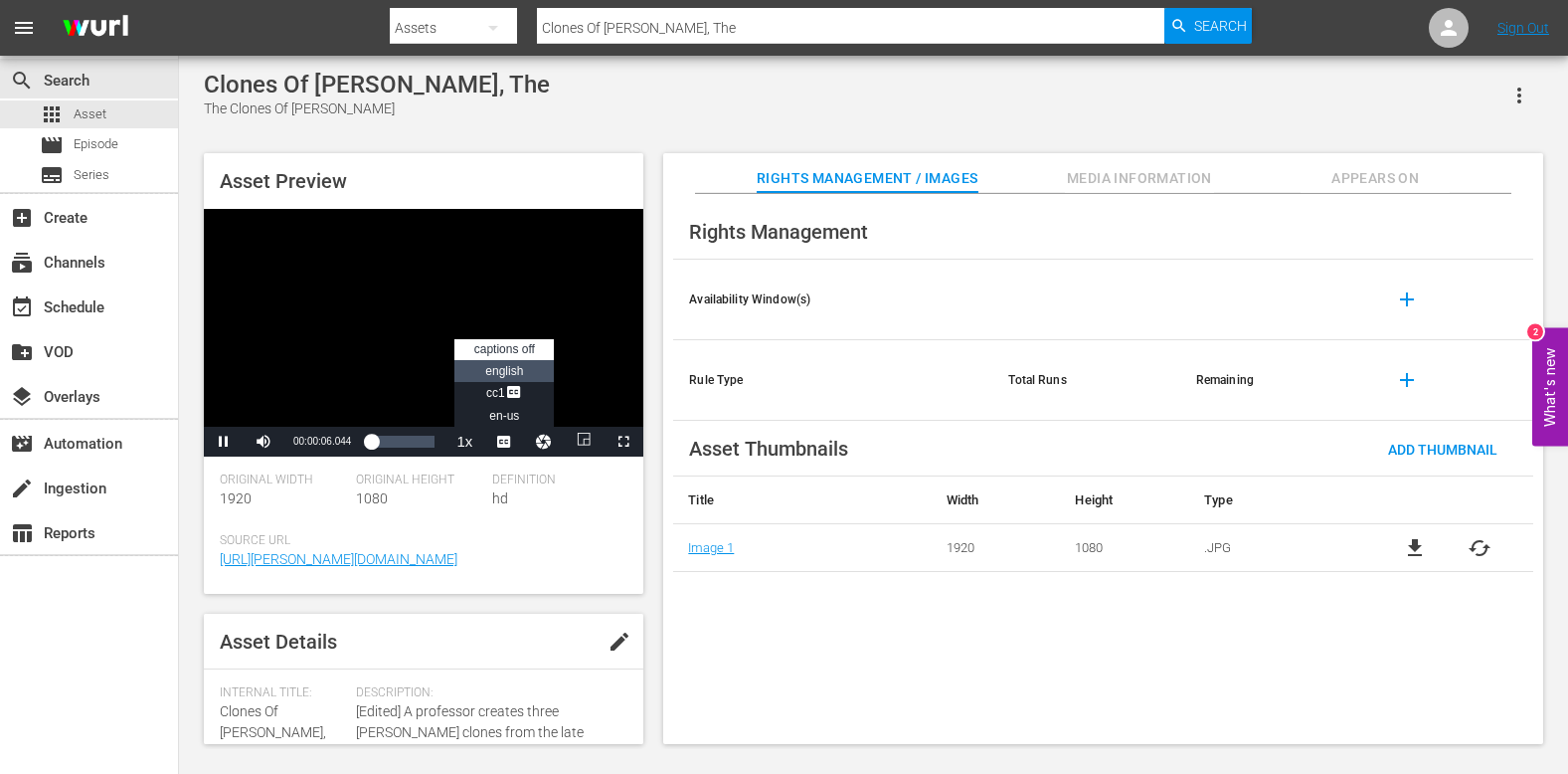 click on "english" at bounding box center (504, 371) 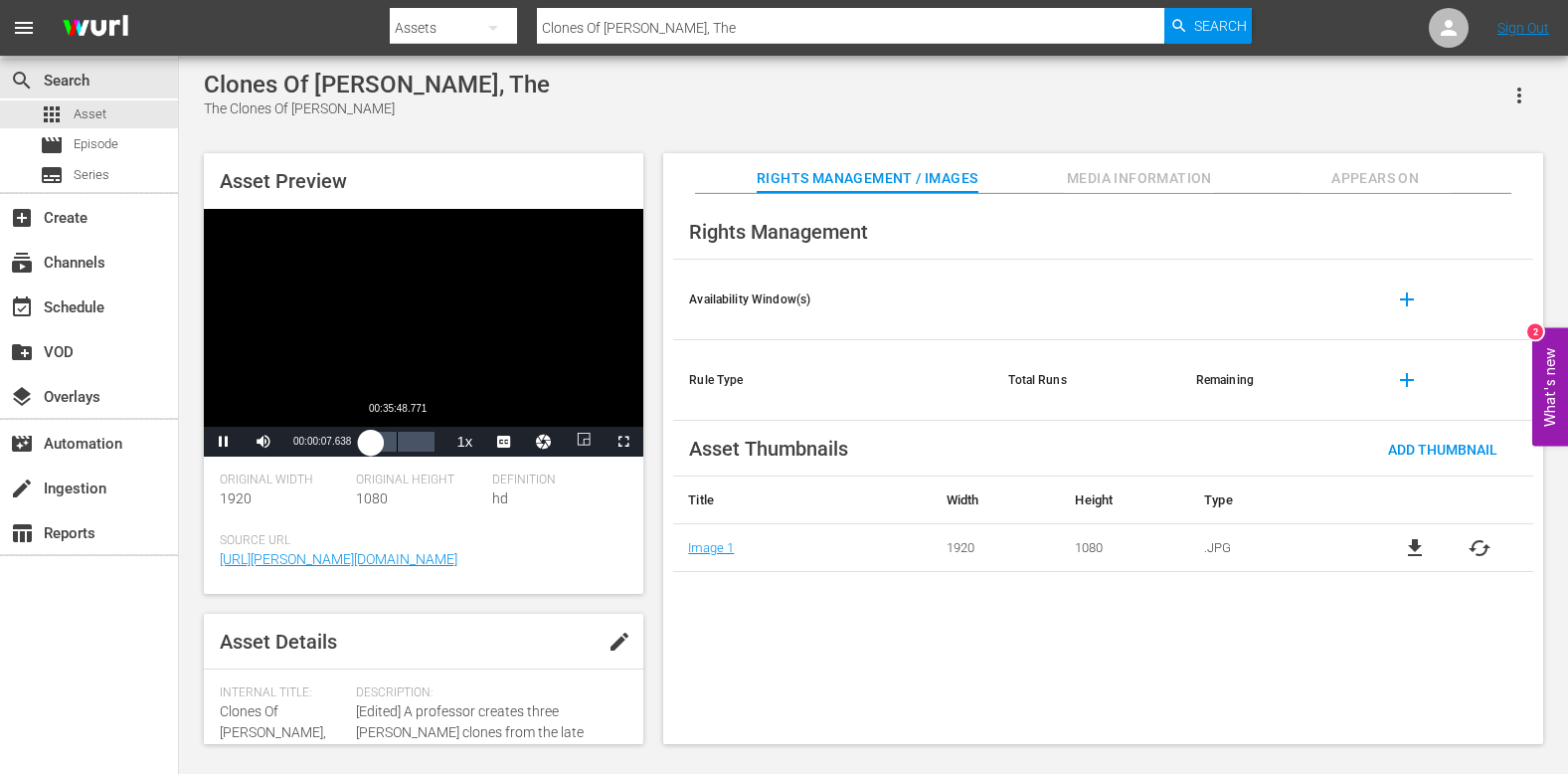 click on "00:35:48.771" at bounding box center [397, 442] 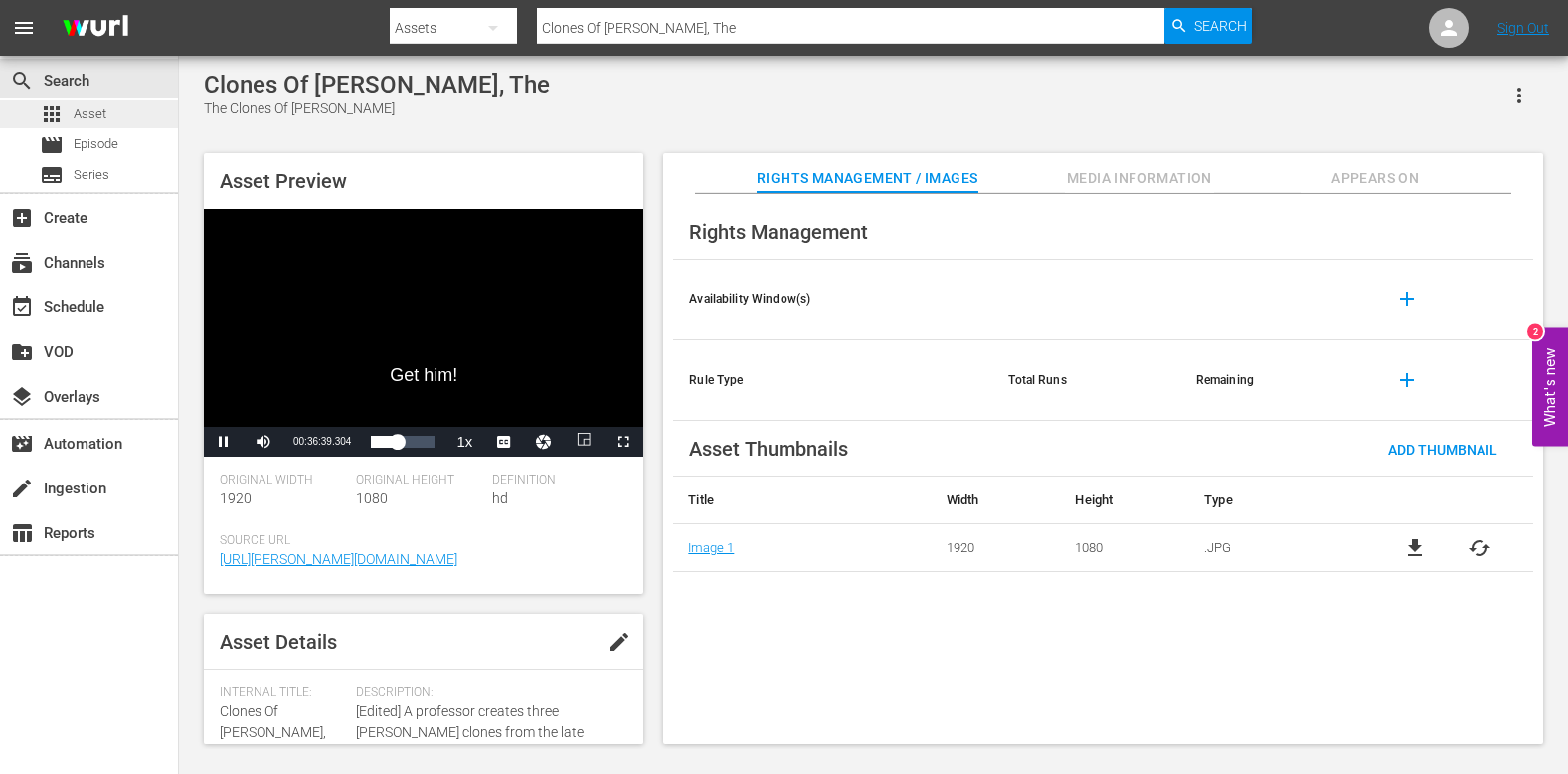 click on "Asset" at bounding box center [89, 114] 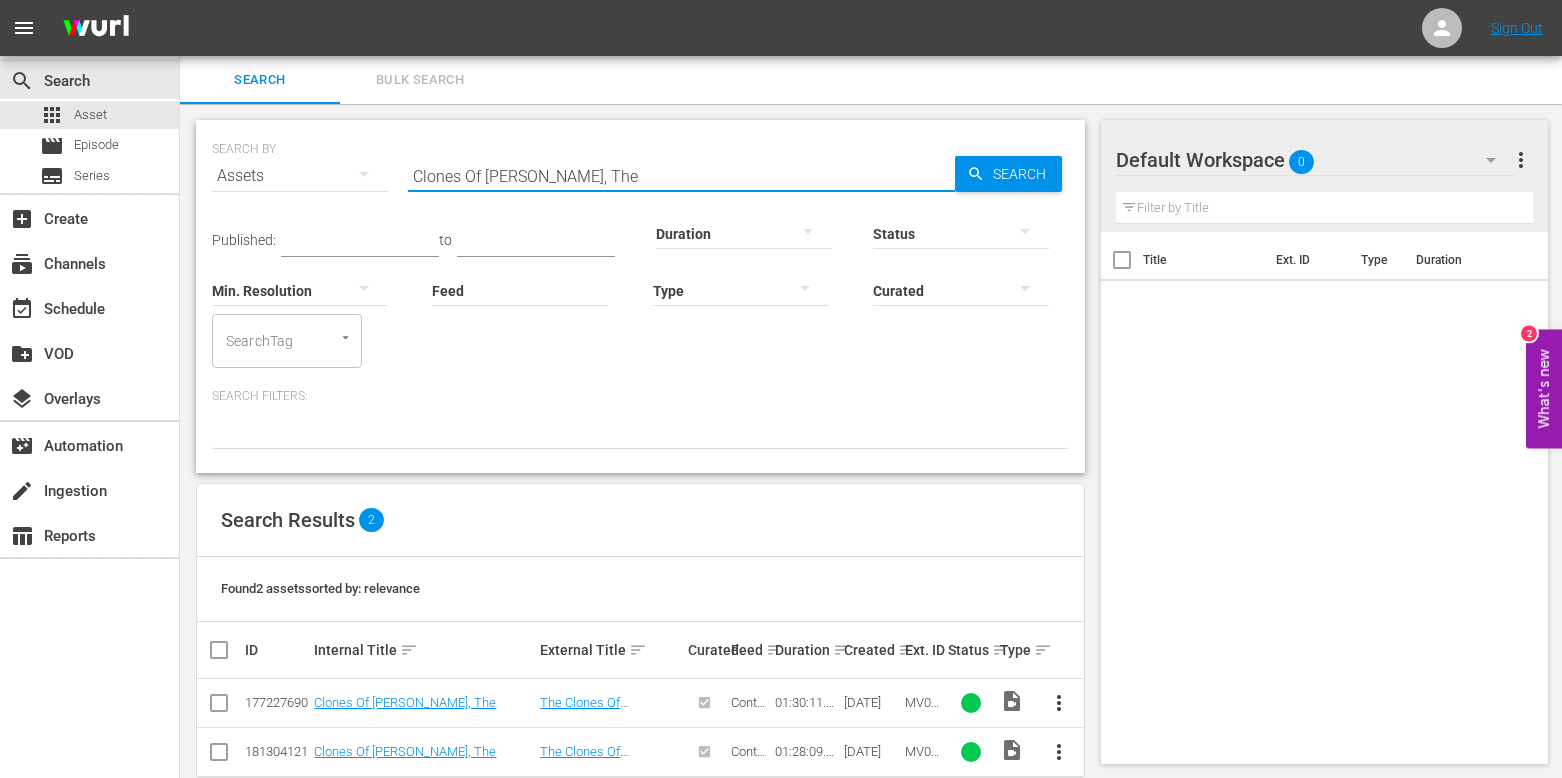 drag, startPoint x: 595, startPoint y: 176, endPoint x: 329, endPoint y: 150, distance: 267.26767 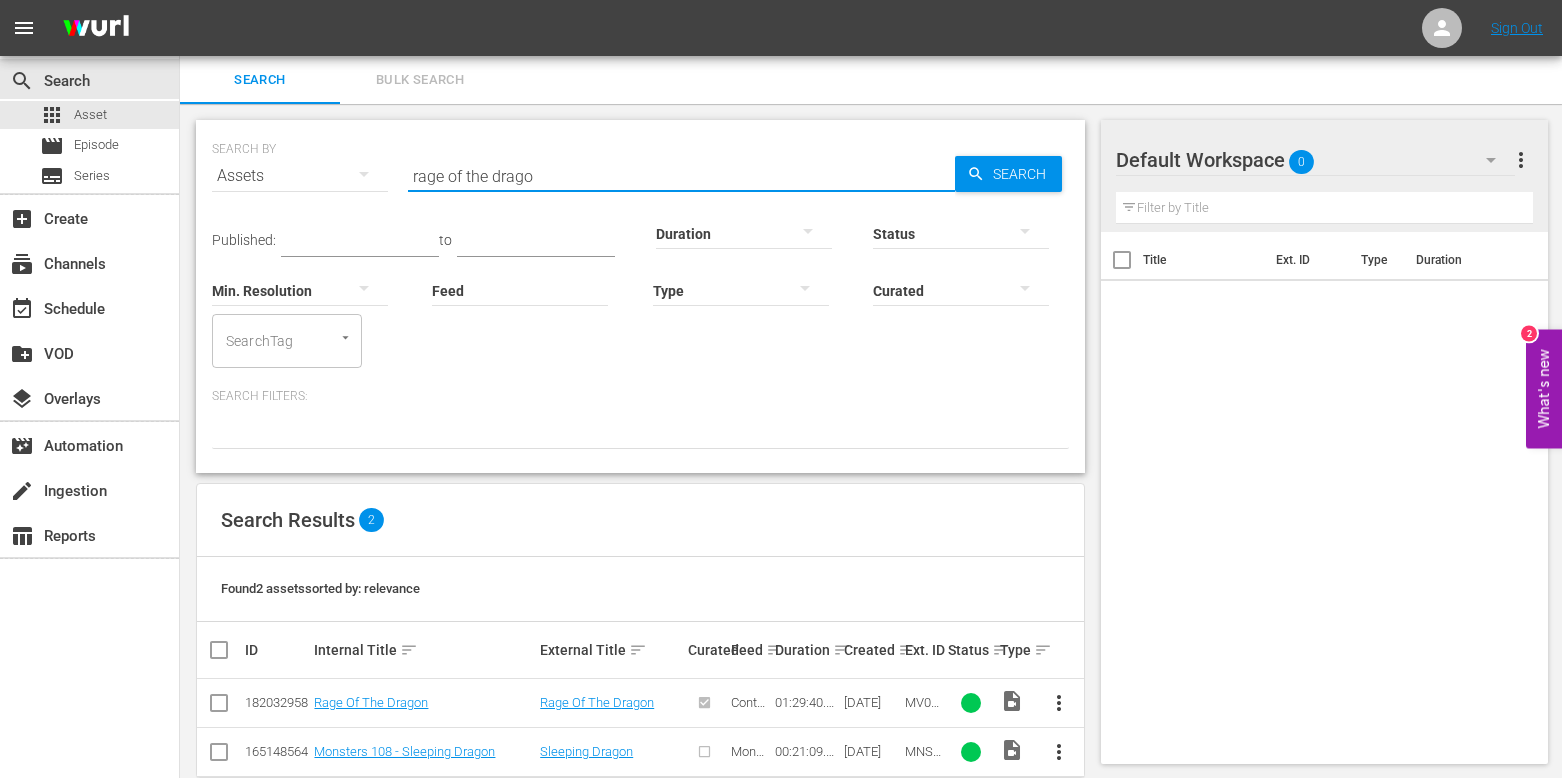 type on "rage of the dragon" 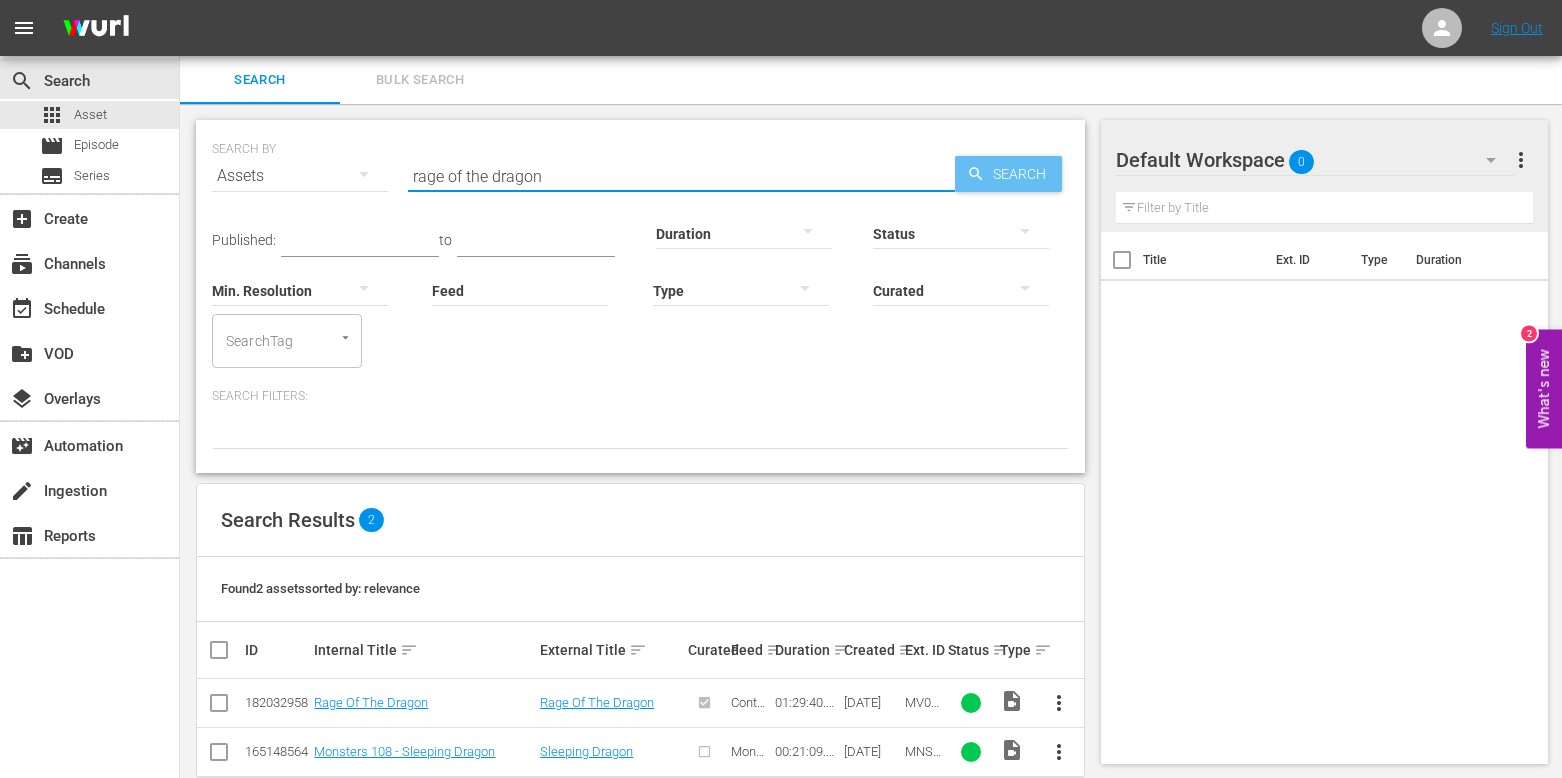 click on "Search" at bounding box center (1023, 174) 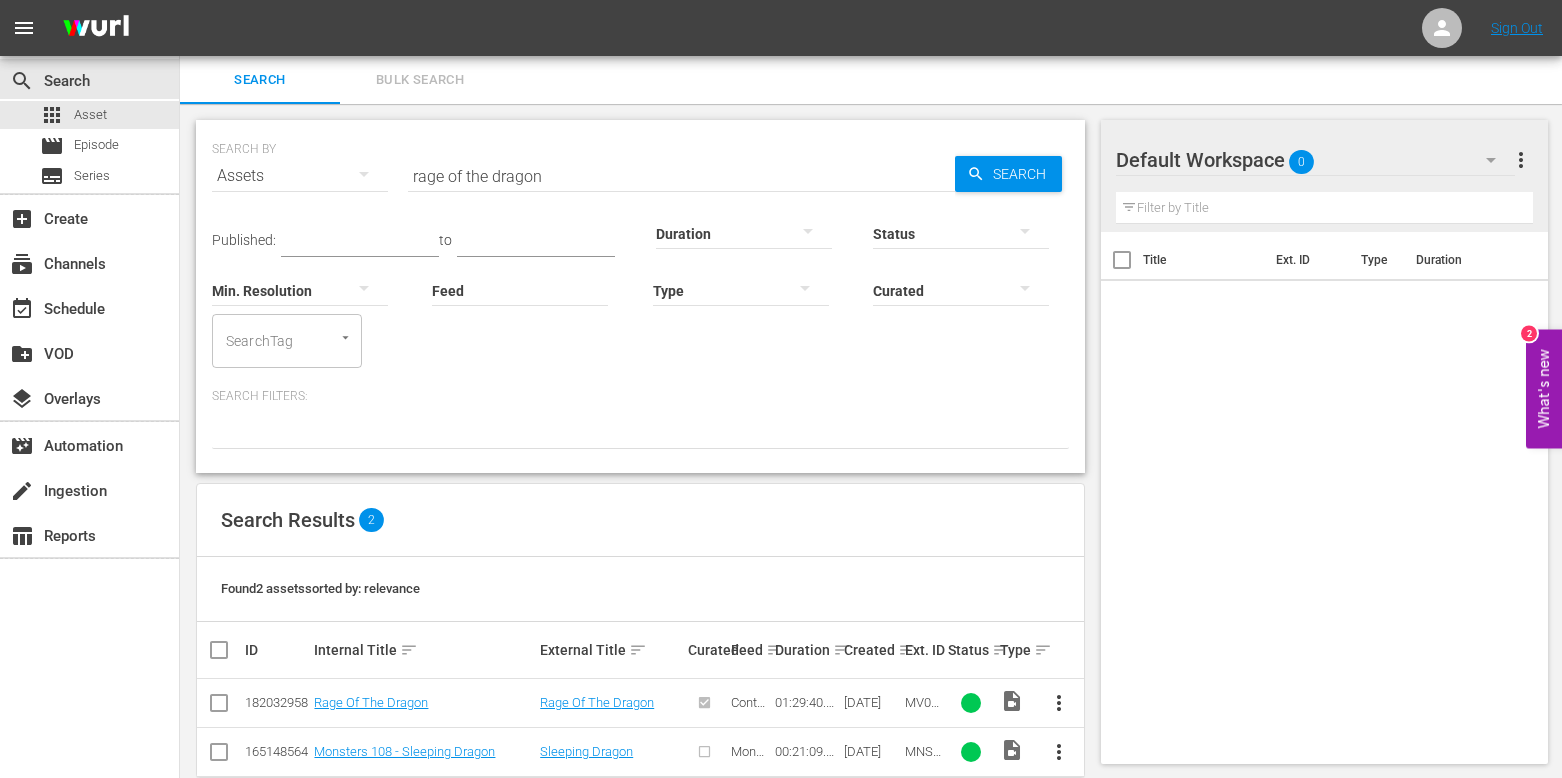 scroll, scrollTop: 36, scrollLeft: 0, axis: vertical 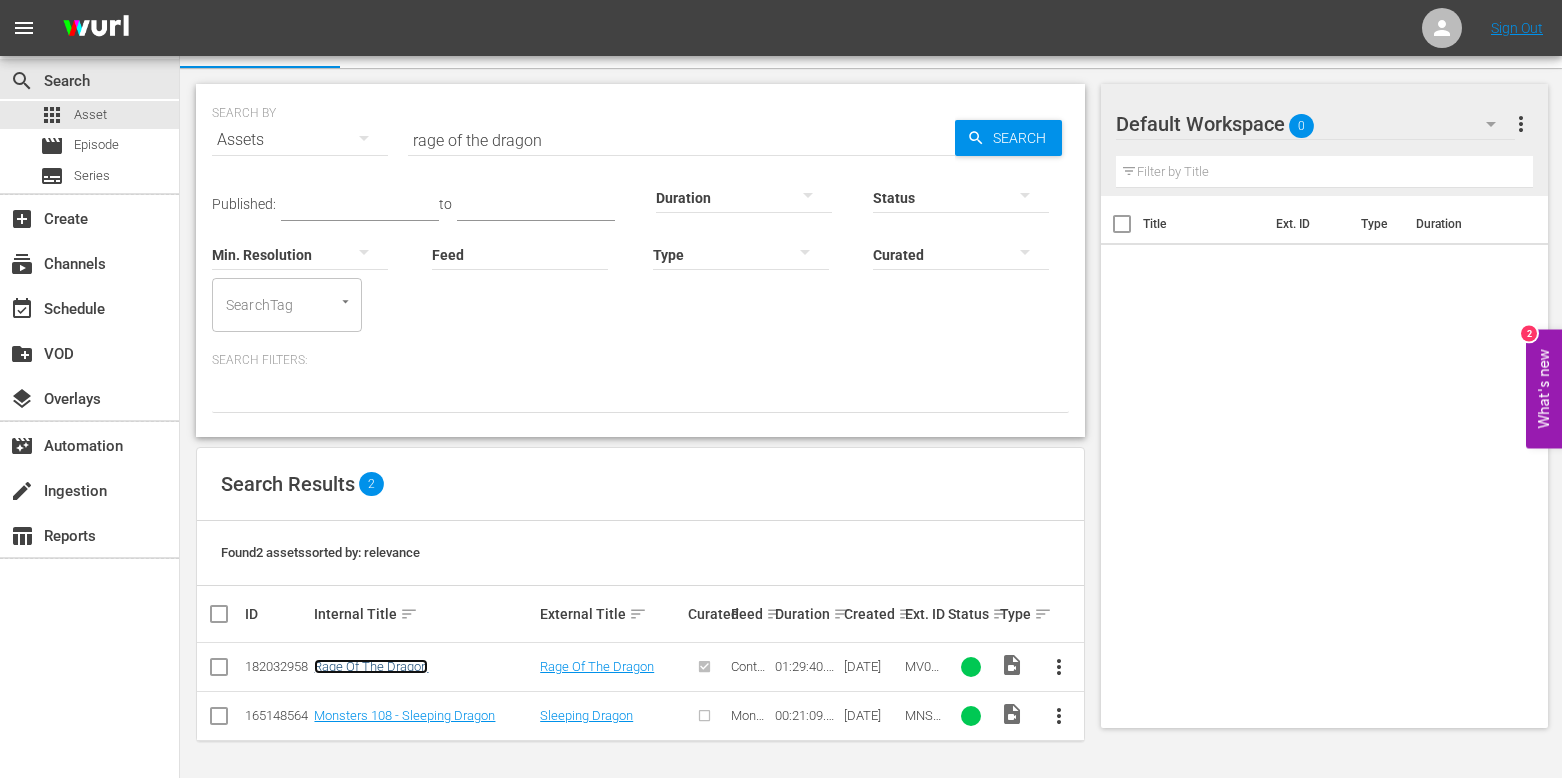 click on "Rage Of The Dragon" at bounding box center [371, 666] 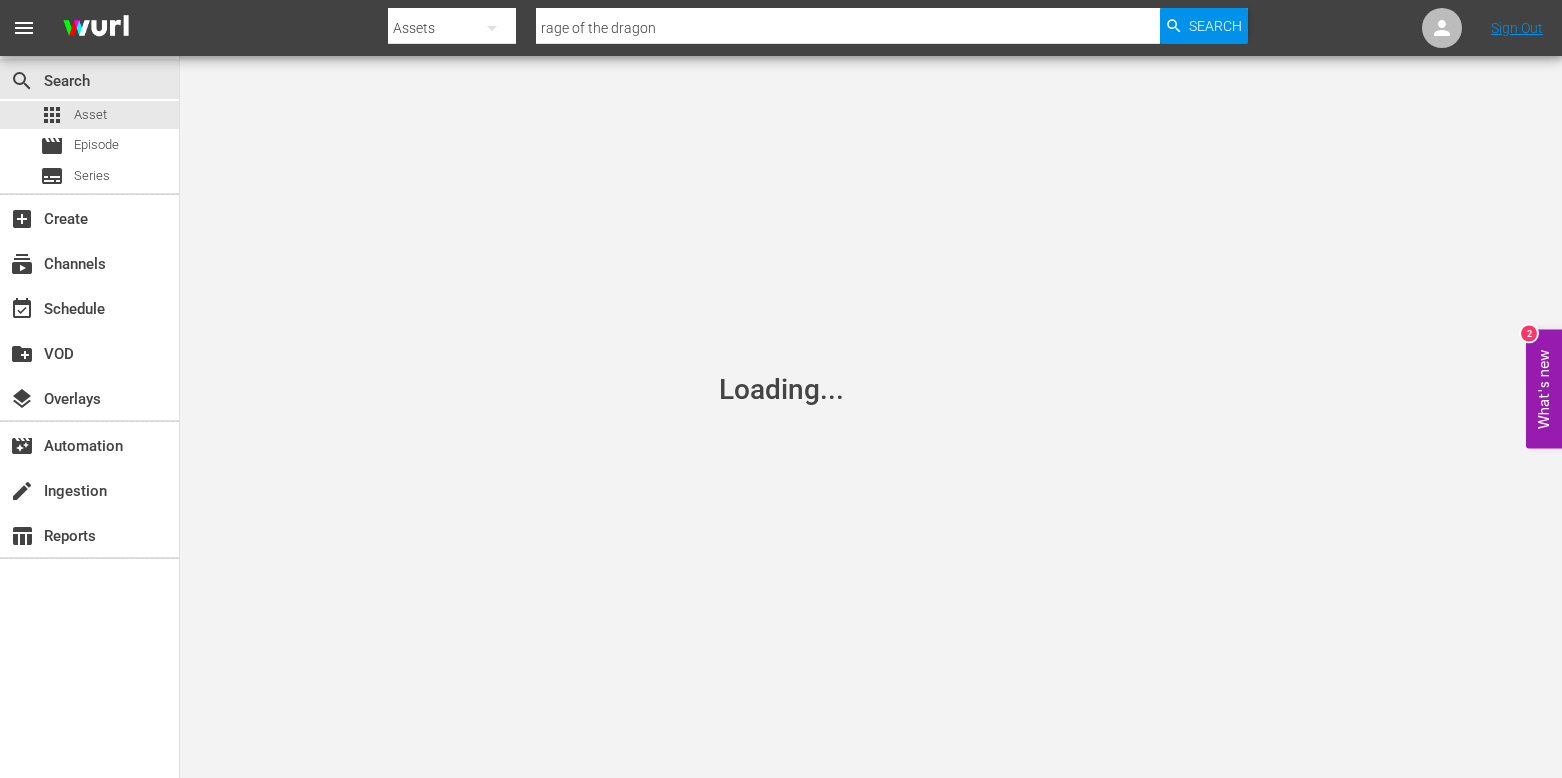 scroll, scrollTop: 0, scrollLeft: 0, axis: both 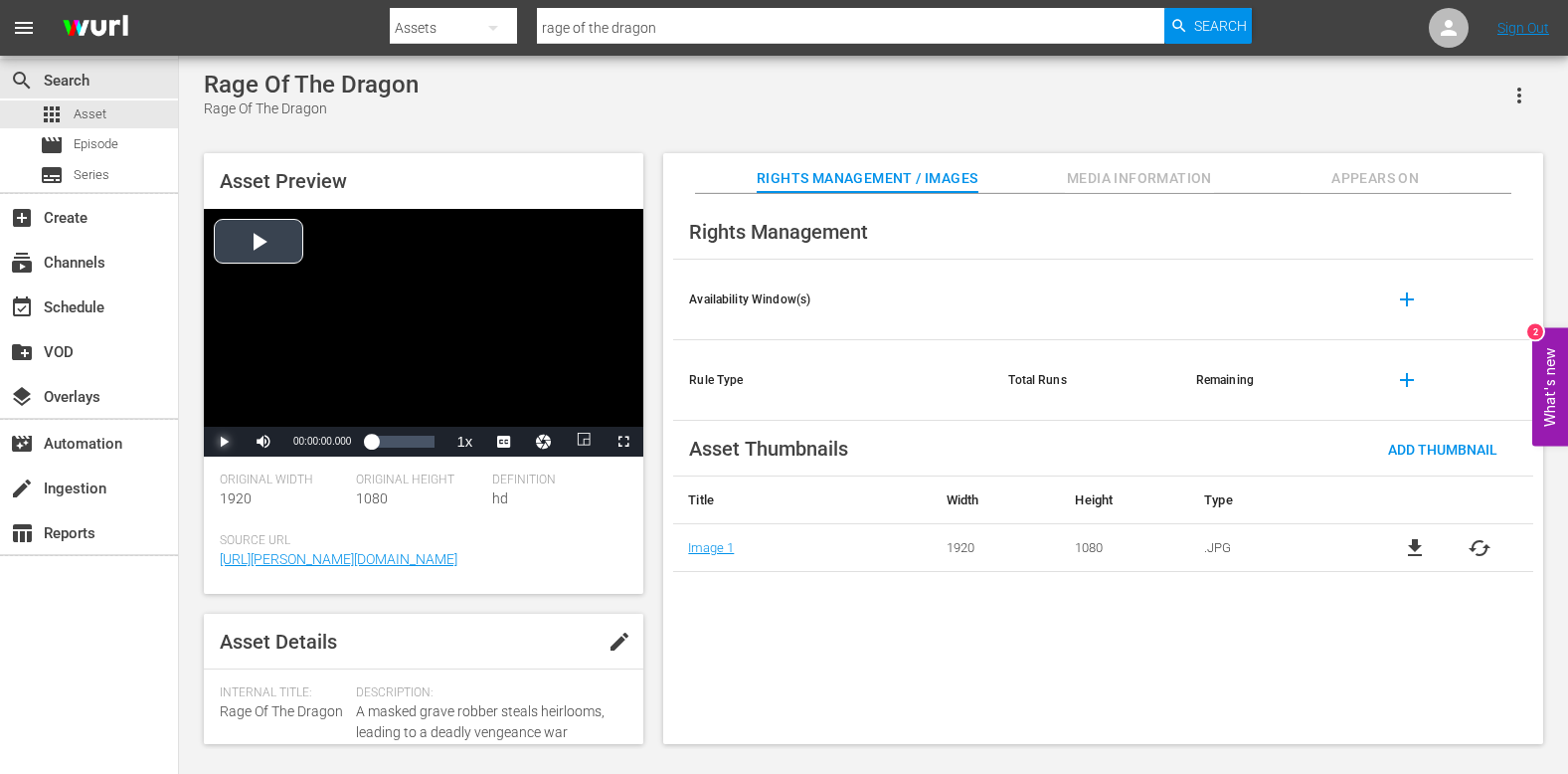 click at bounding box center (224, 442) 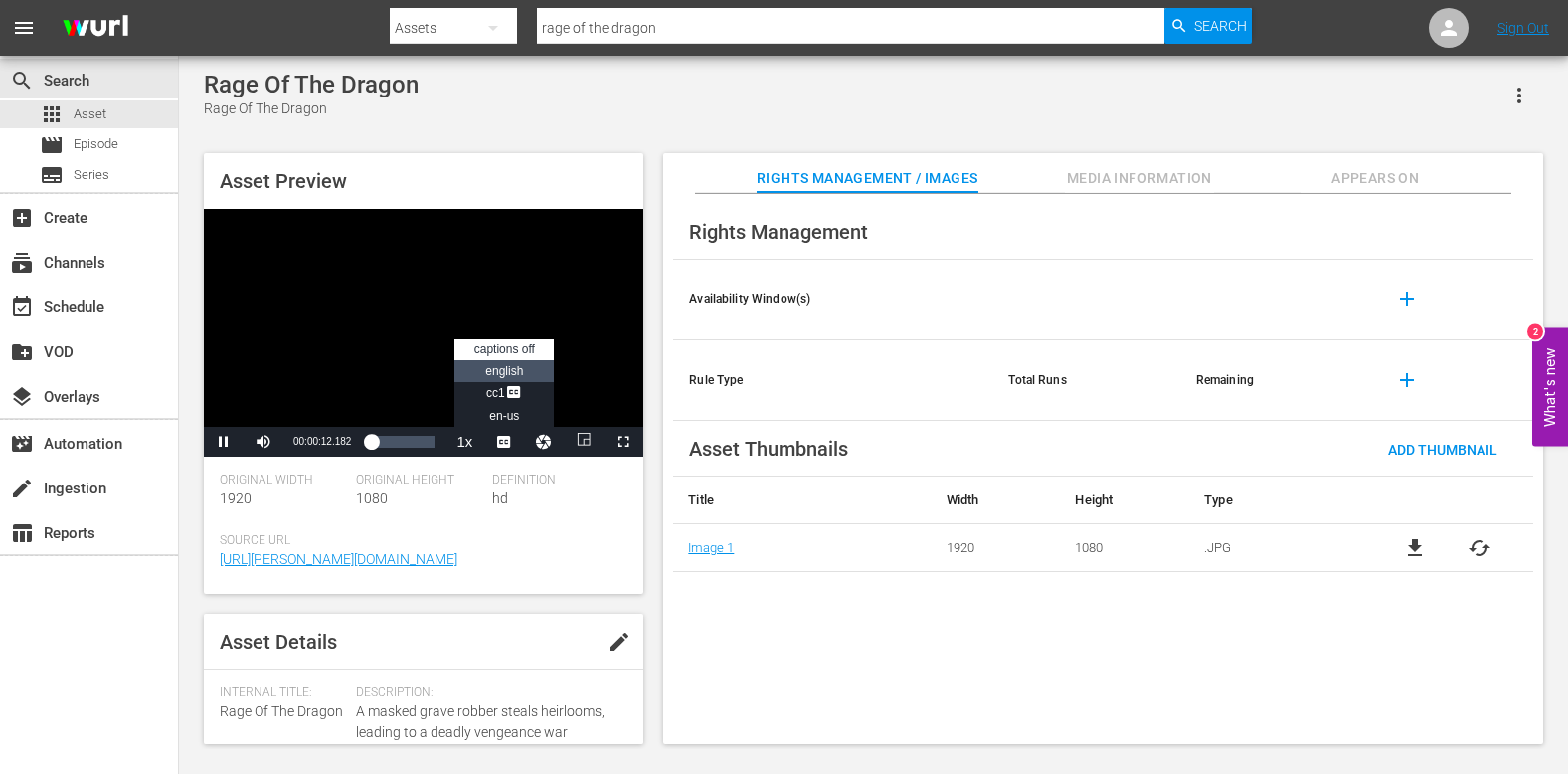 click on "english" at bounding box center (504, 371) 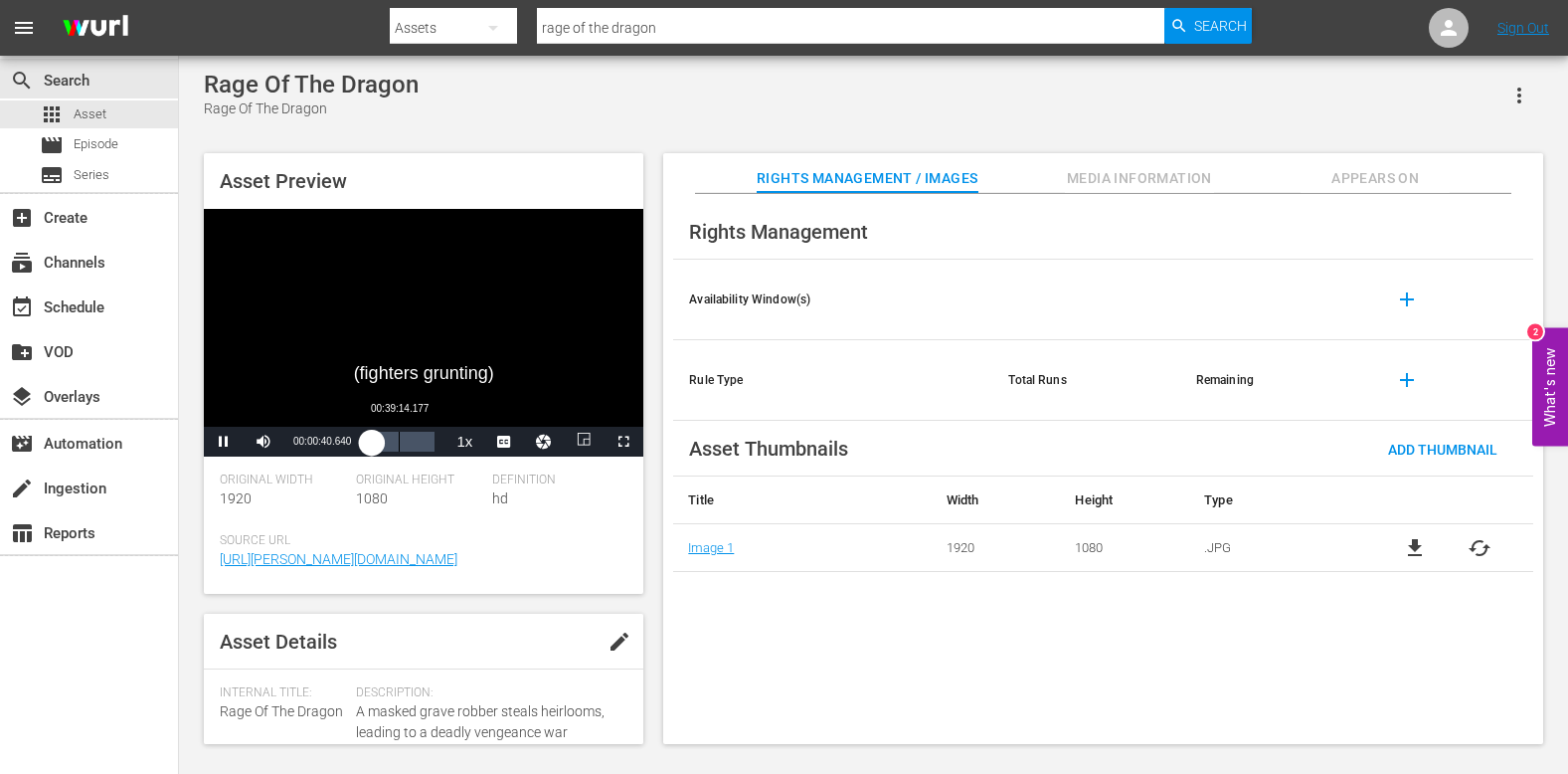 click on "00:39:14.177" at bounding box center [399, 442] 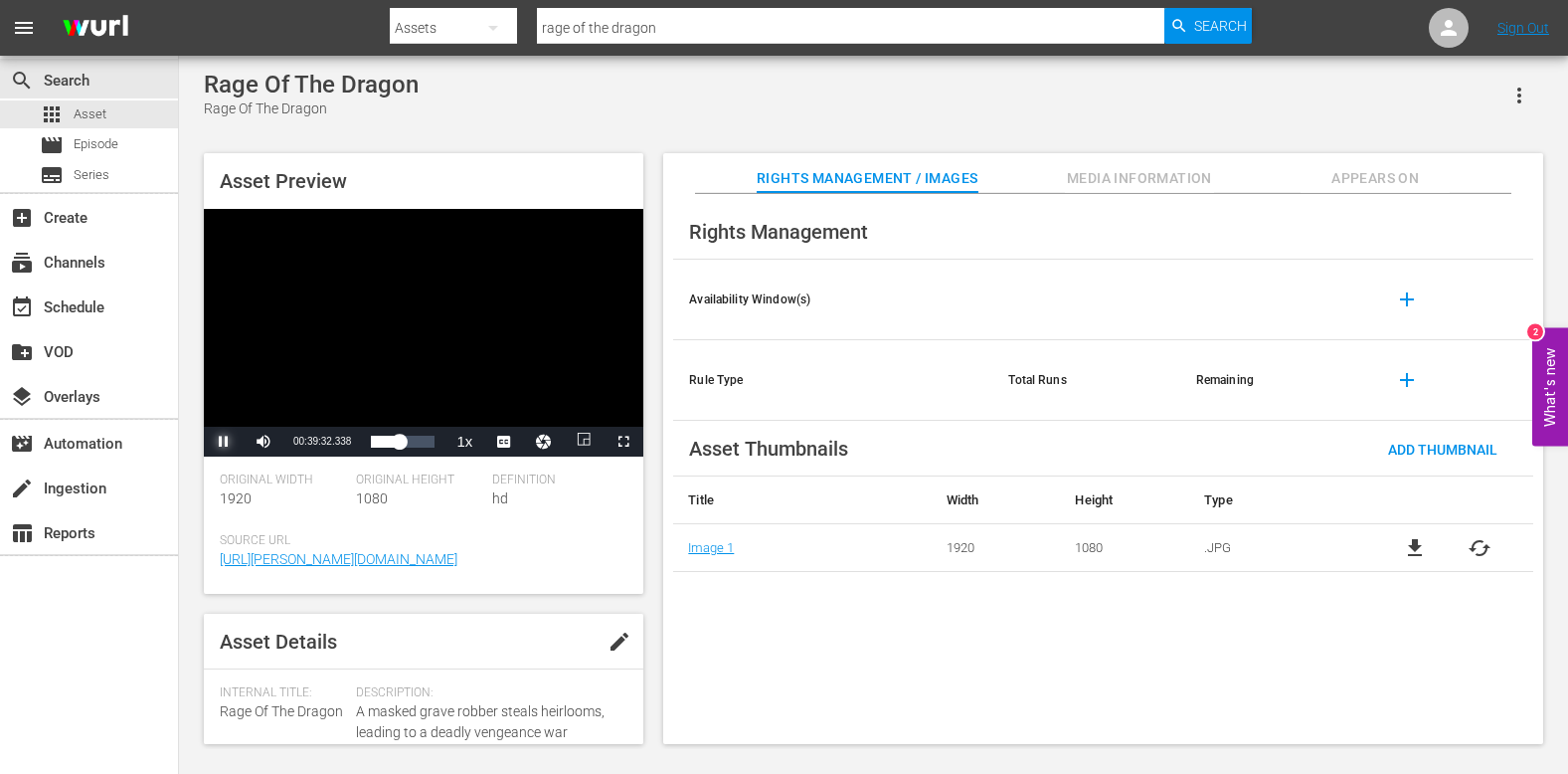 click at bounding box center [224, 442] 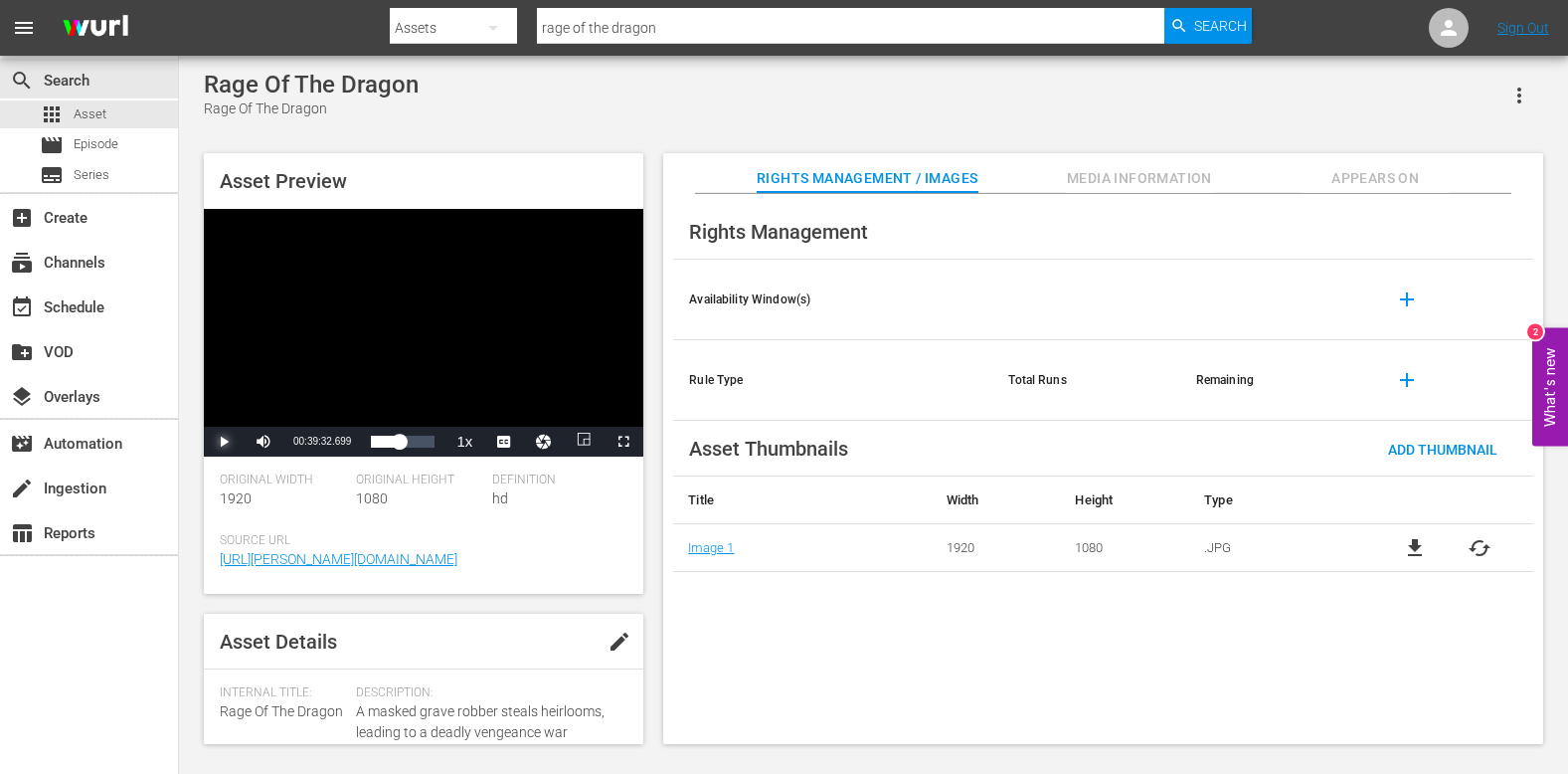 click at bounding box center [224, 442] 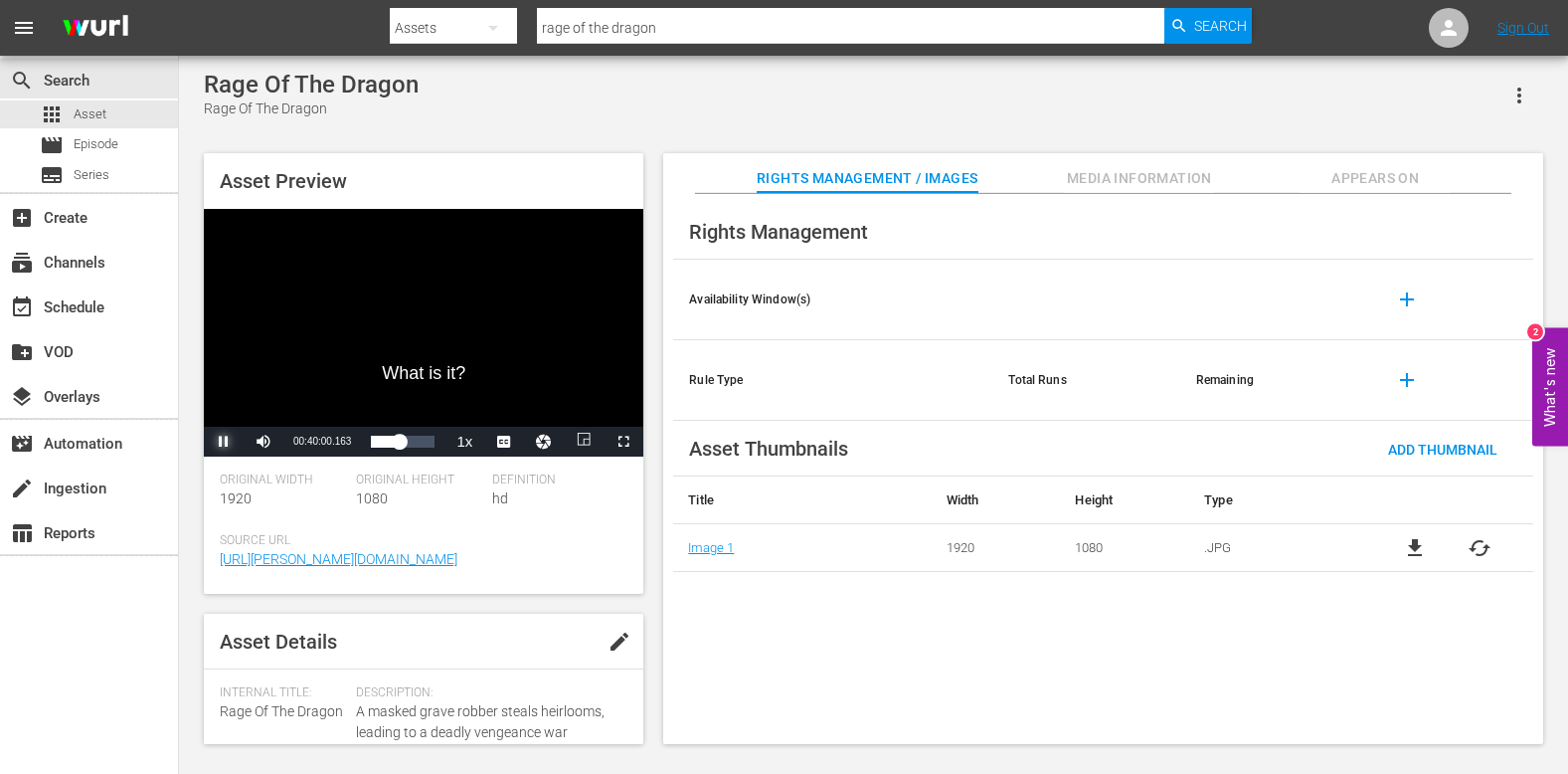 click at bounding box center [224, 442] 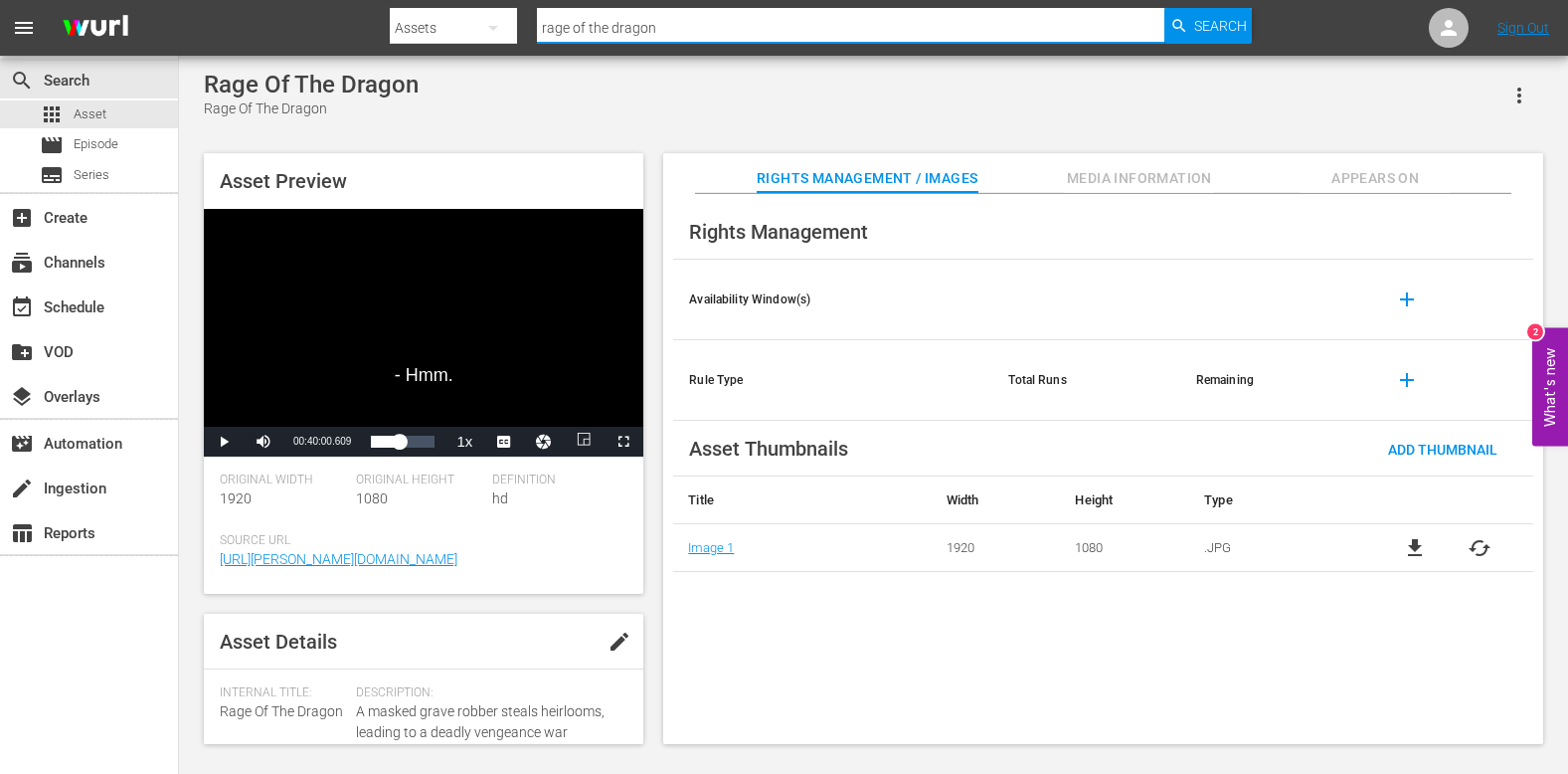 drag, startPoint x: 610, startPoint y: 30, endPoint x: 705, endPoint y: 49, distance: 96.88137 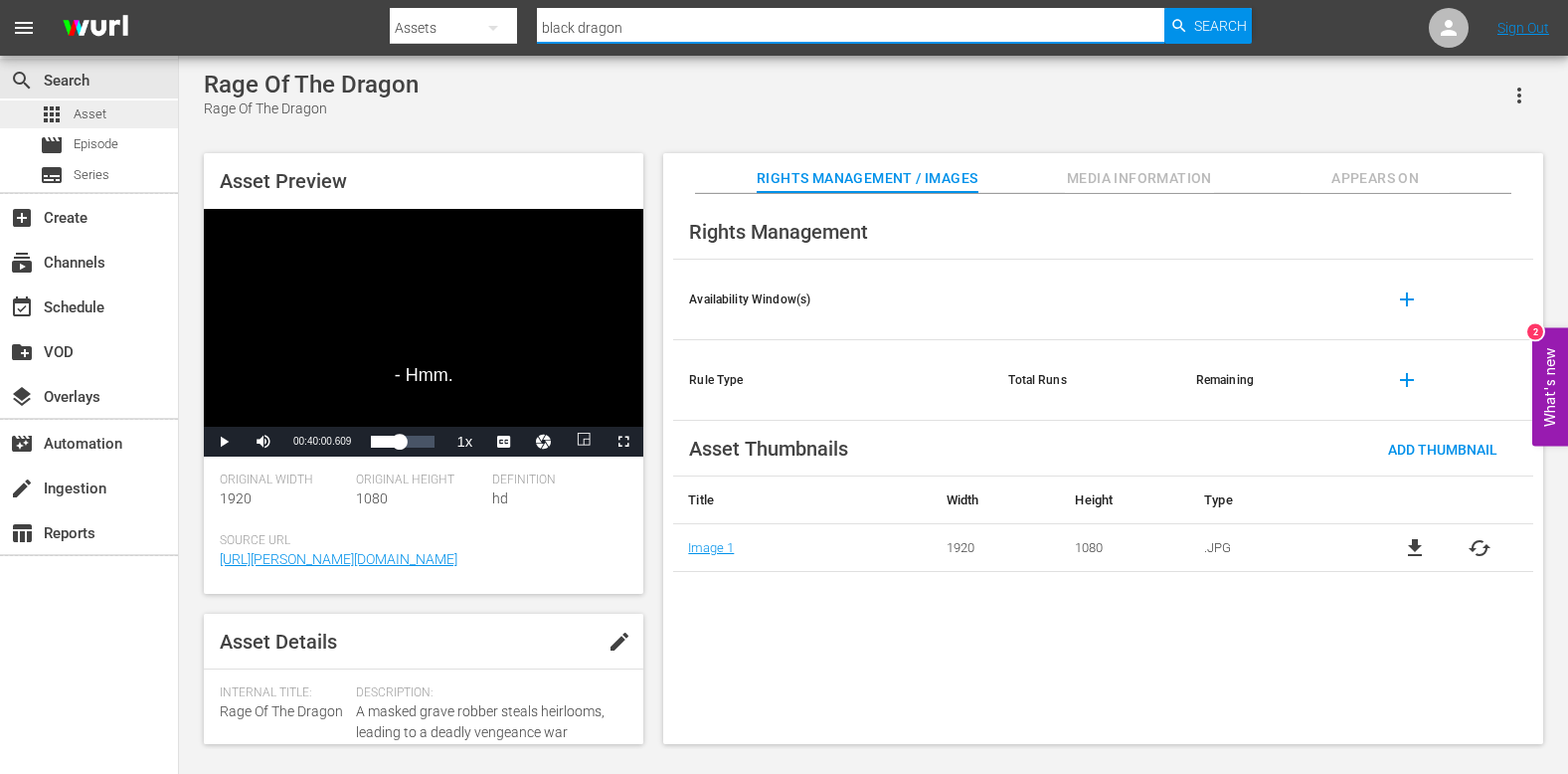 type on "black dragon" 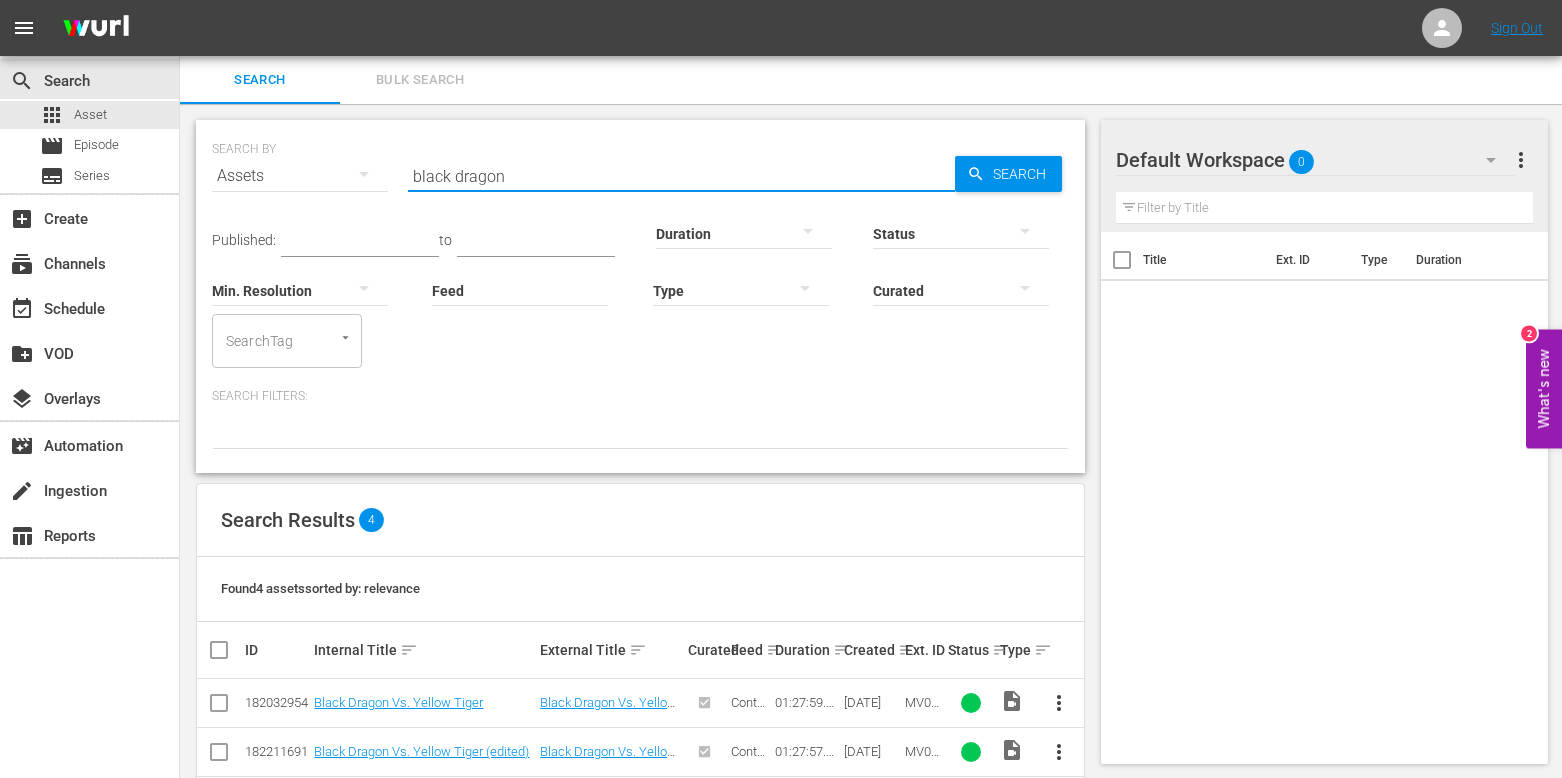click on "black dragon" at bounding box center (681, 176) 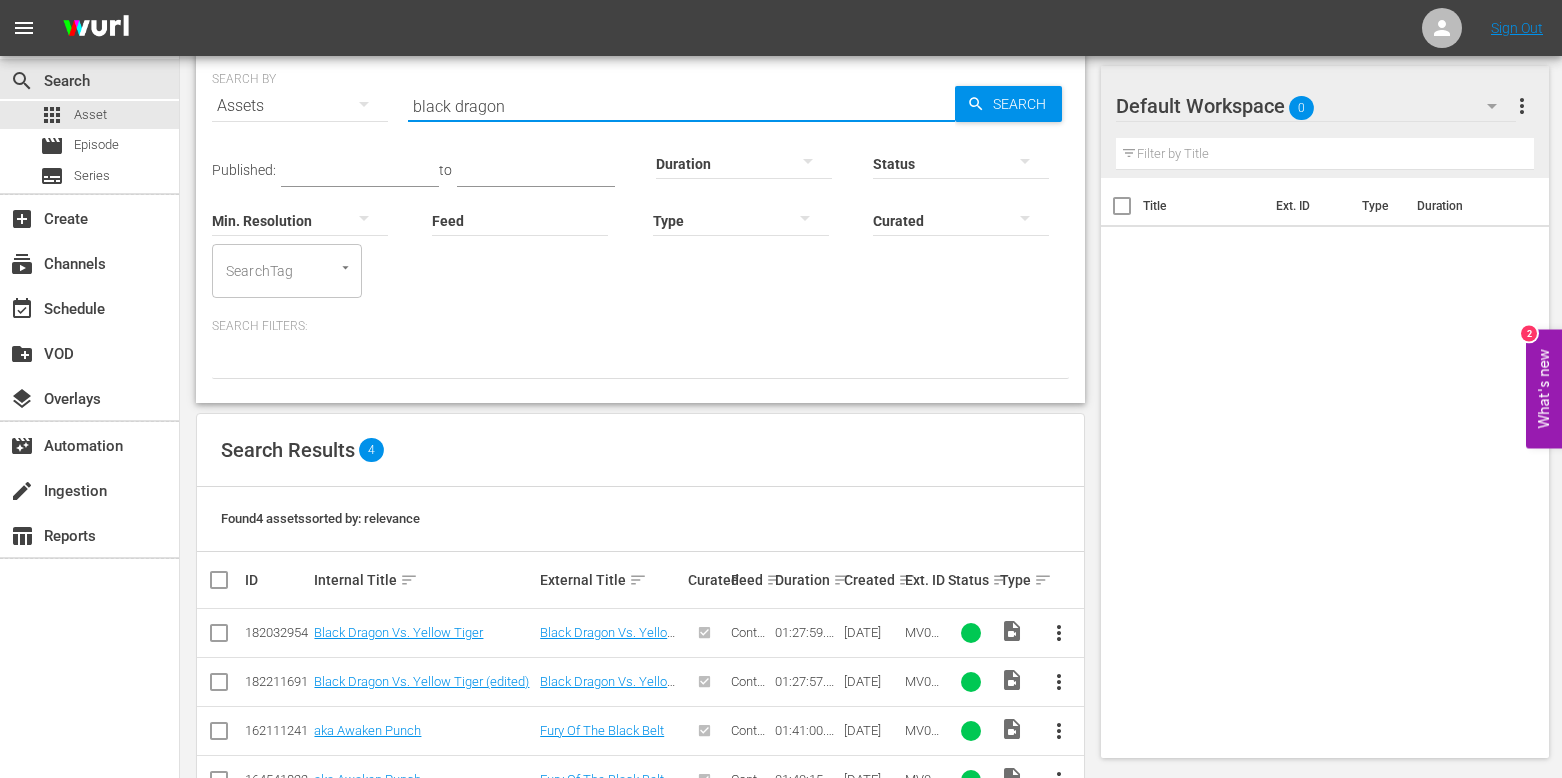 scroll, scrollTop: 100, scrollLeft: 0, axis: vertical 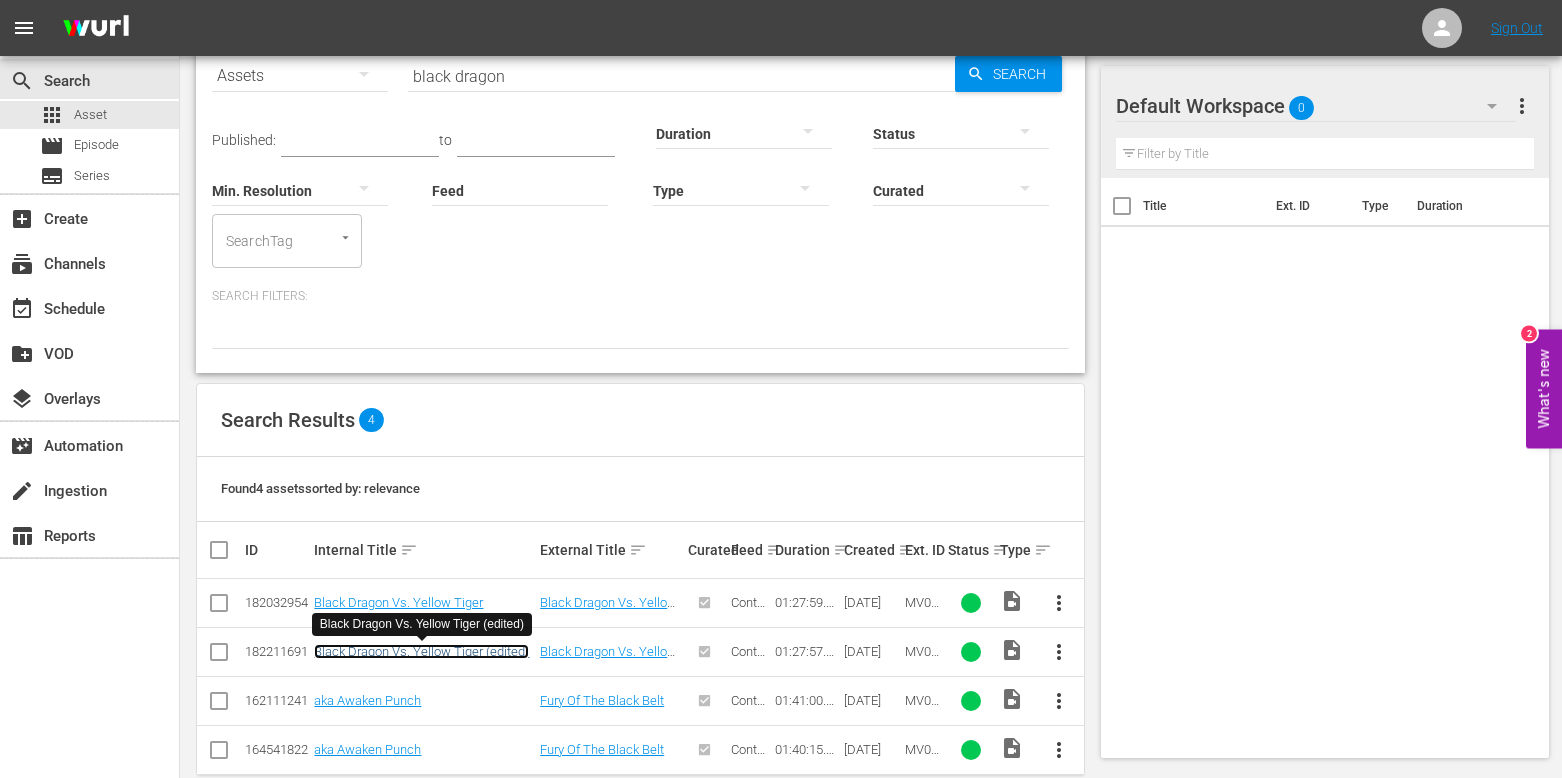 click on "Black Dragon Vs. Yellow Tiger (edited)" at bounding box center [421, 651] 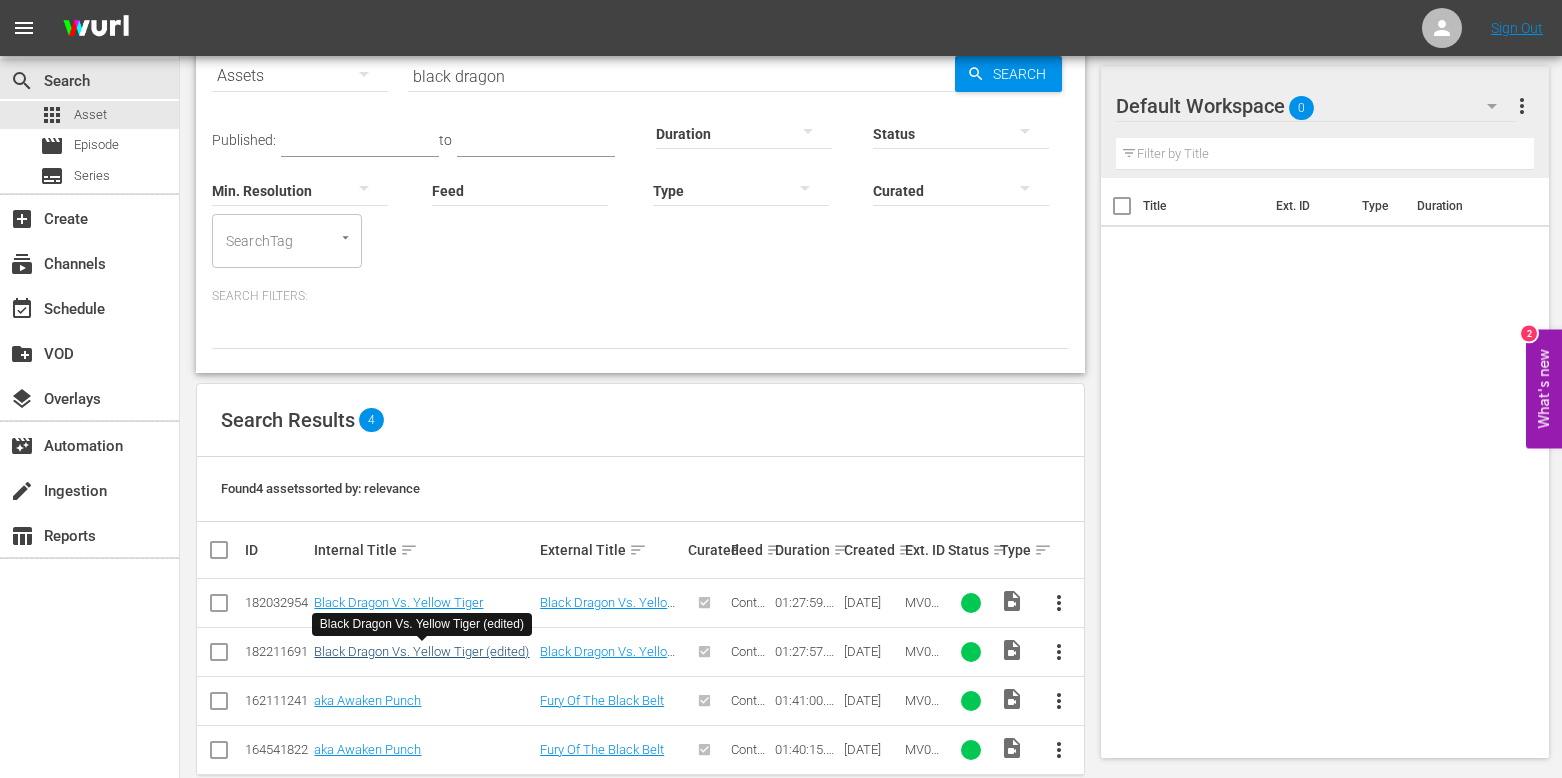 scroll, scrollTop: 0, scrollLeft: 0, axis: both 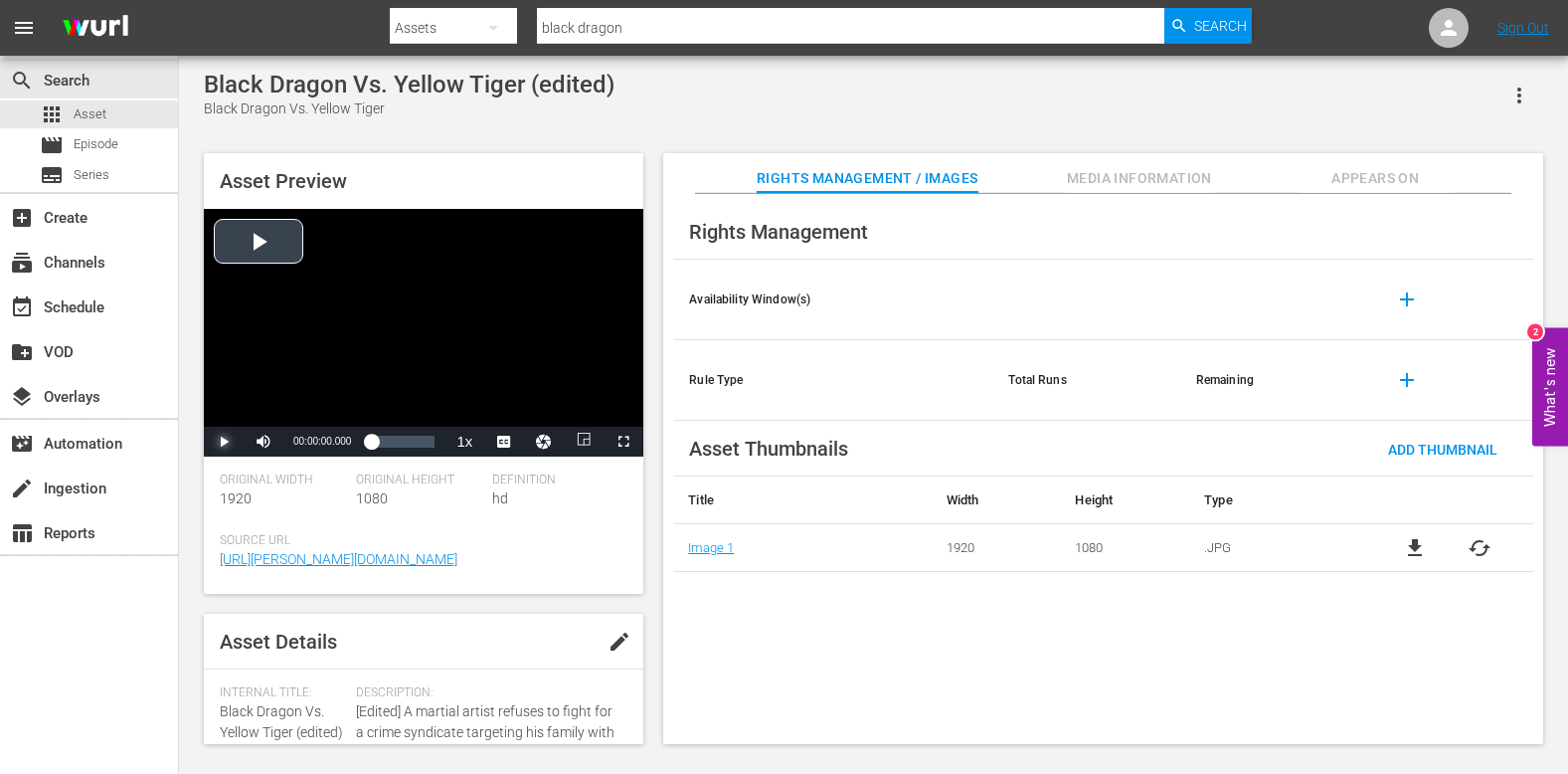 click at bounding box center (224, 442) 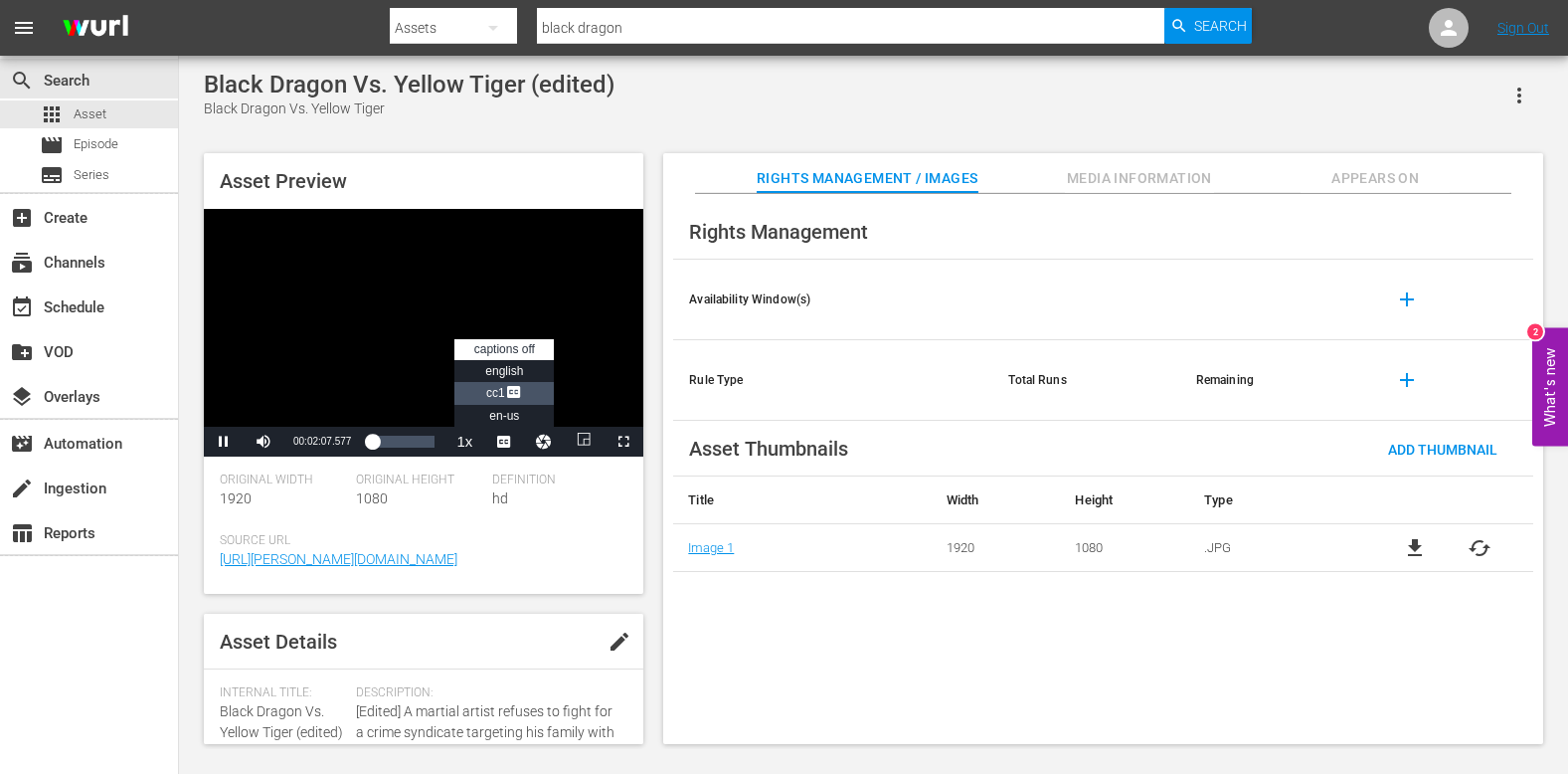 click at bounding box center (514, 394) 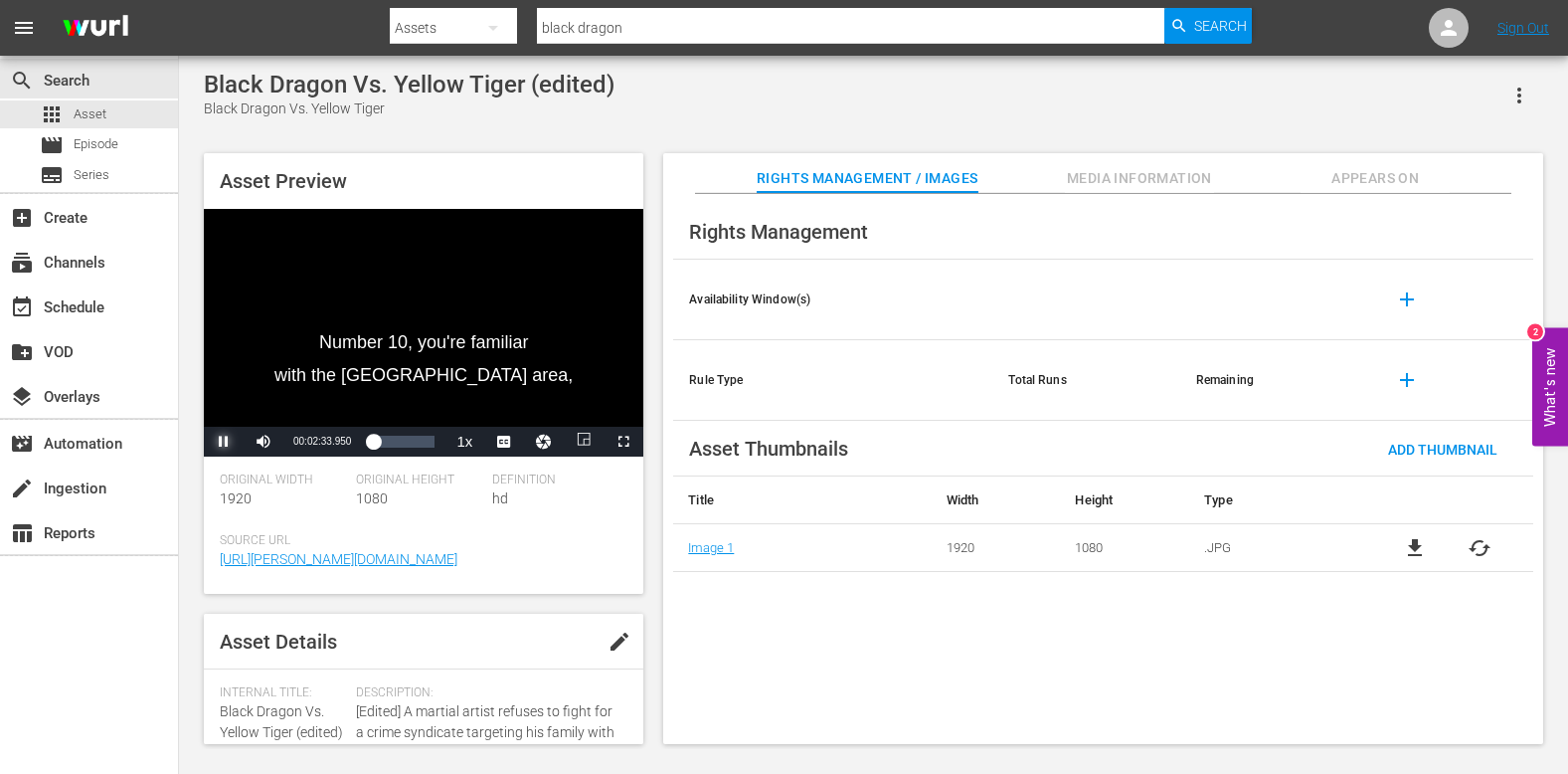 click at bounding box center (224, 442) 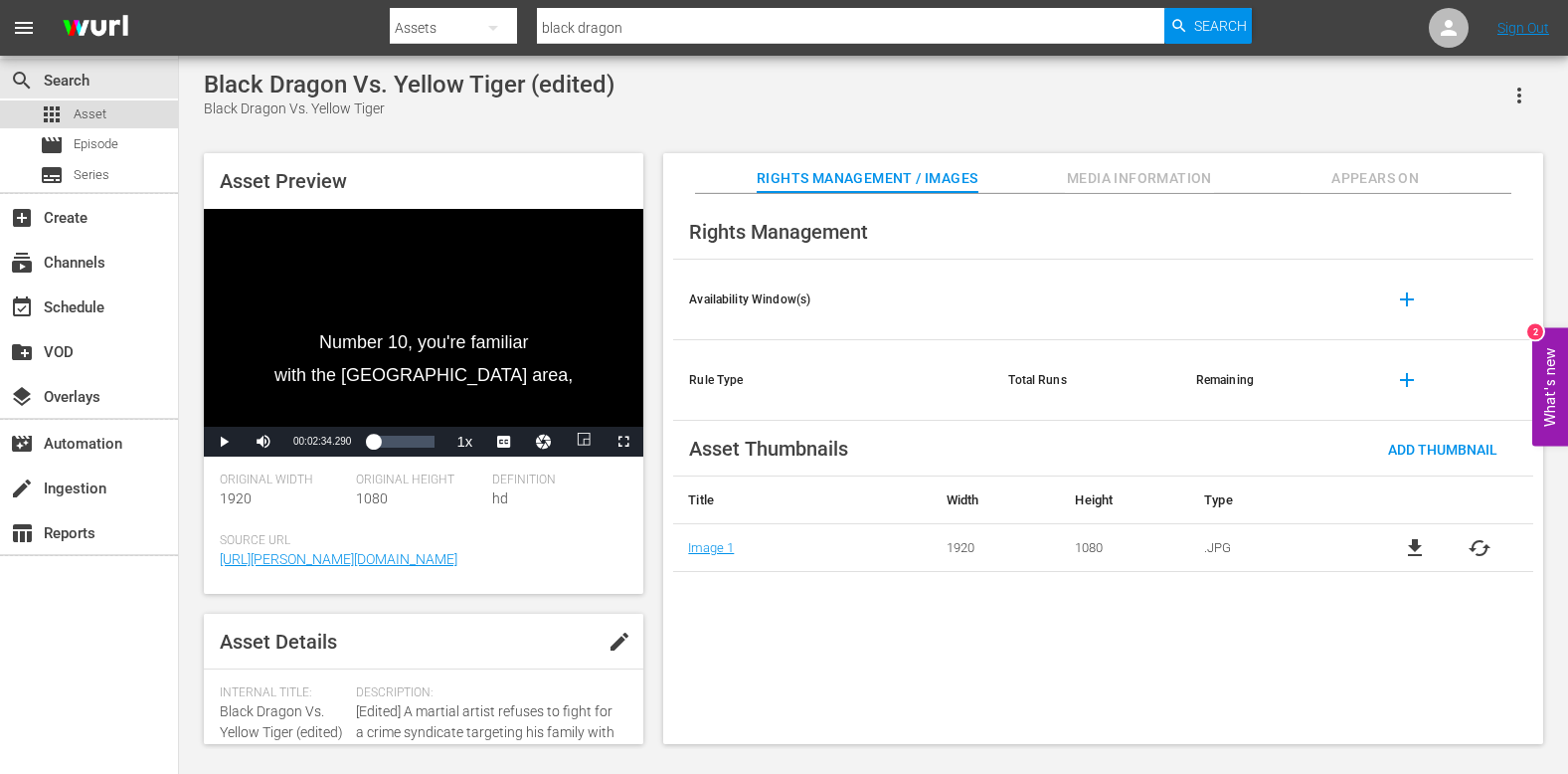 click on "Asset" at bounding box center [89, 114] 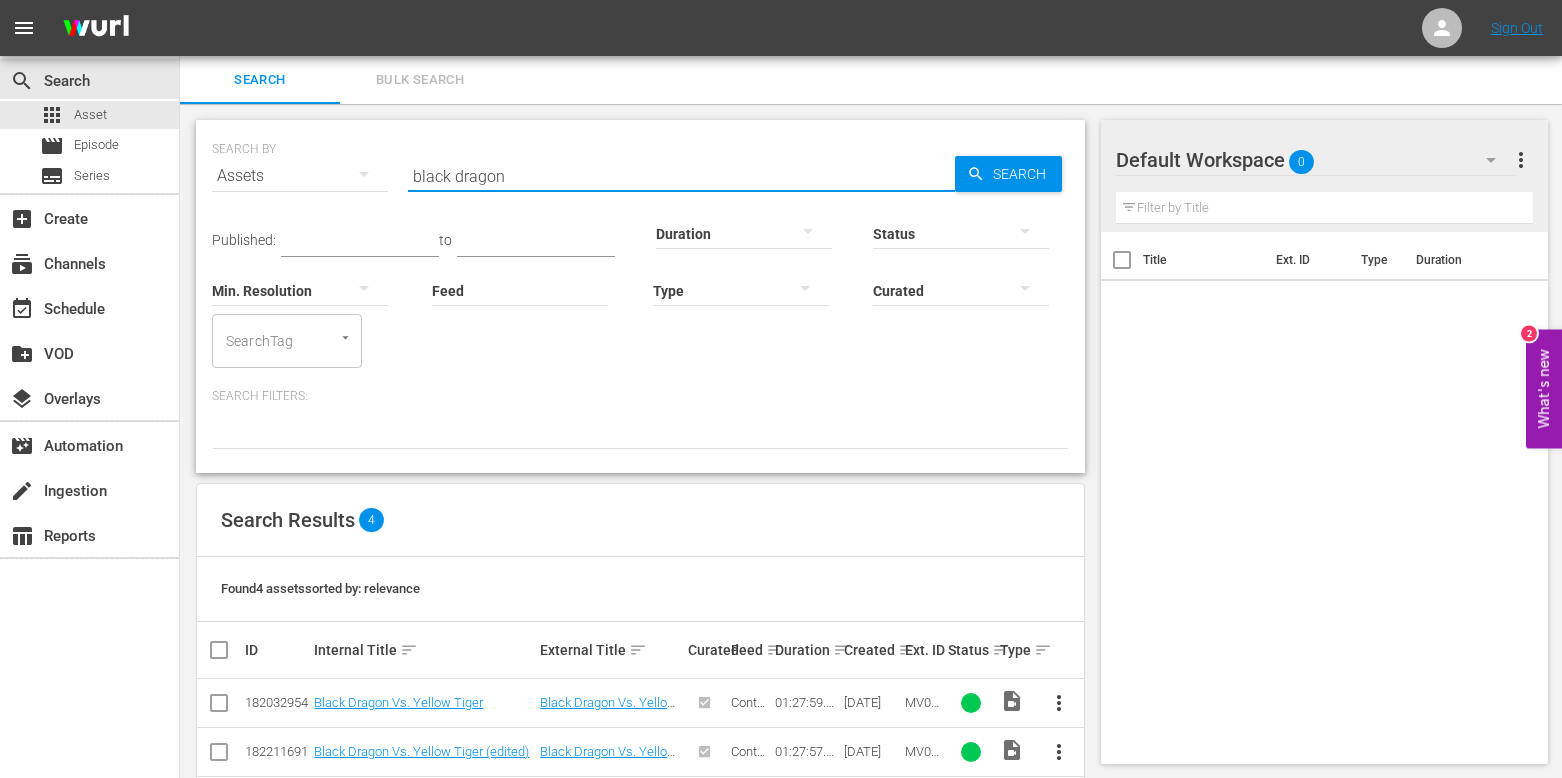 drag, startPoint x: 527, startPoint y: 174, endPoint x: 329, endPoint y: 175, distance: 198.00252 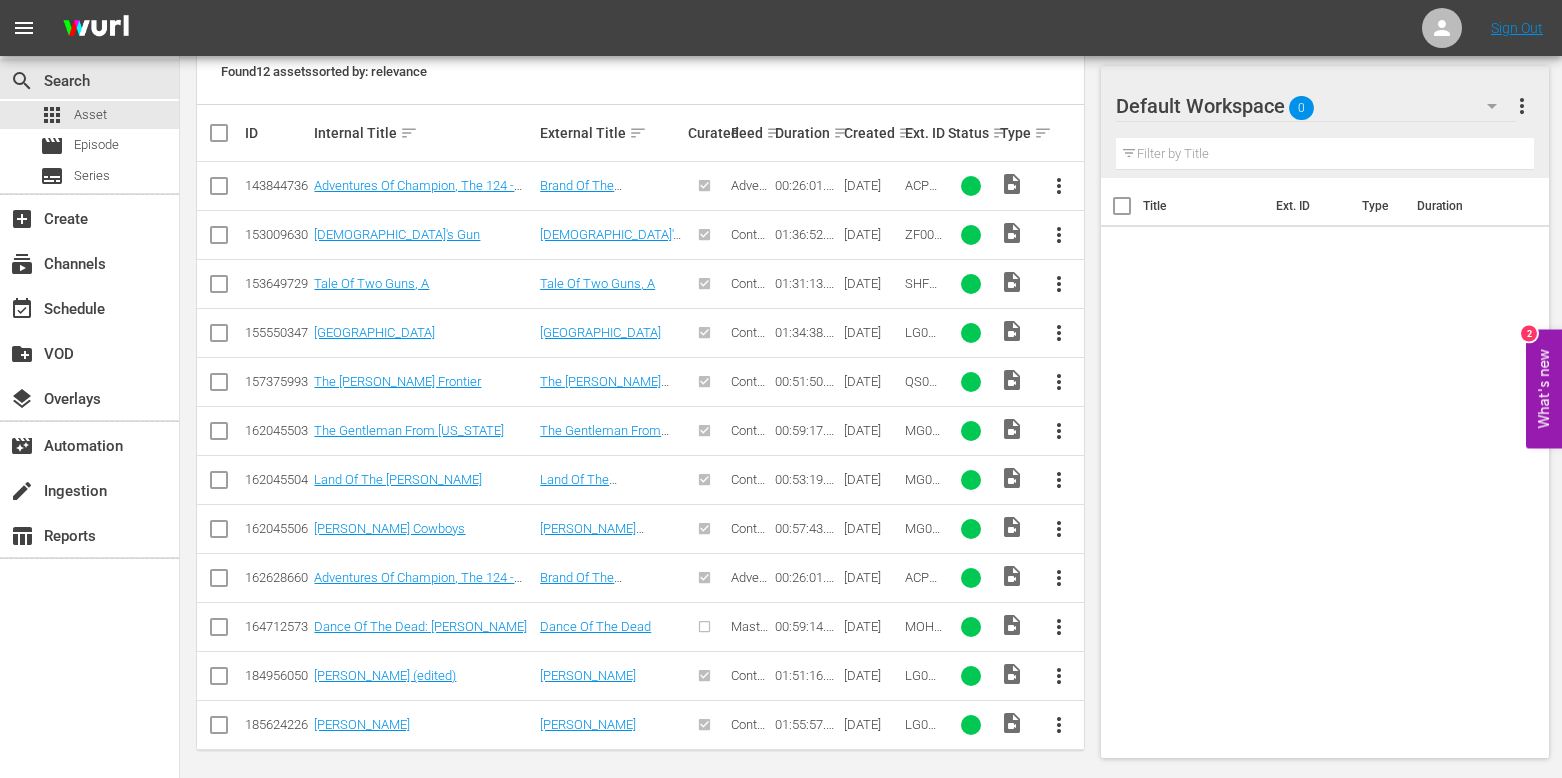 scroll, scrollTop: 526, scrollLeft: 0, axis: vertical 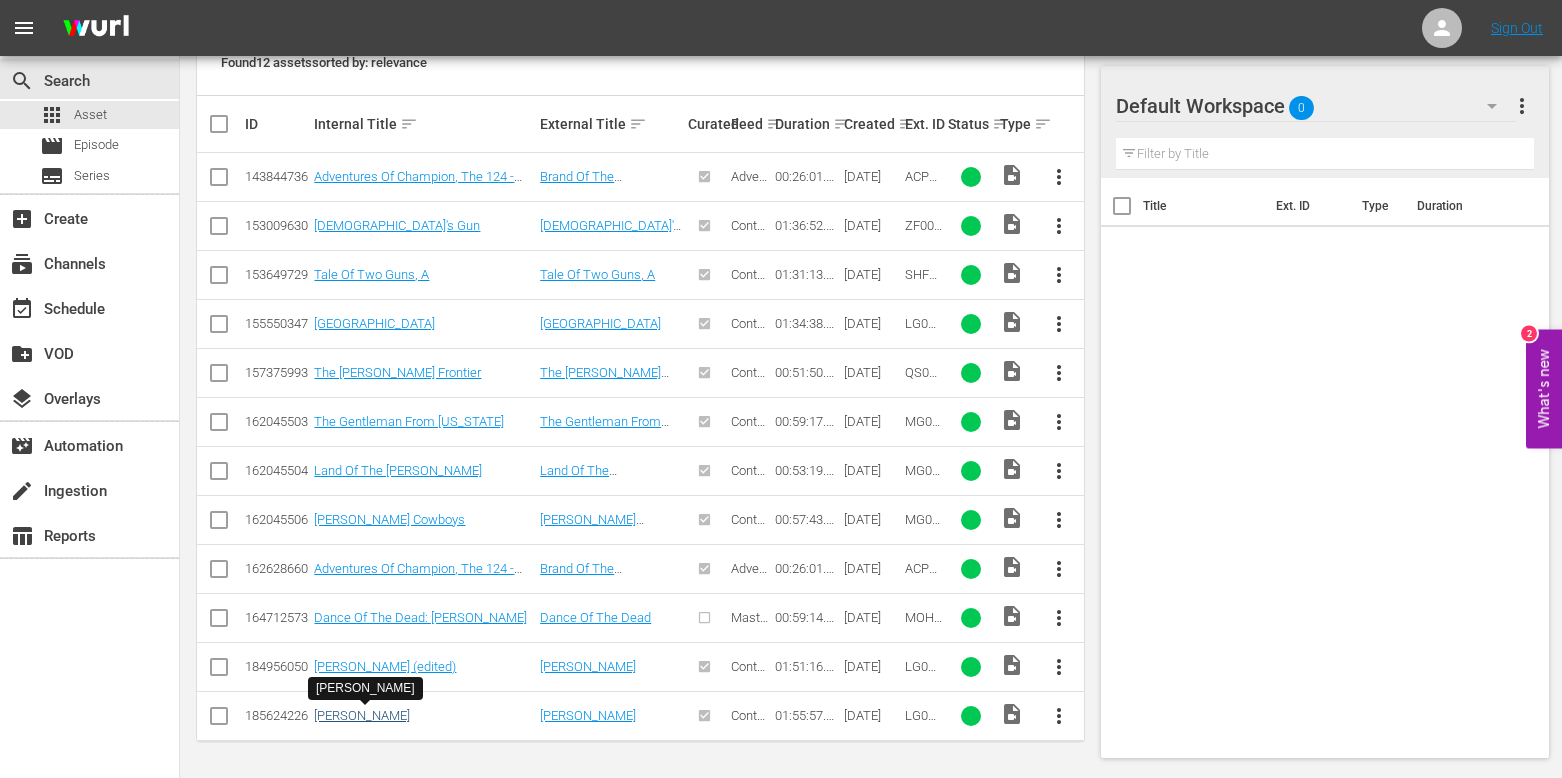 type on "[PERSON_NAME]" 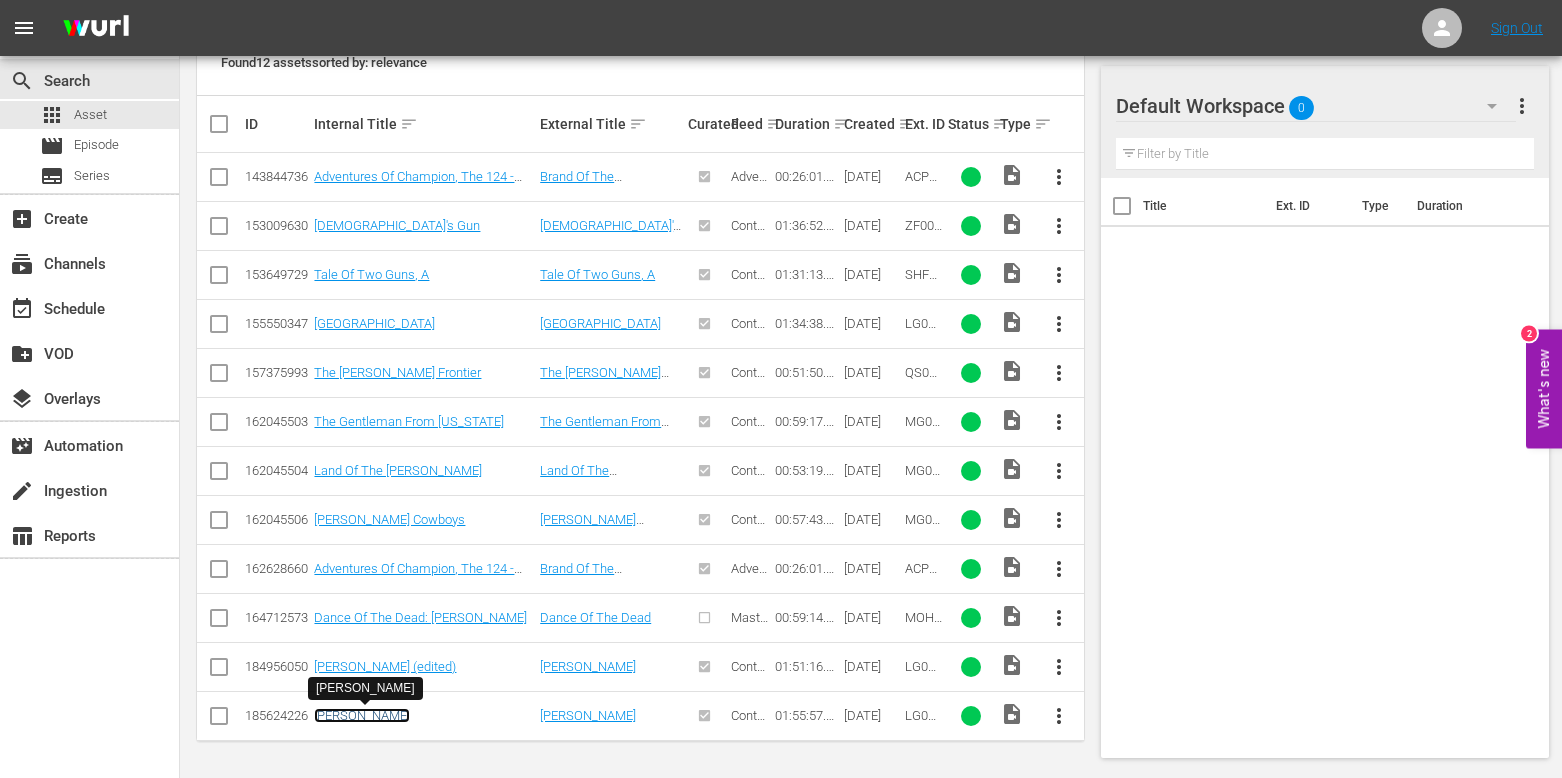 click on "[PERSON_NAME]" at bounding box center [362, 715] 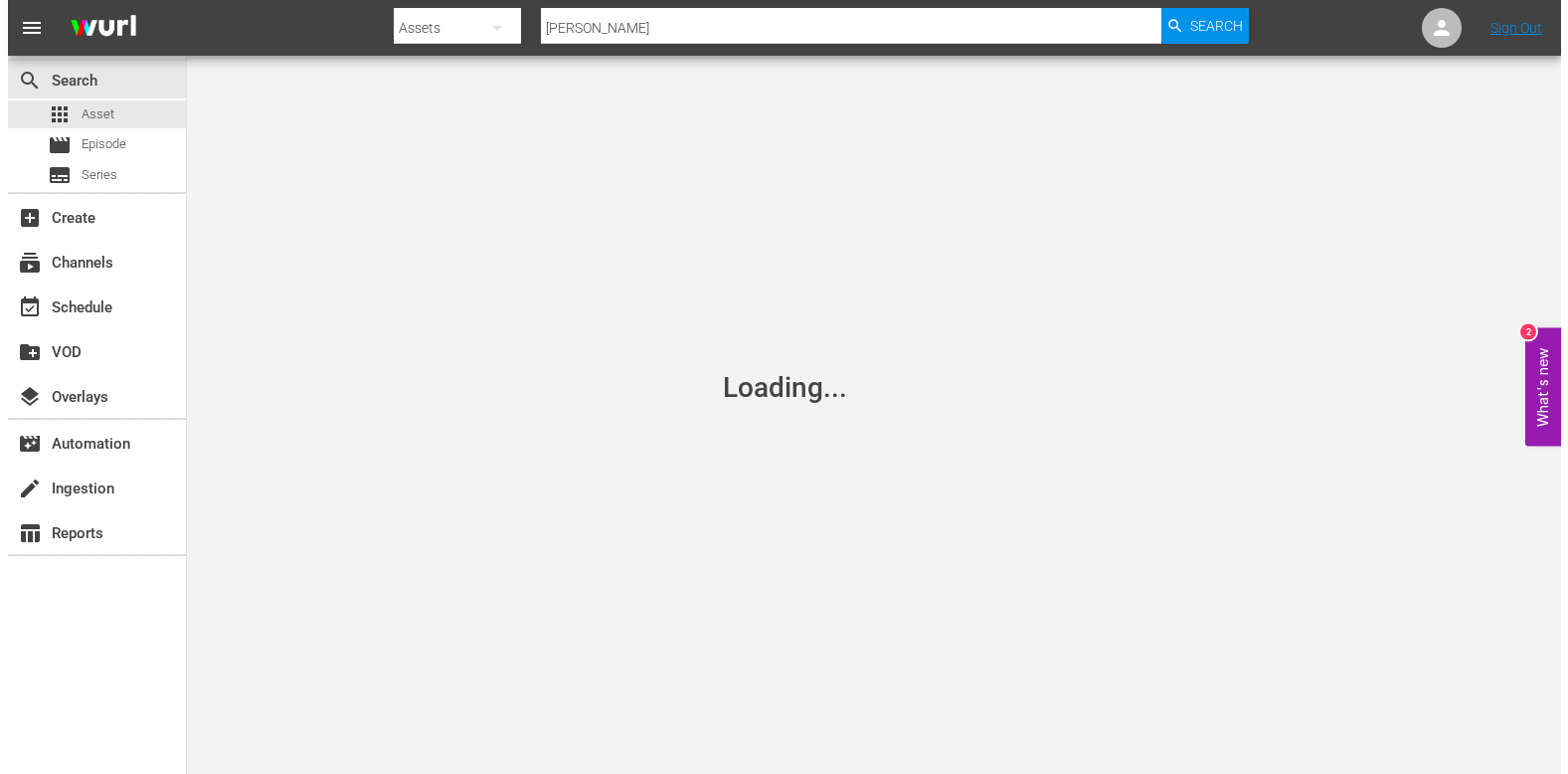 scroll, scrollTop: 0, scrollLeft: 0, axis: both 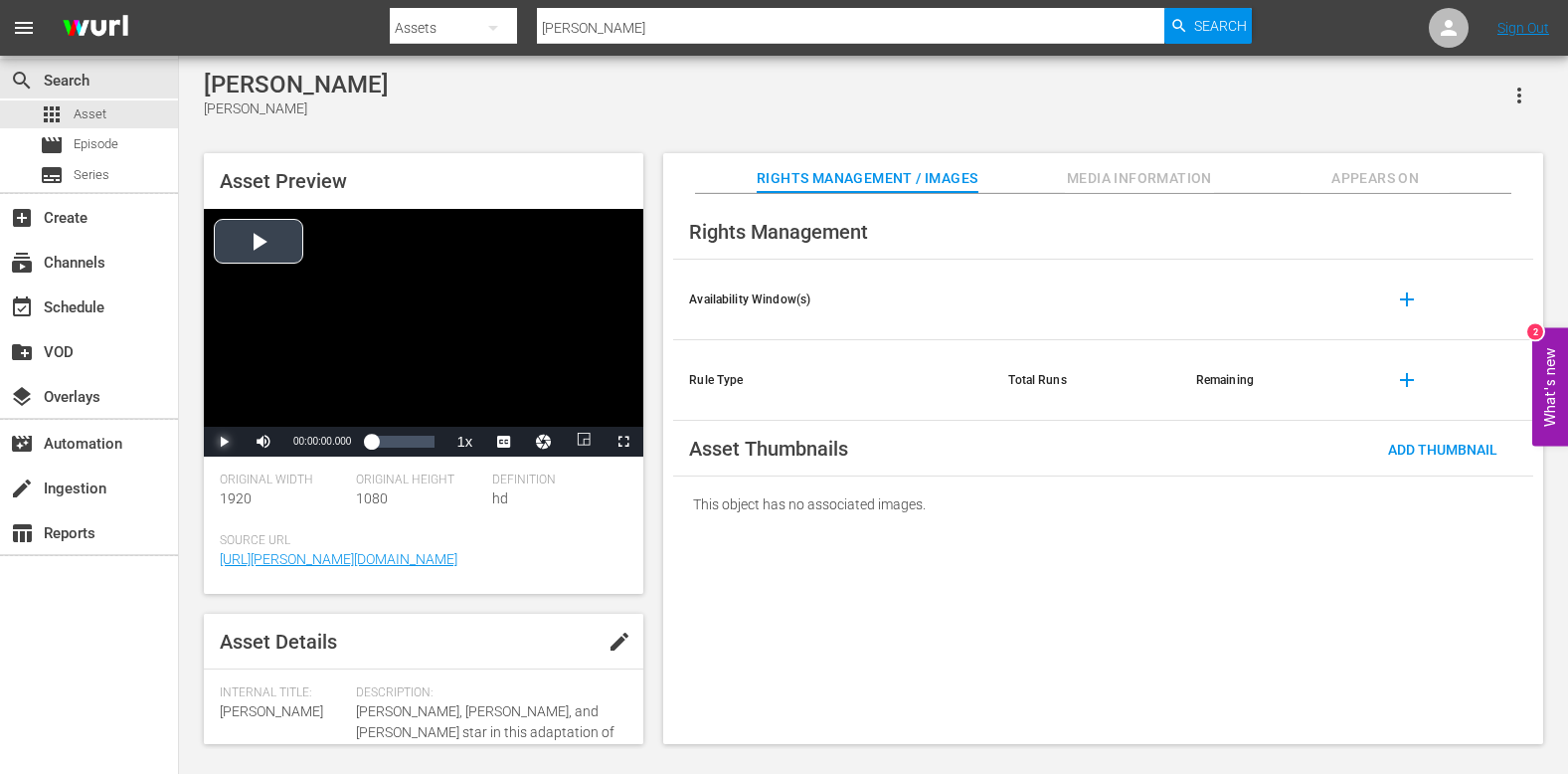 click at bounding box center [224, 442] 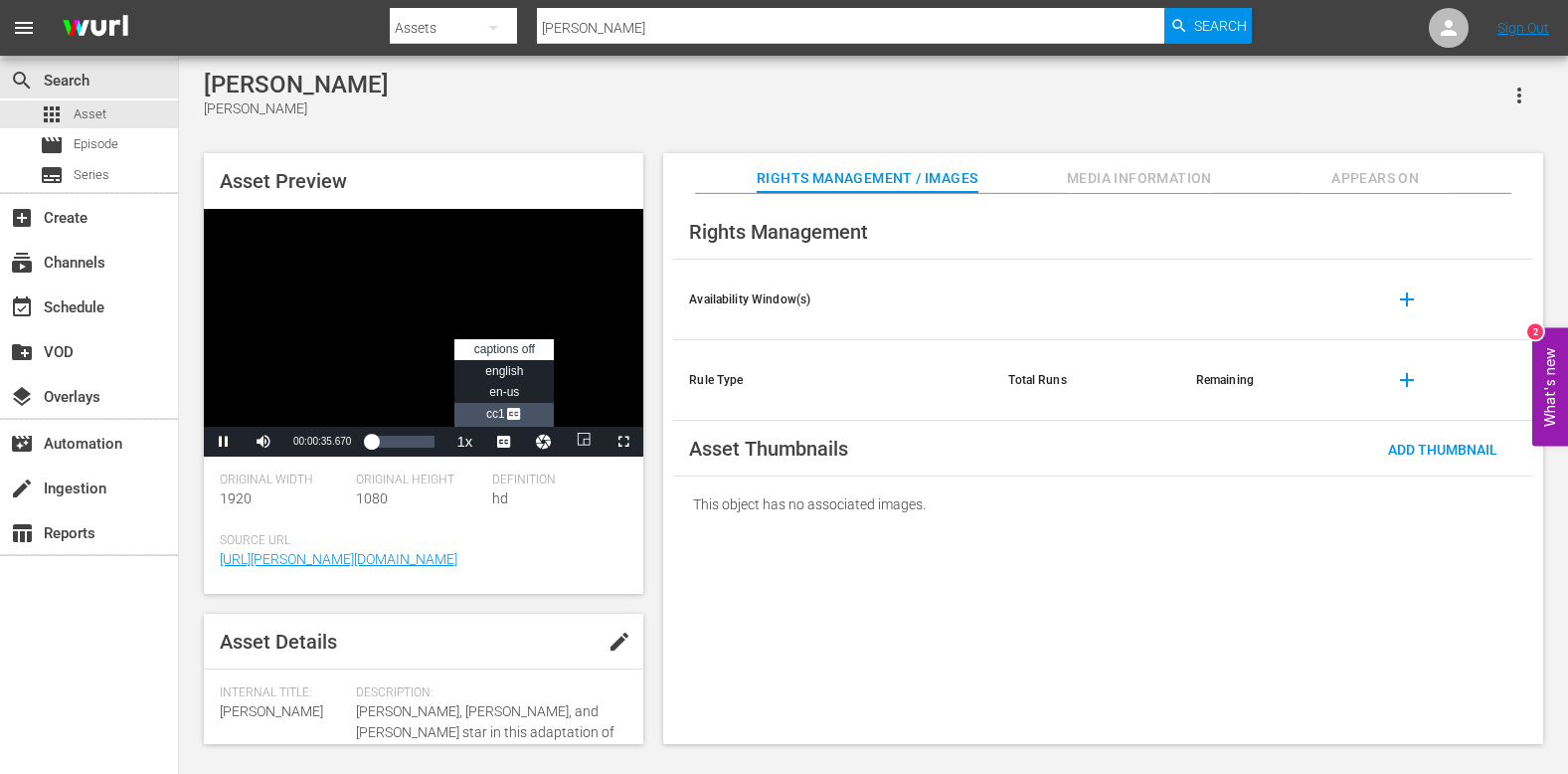 click on "CC1  Captions" at bounding box center (504, 414) 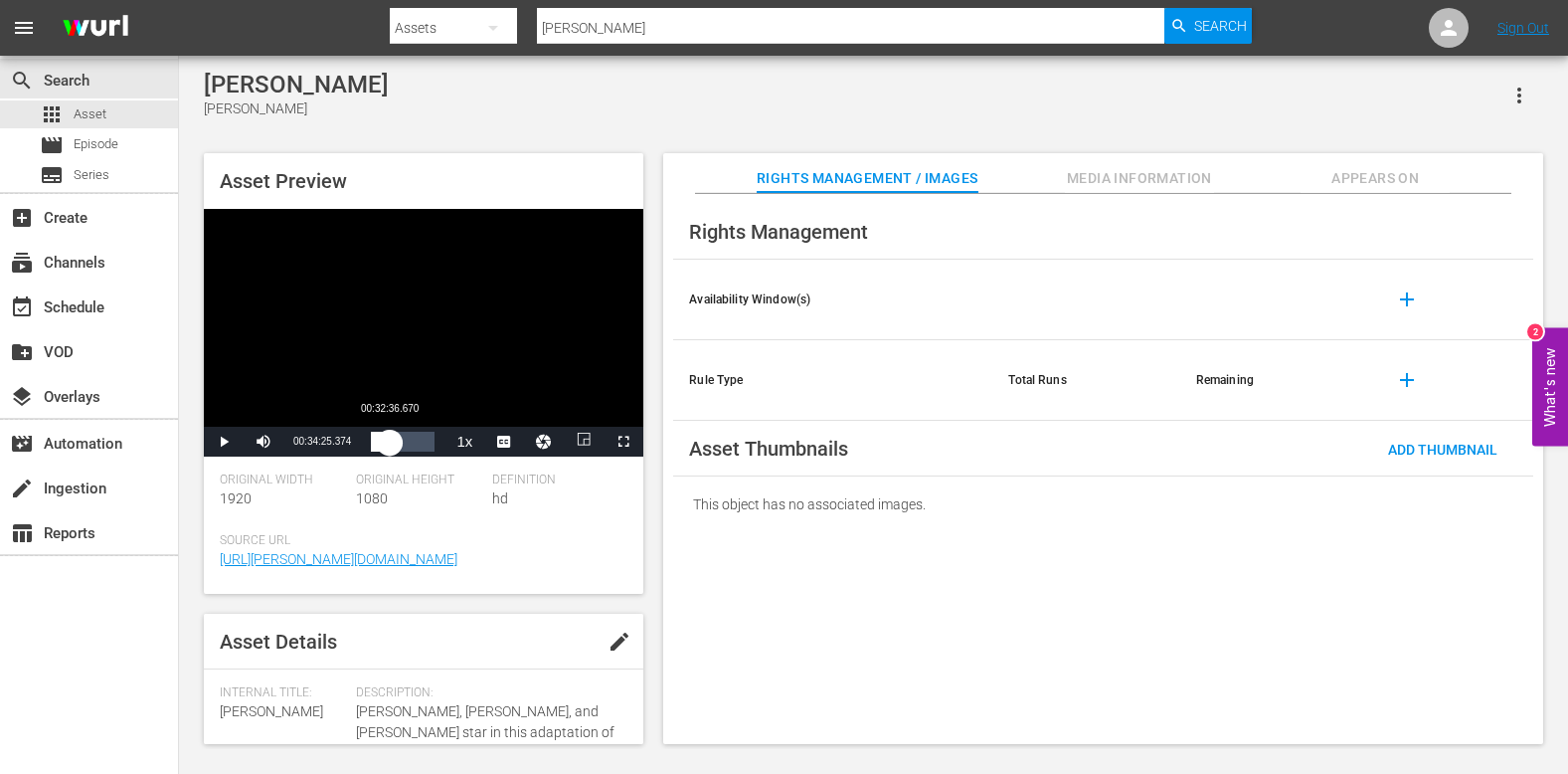 click on "Loaded :  1.47% 00:32:36.670
00:00:40.536" at bounding box center [403, 442] 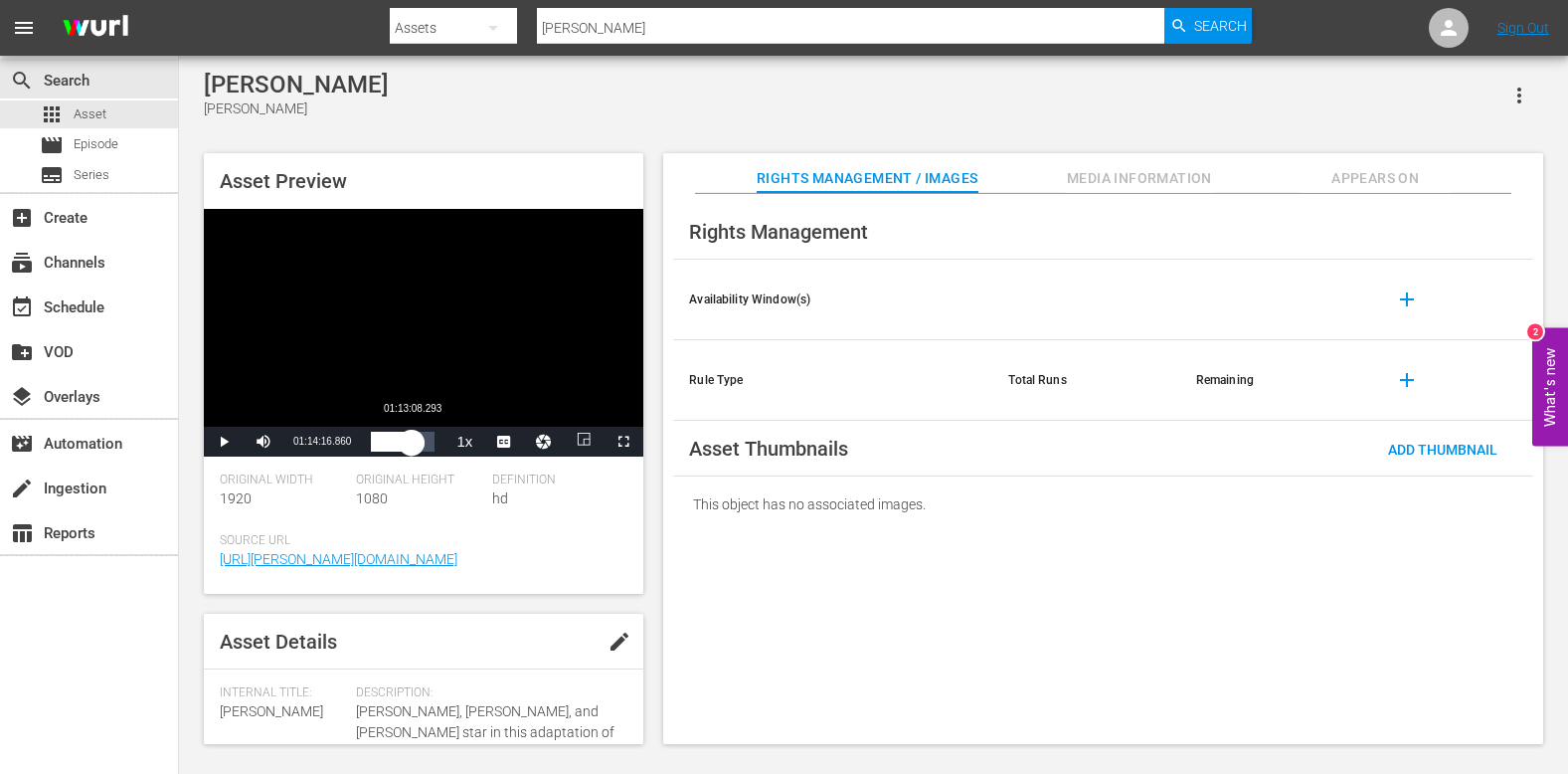 click on "Loaded :  31.51% 01:13:08.293
00:35:31.770" at bounding box center [403, 442] 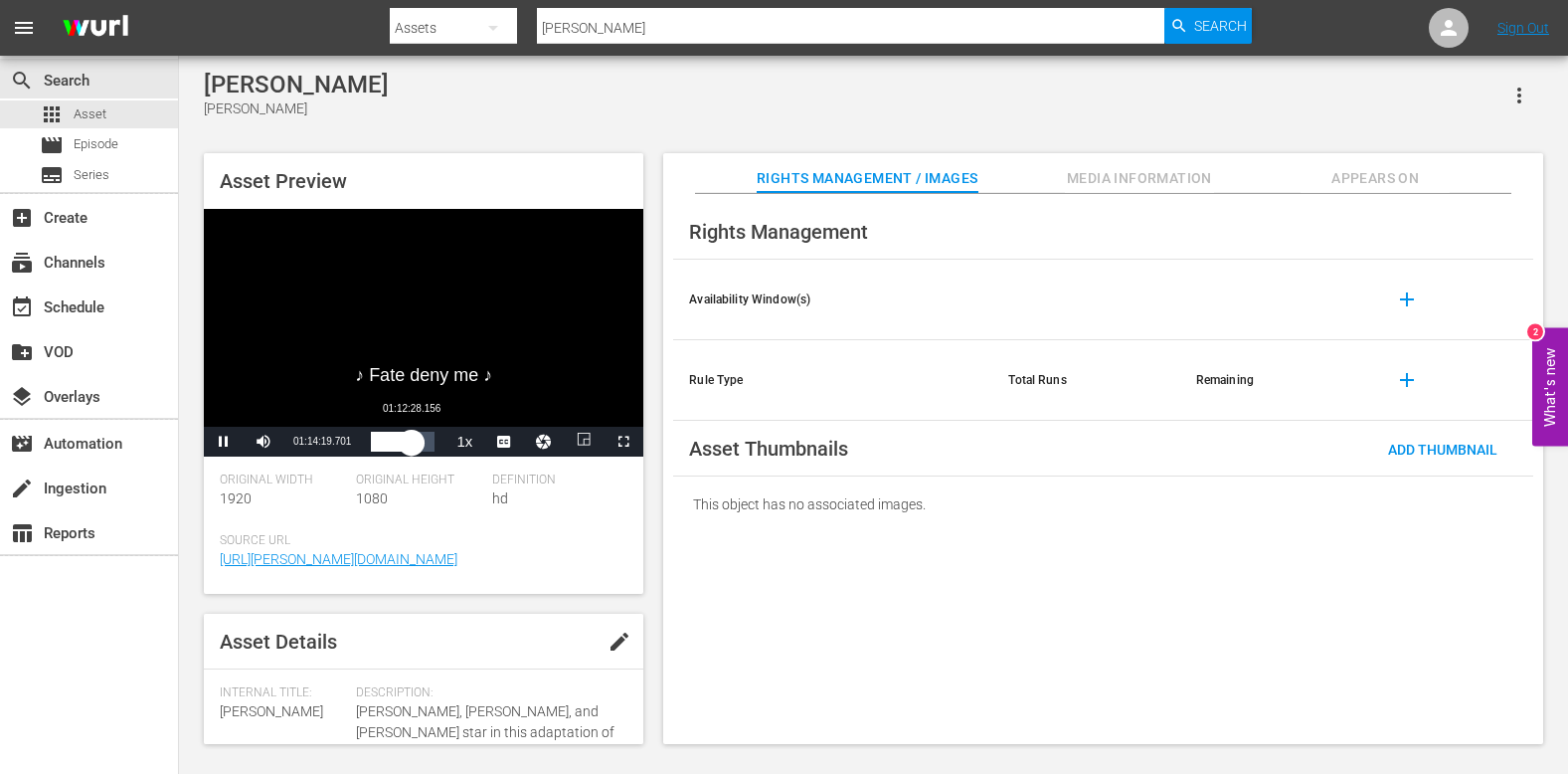 click on "01:14:19.709" at bounding box center (391, 442) 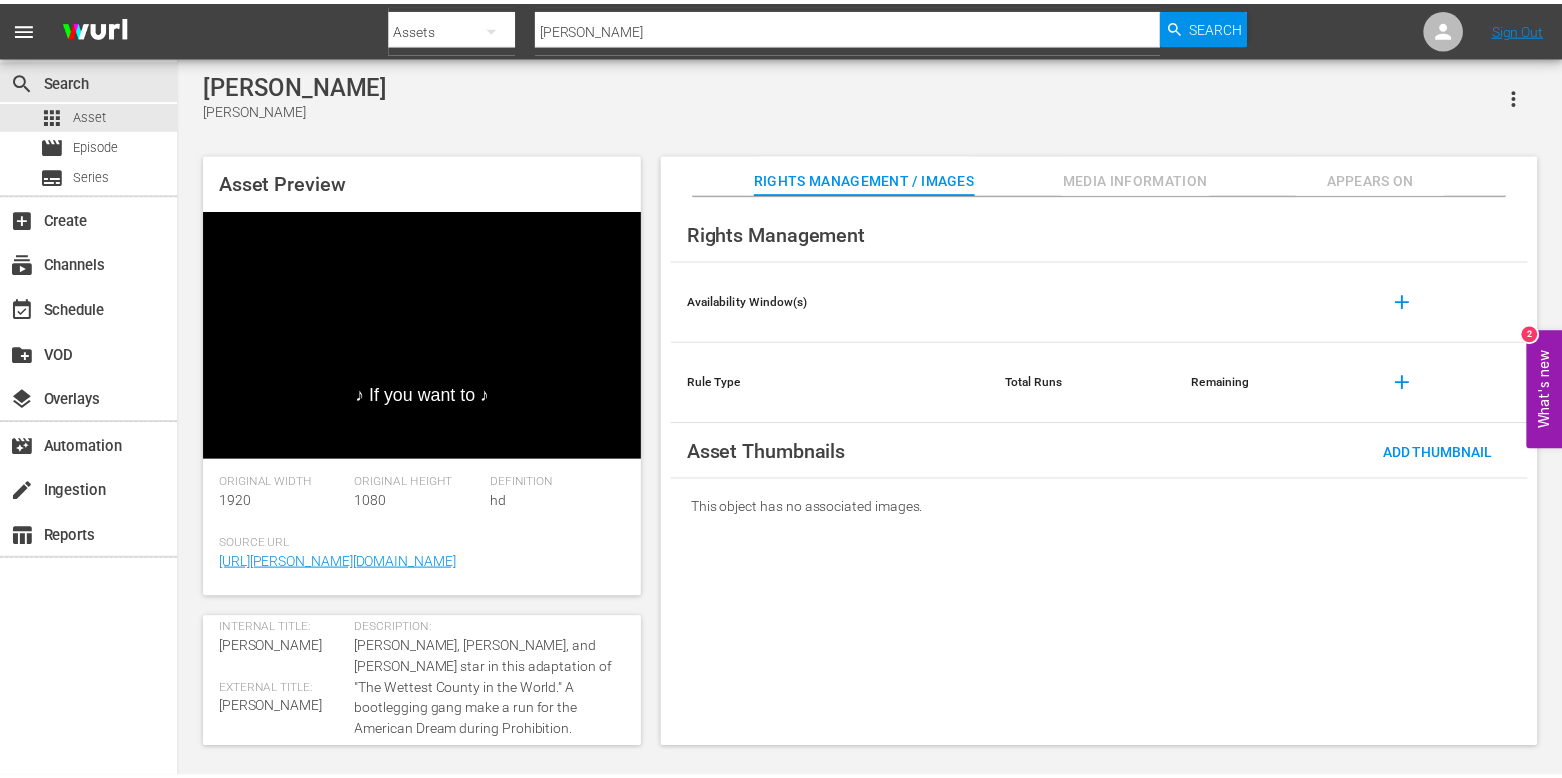 scroll, scrollTop: 100, scrollLeft: 0, axis: vertical 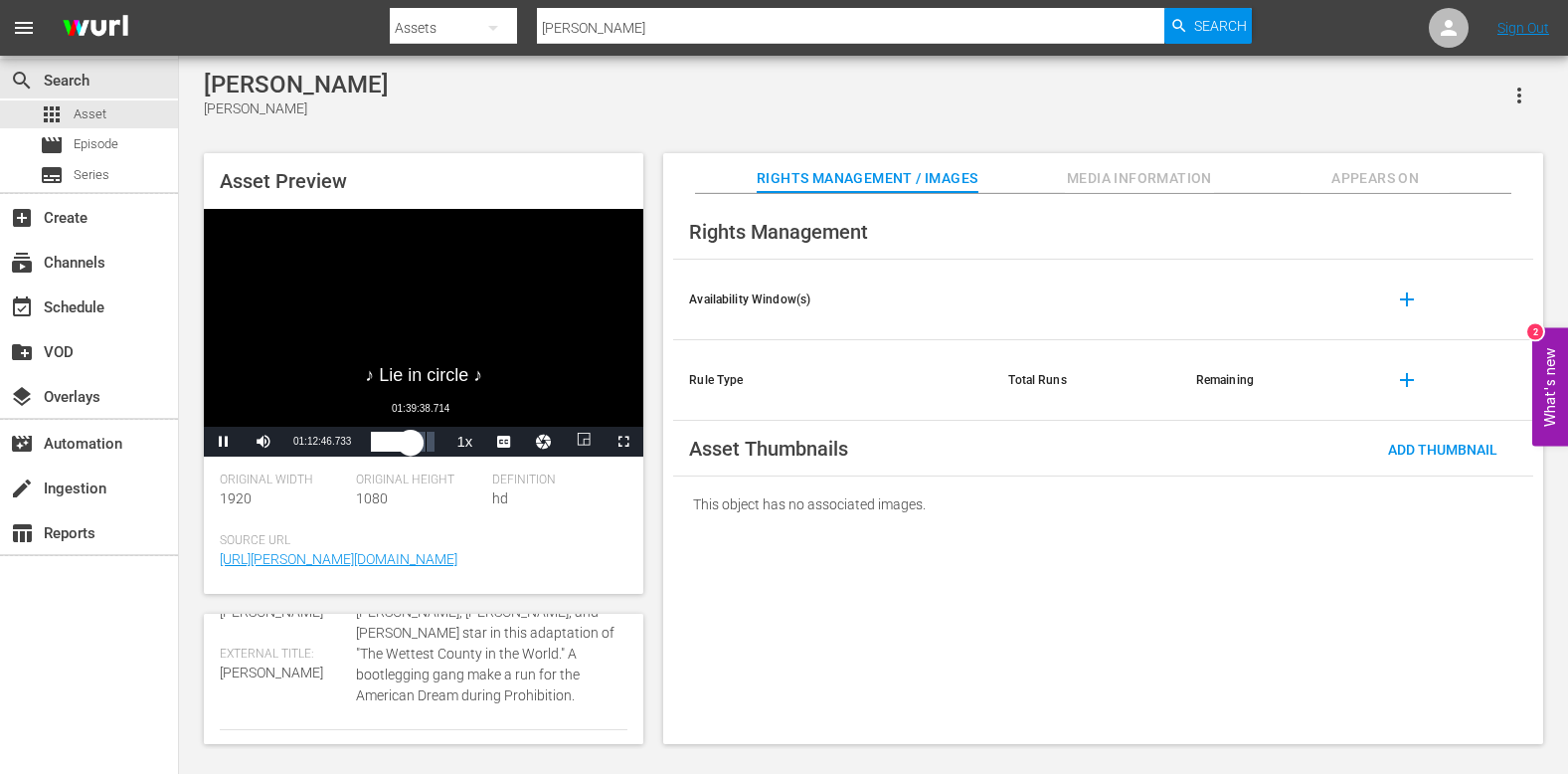 click on "01:12:46.880" at bounding box center [391, 442] 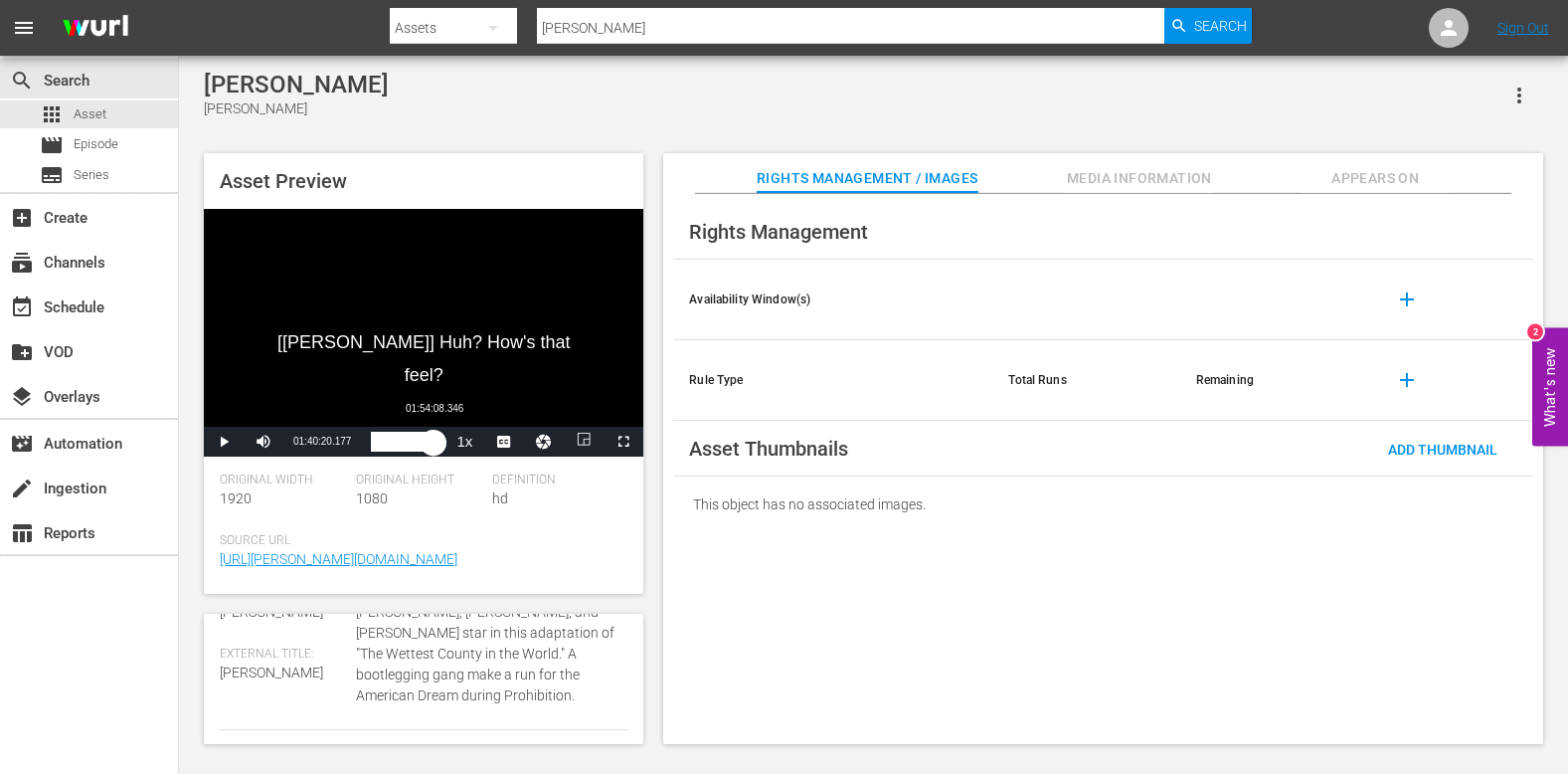 click on "01:40:20.308" at bounding box center [402, 442] 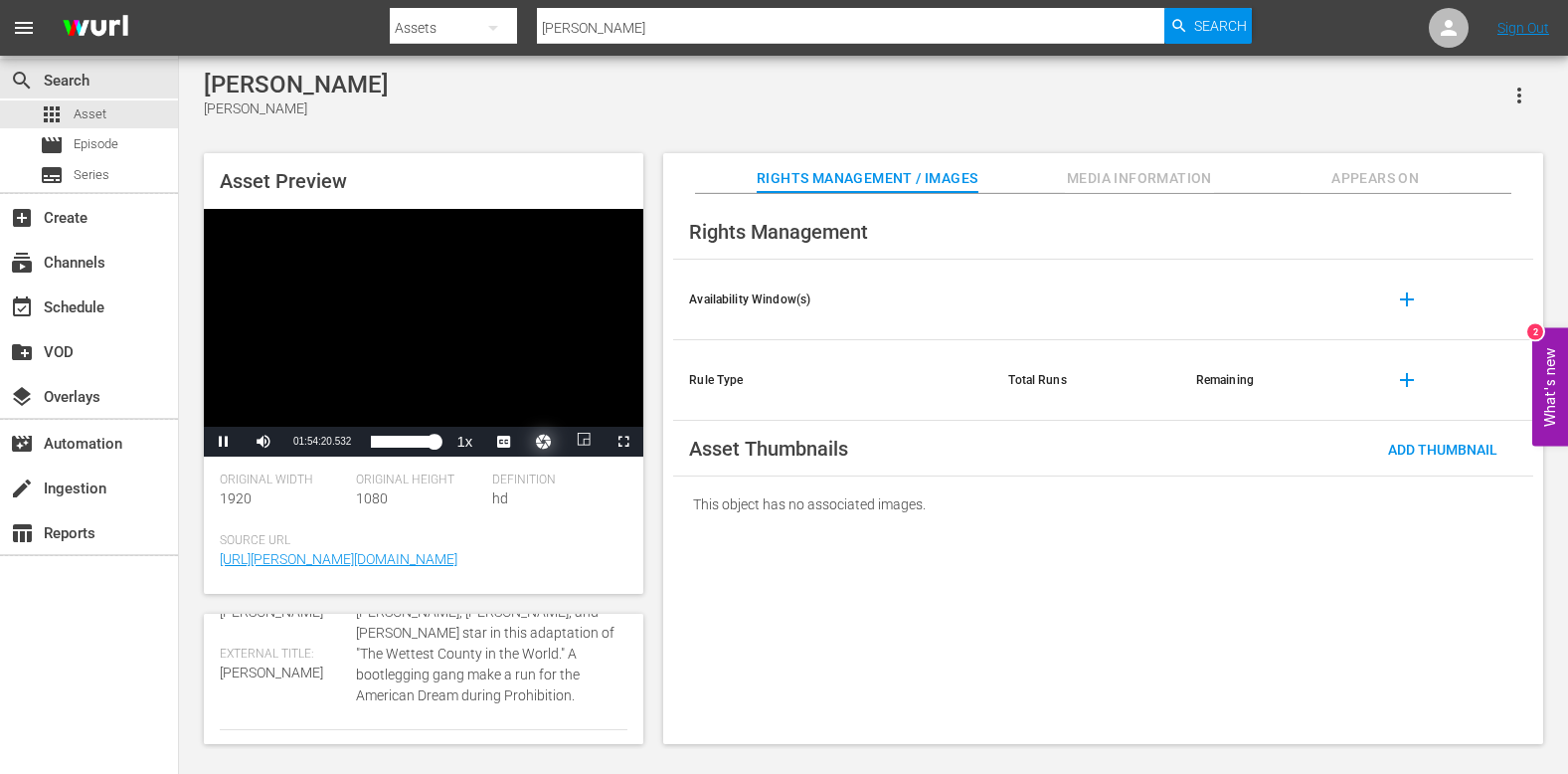 click at bounding box center [544, 442] 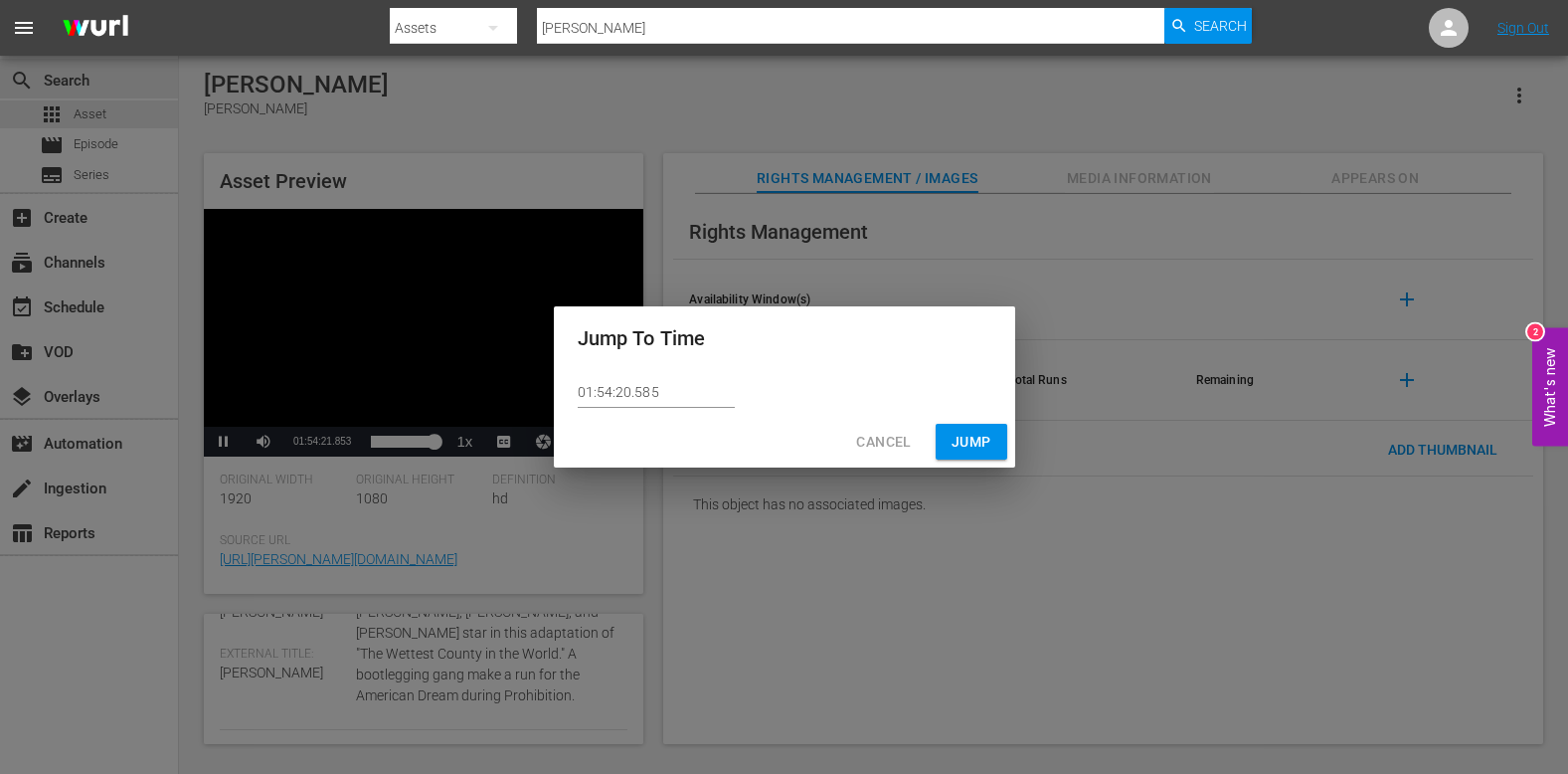 click on "01:54:20.585" at bounding box center (656, 393) 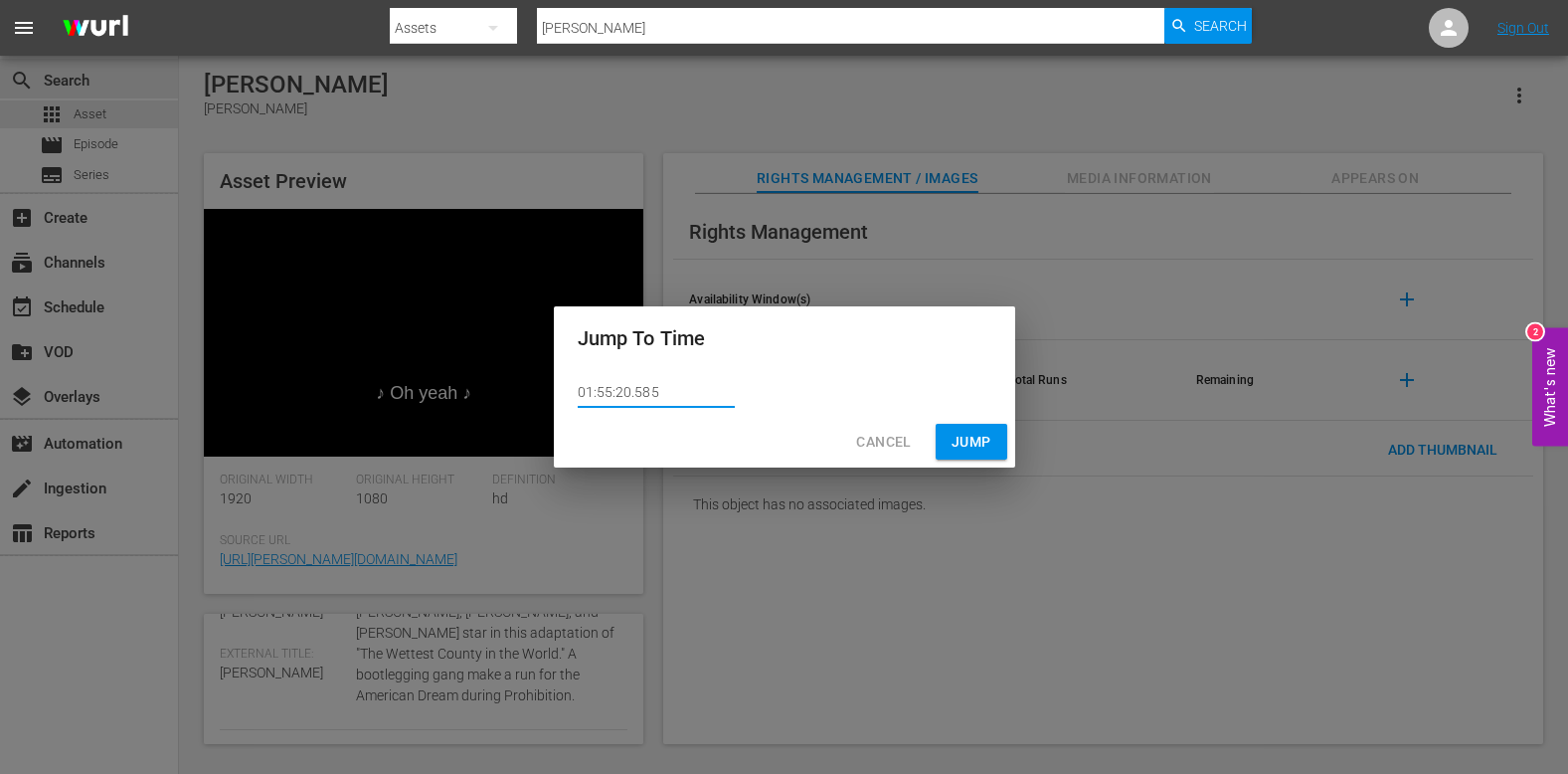 type on "01:55:20.585" 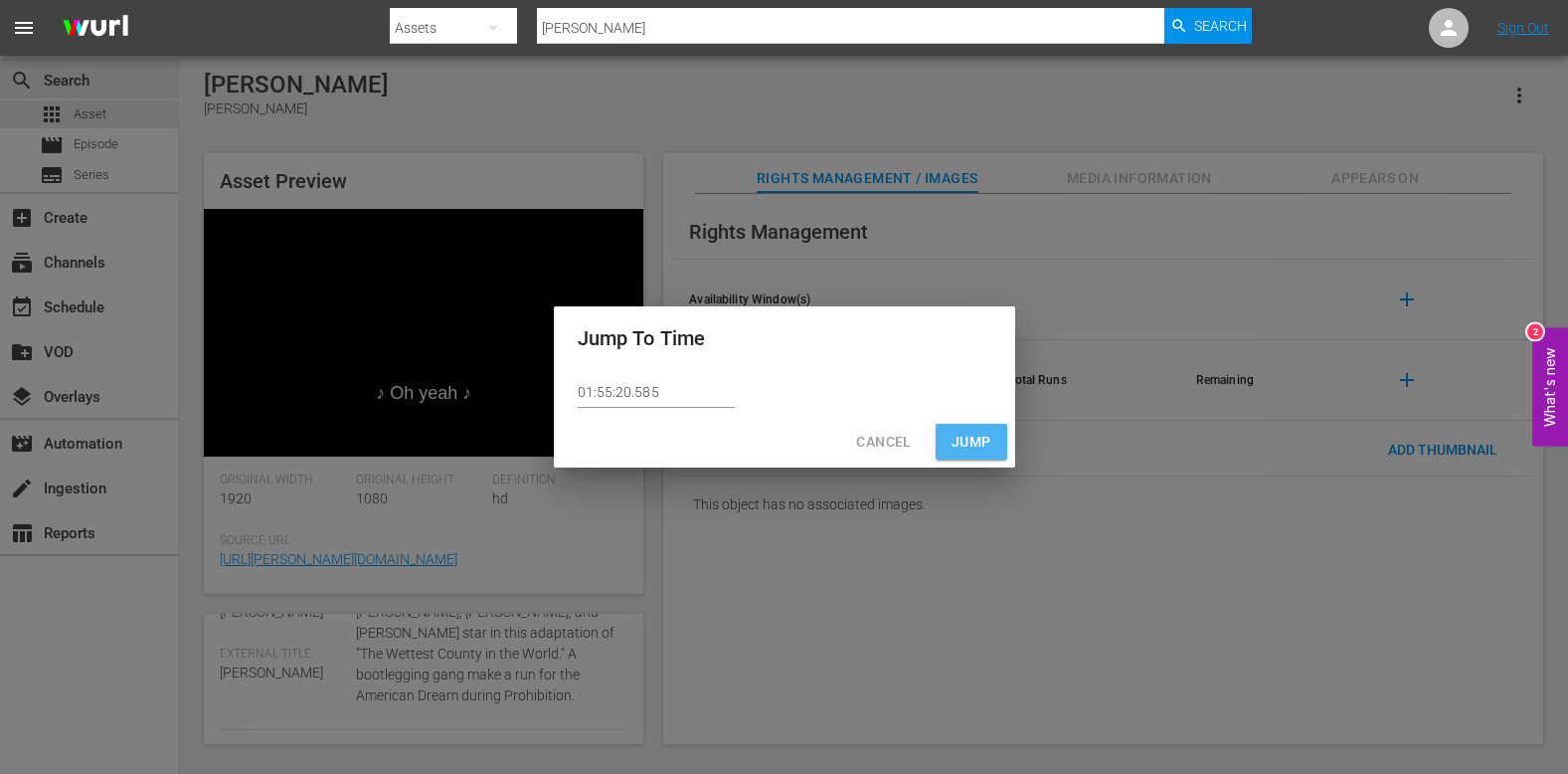 click on "Jump" at bounding box center [971, 442] 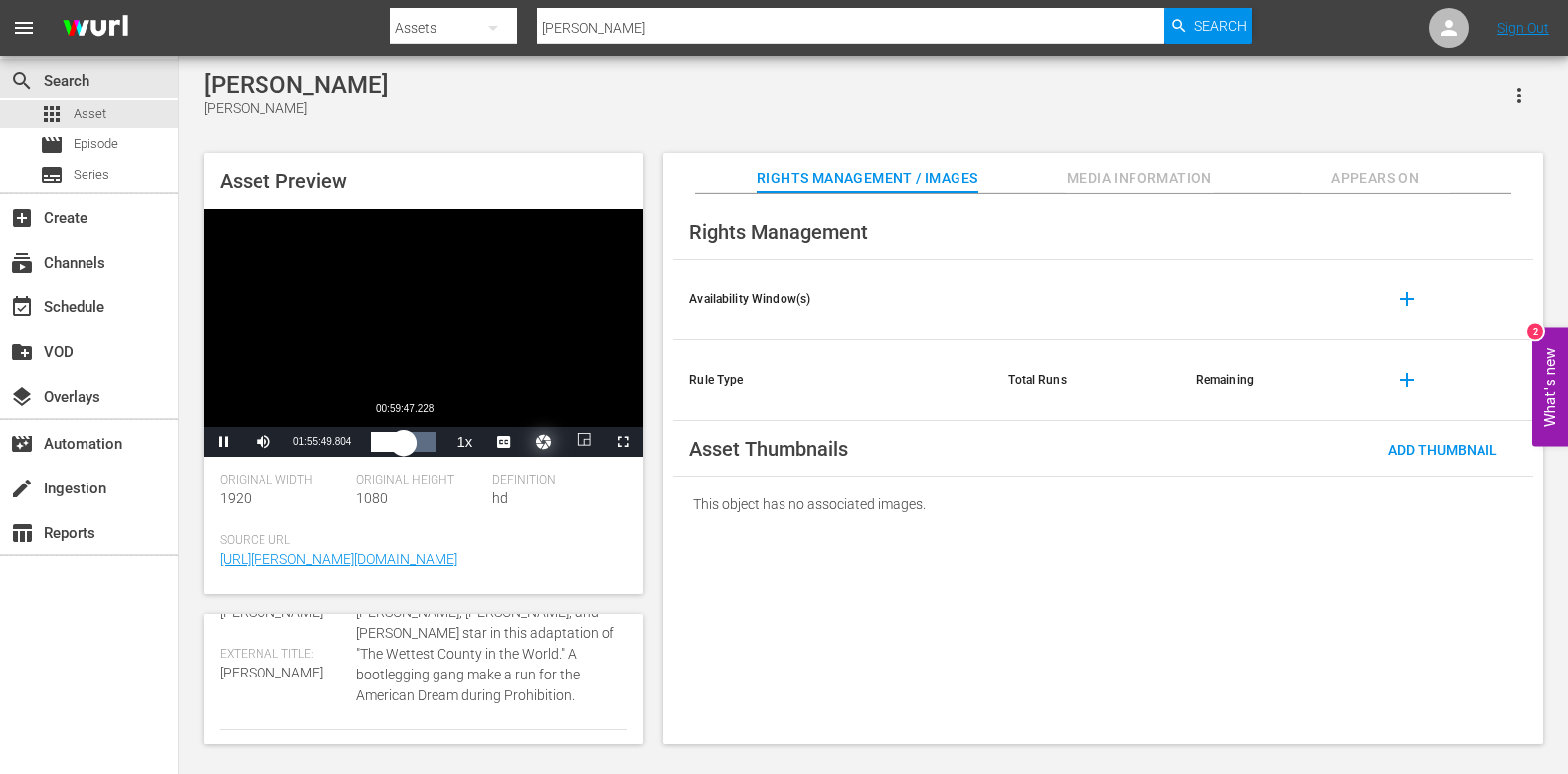 click on "Loaded :  100.00% 00:59:47.228
01:55:49.911" at bounding box center [403, 442] 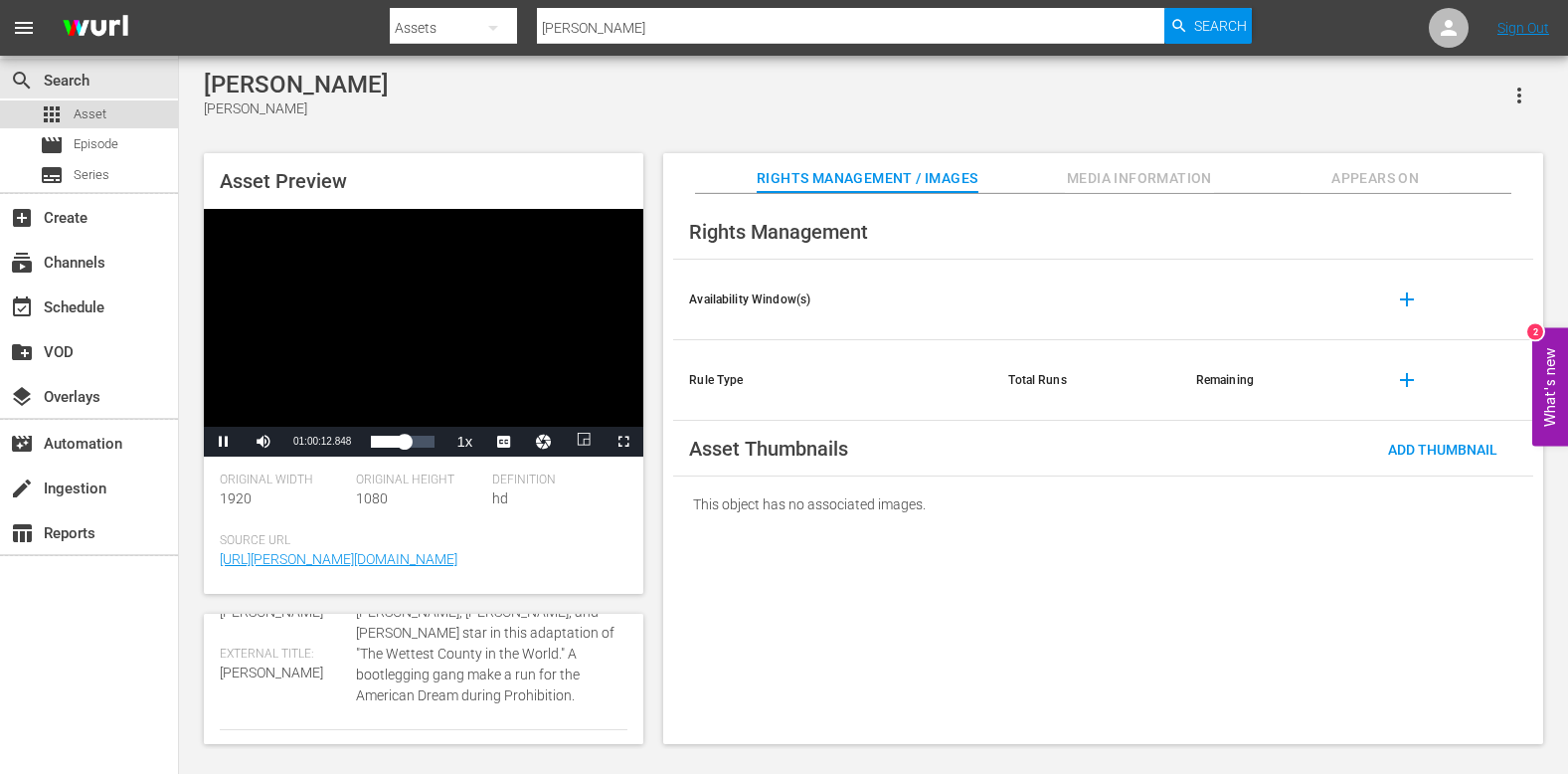 click on "Asset" at bounding box center (89, 114) 